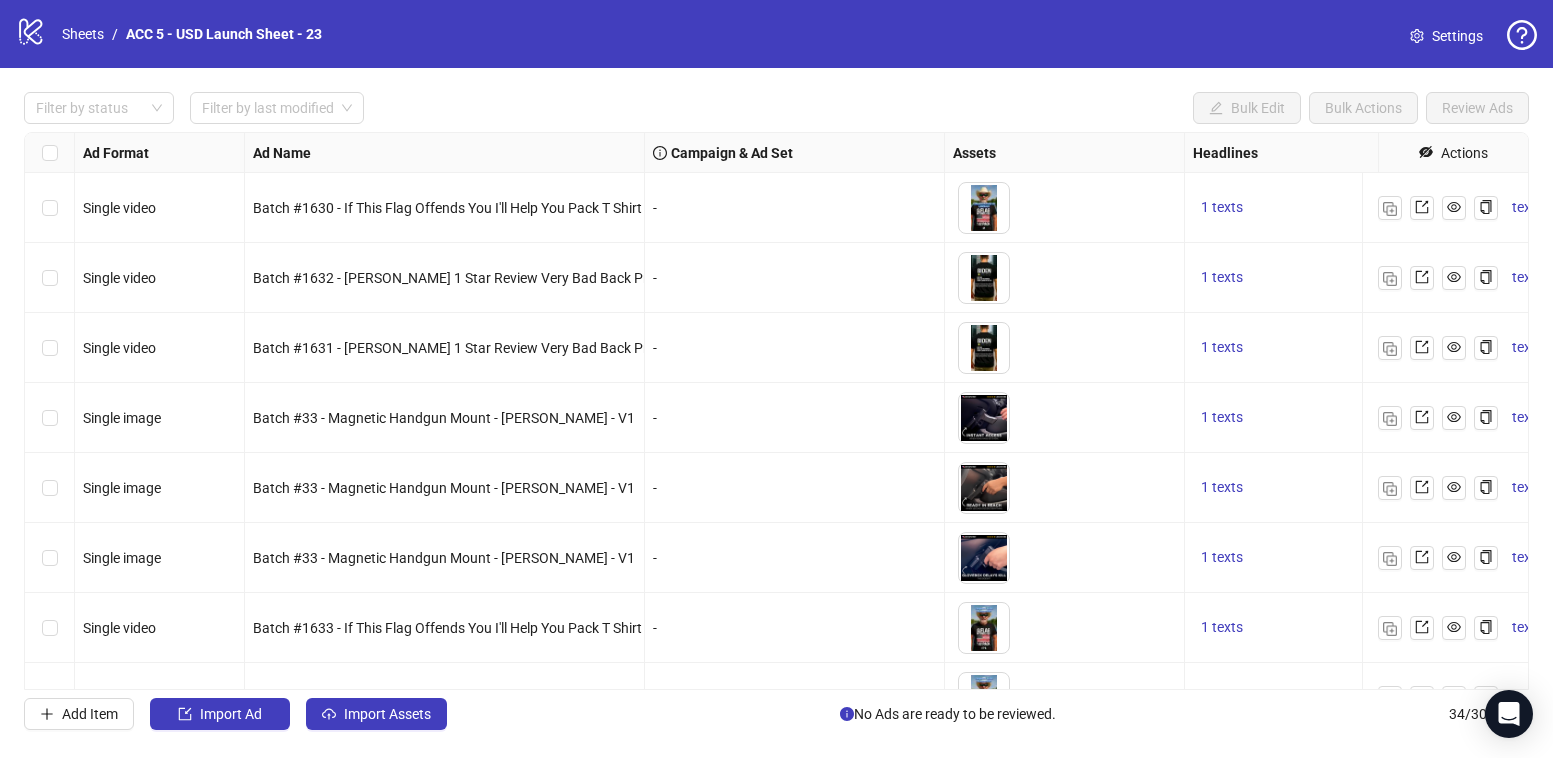 scroll, scrollTop: 0, scrollLeft: 0, axis: both 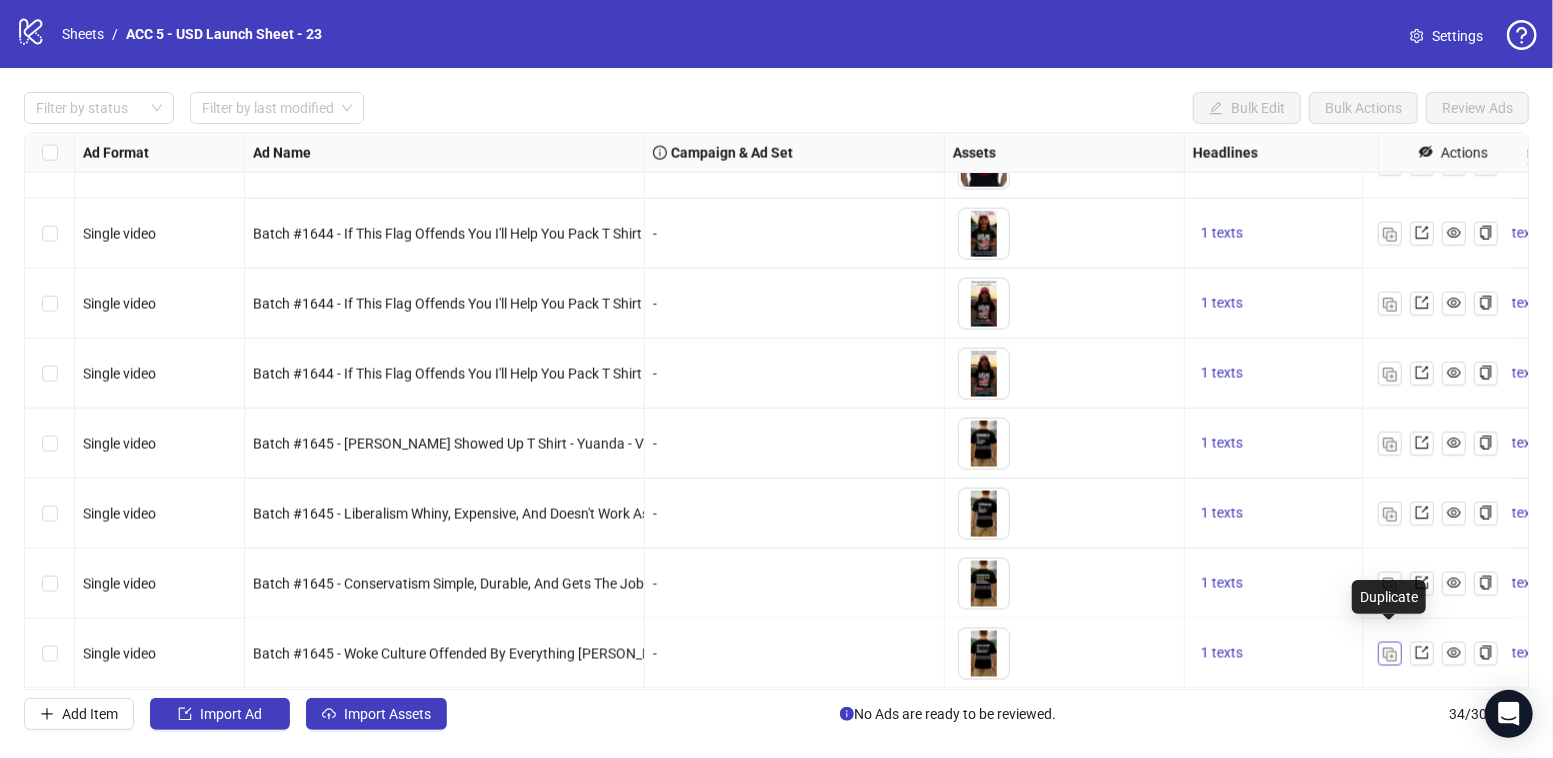 click at bounding box center [1390, 655] 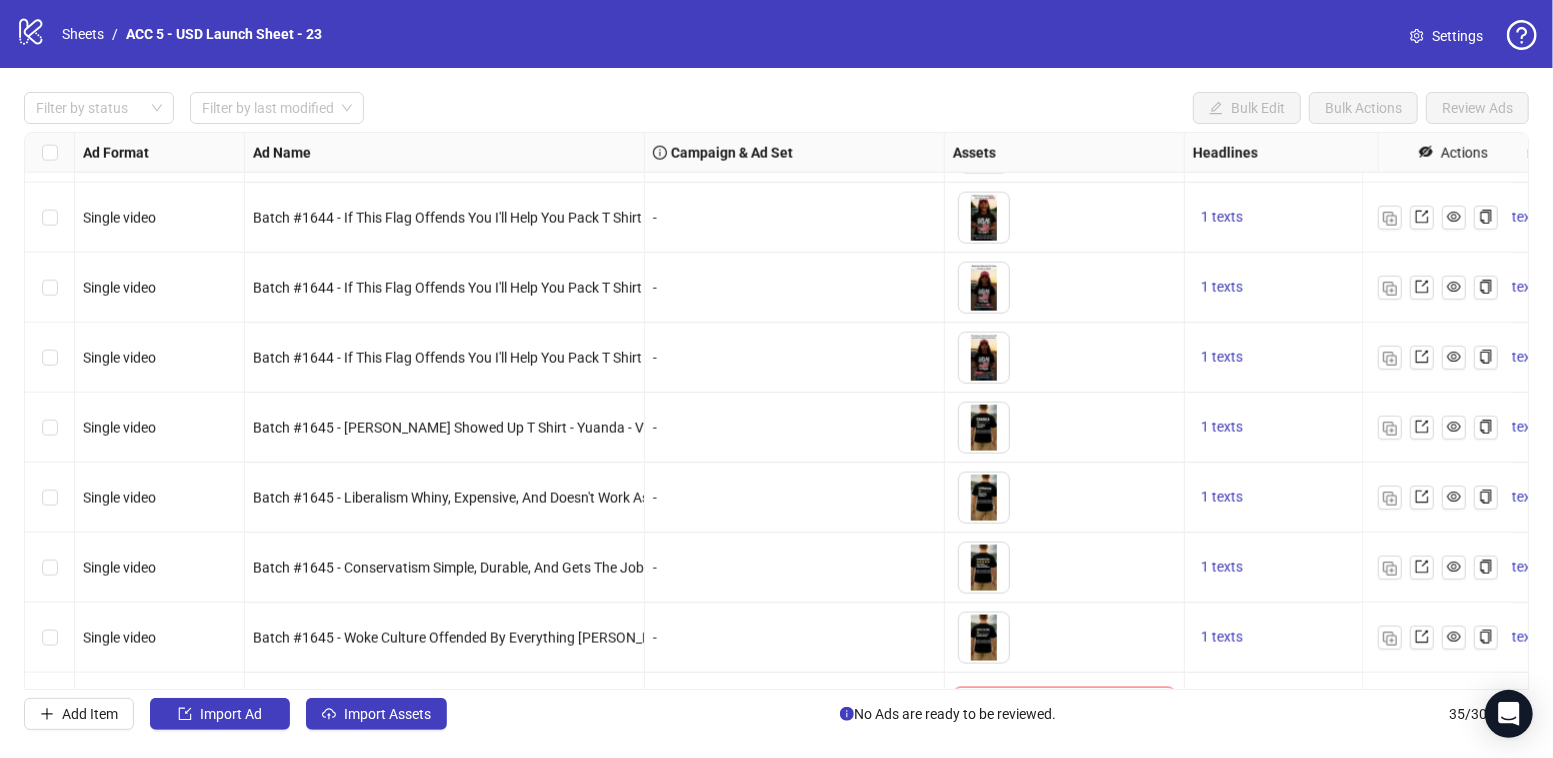 scroll, scrollTop: 1950, scrollLeft: 0, axis: vertical 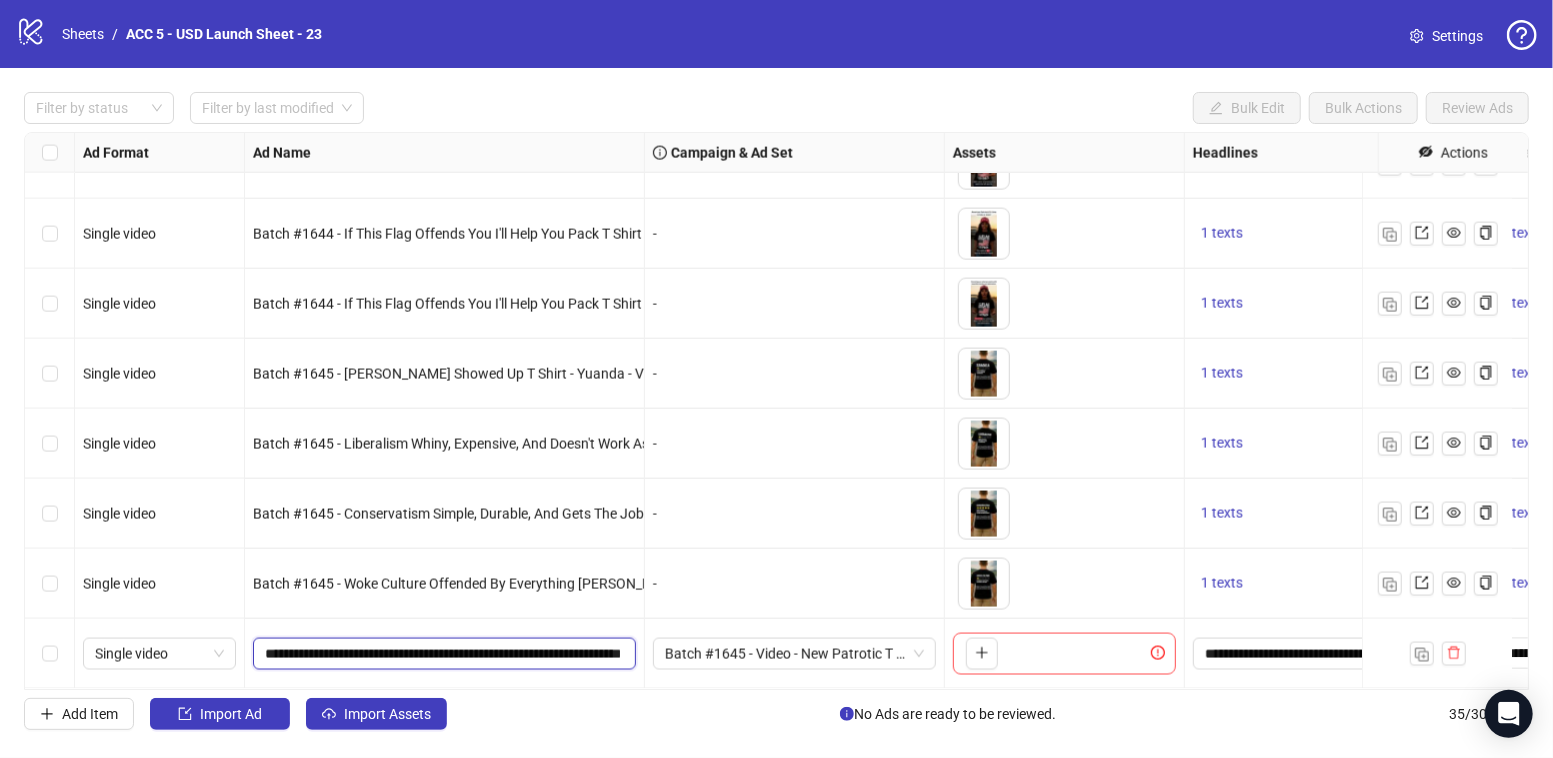 click on "**********" at bounding box center (442, 654) 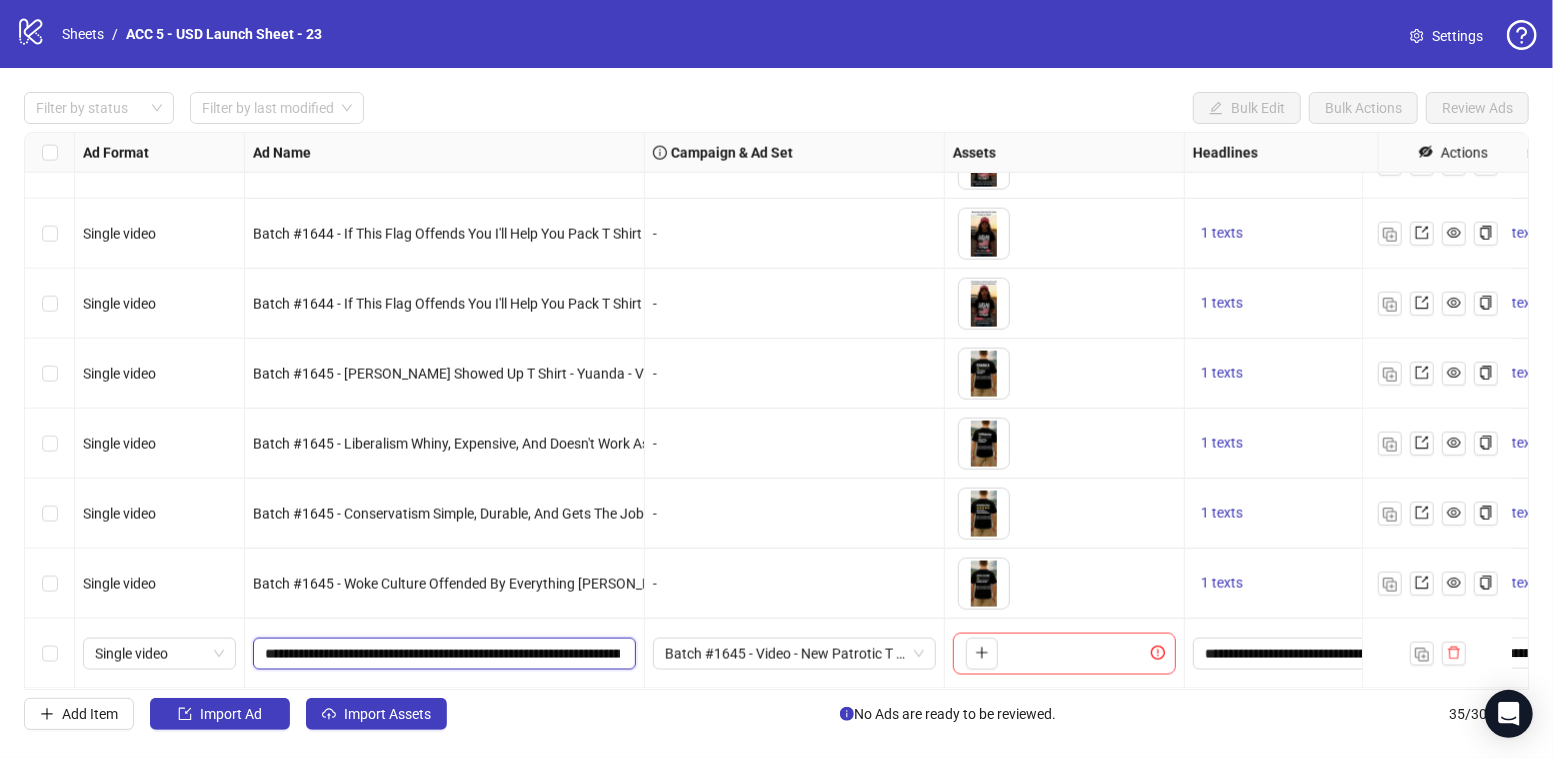 scroll, scrollTop: 0, scrollLeft: 230, axis: horizontal 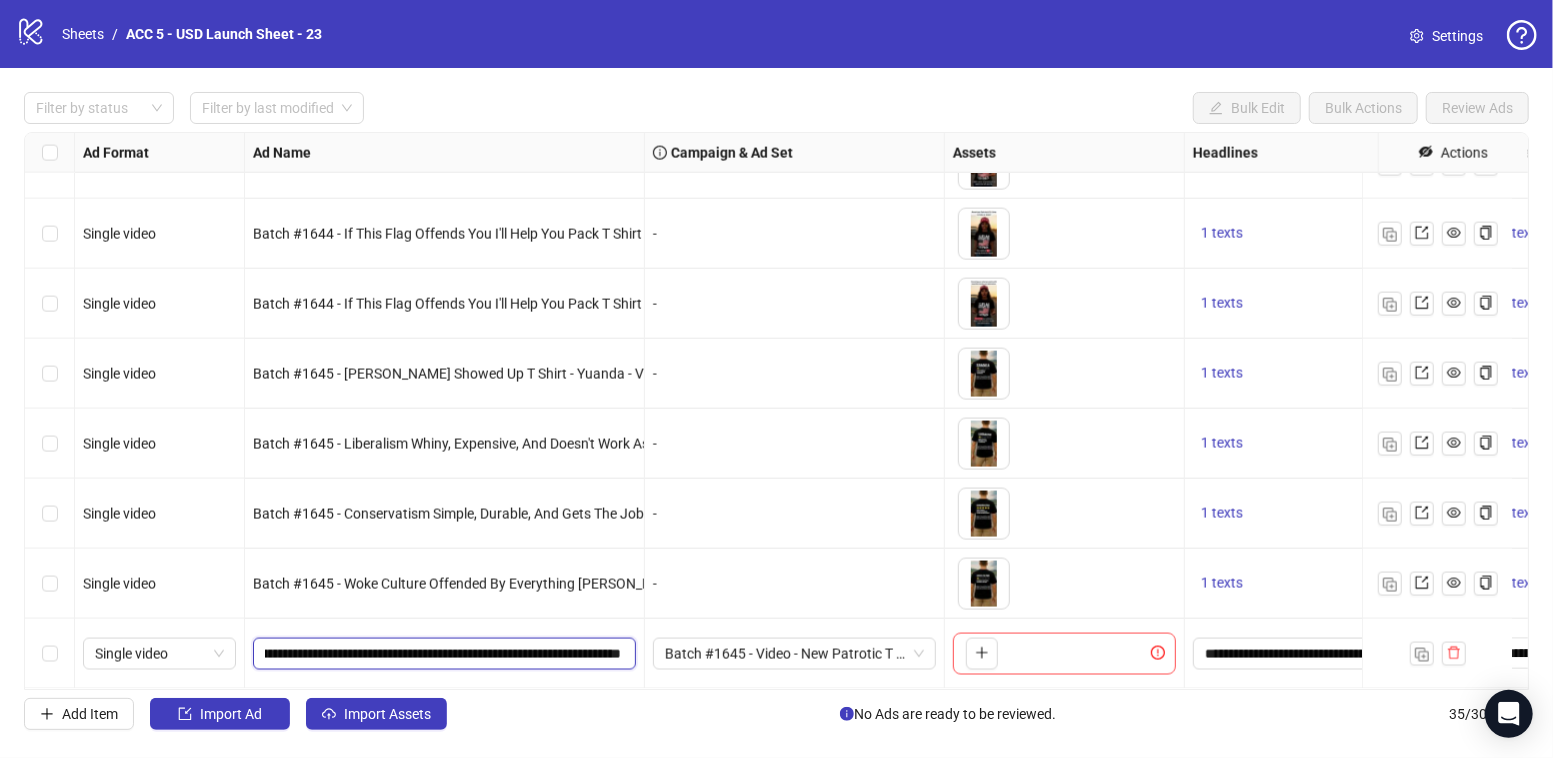 drag, startPoint x: 575, startPoint y: 638, endPoint x: 727, endPoint y: 677, distance: 156.92355 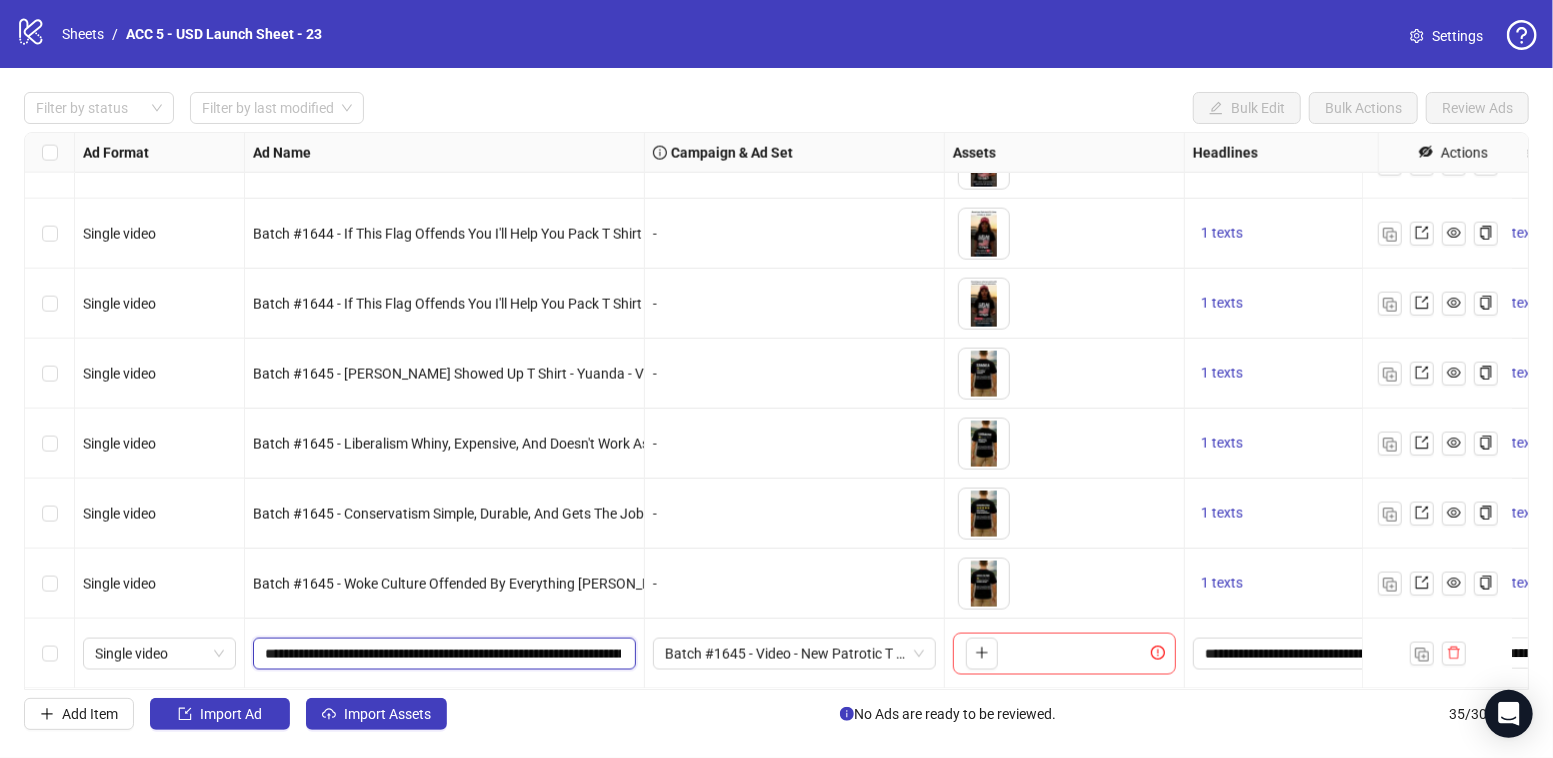 drag, startPoint x: 389, startPoint y: 635, endPoint x: 340, endPoint y: 642, distance: 49.497475 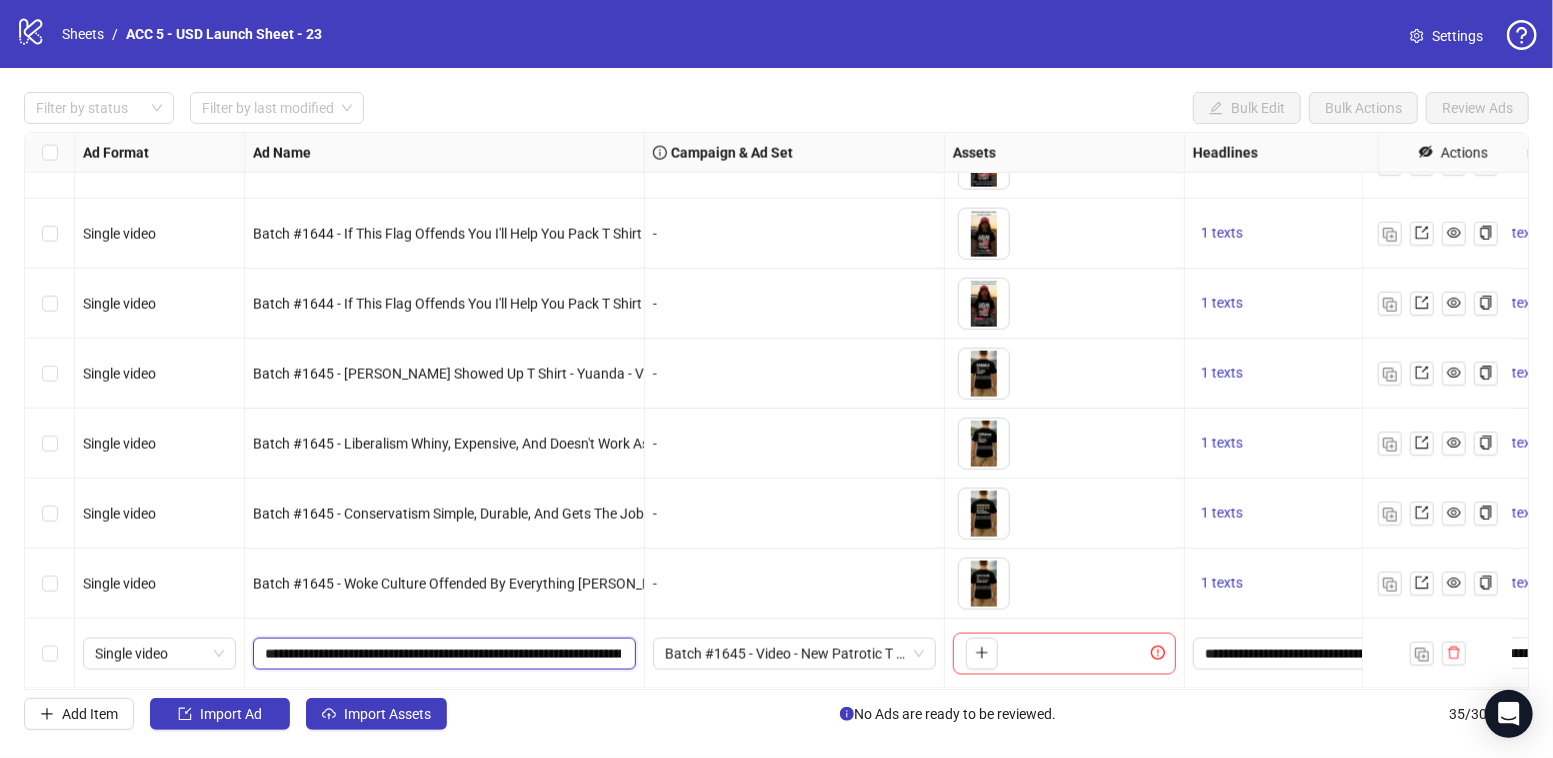 scroll, scrollTop: 0, scrollLeft: 148, axis: horizontal 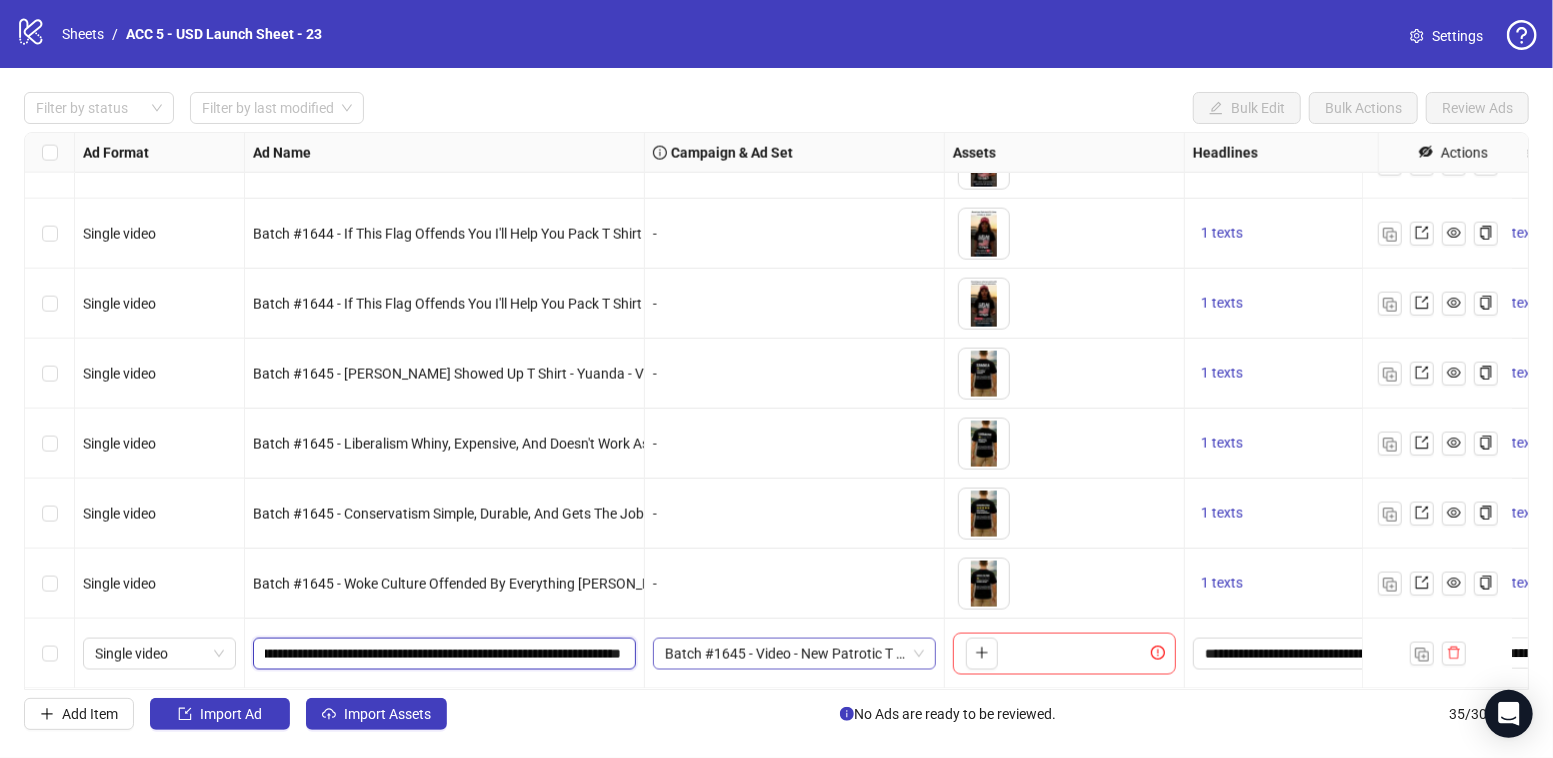 click on "Batch #1645 - Video - New Patrotic T Shirt - Yuanda - [DATE]" at bounding box center [794, 654] 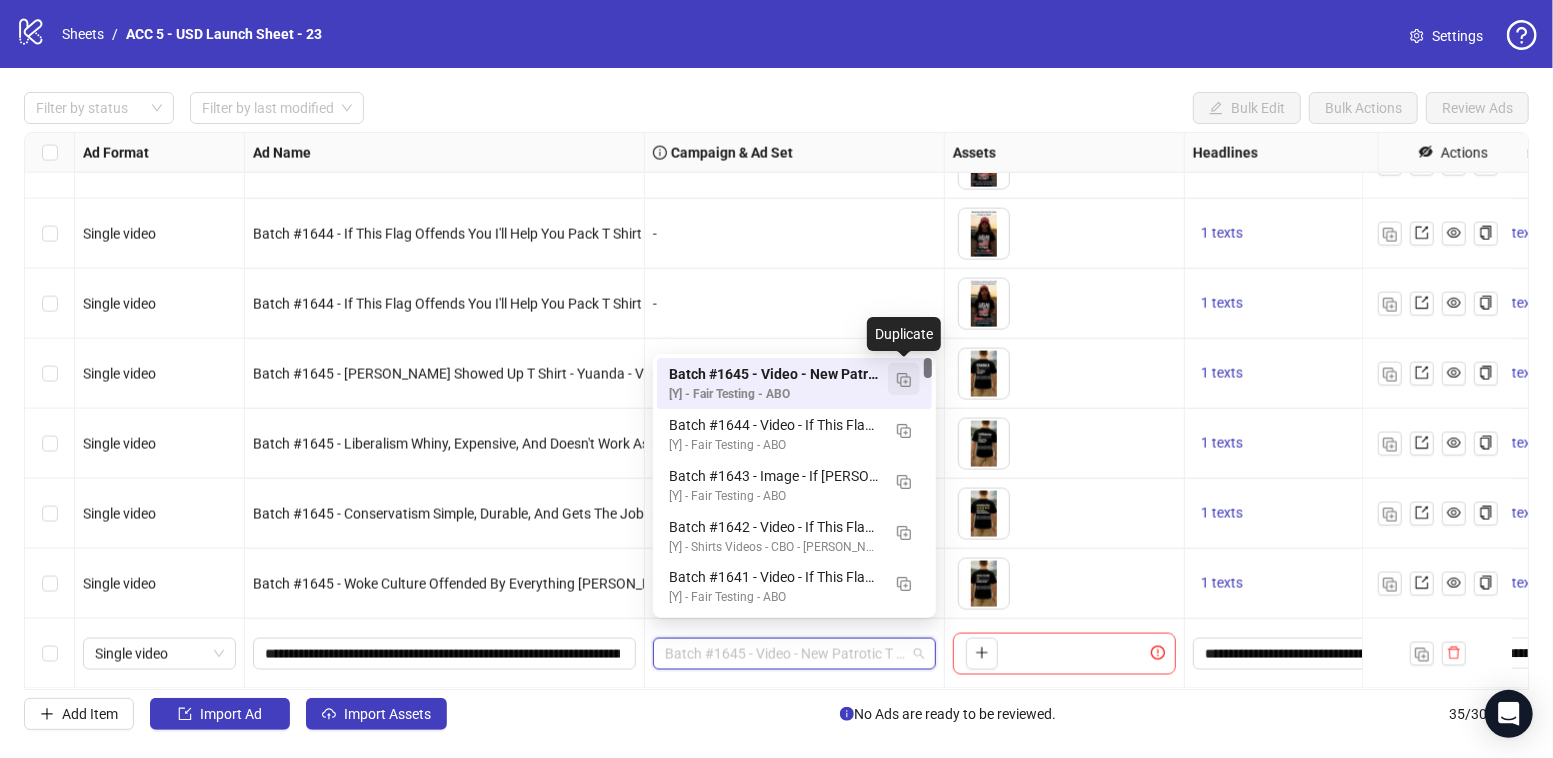 click at bounding box center [904, 380] 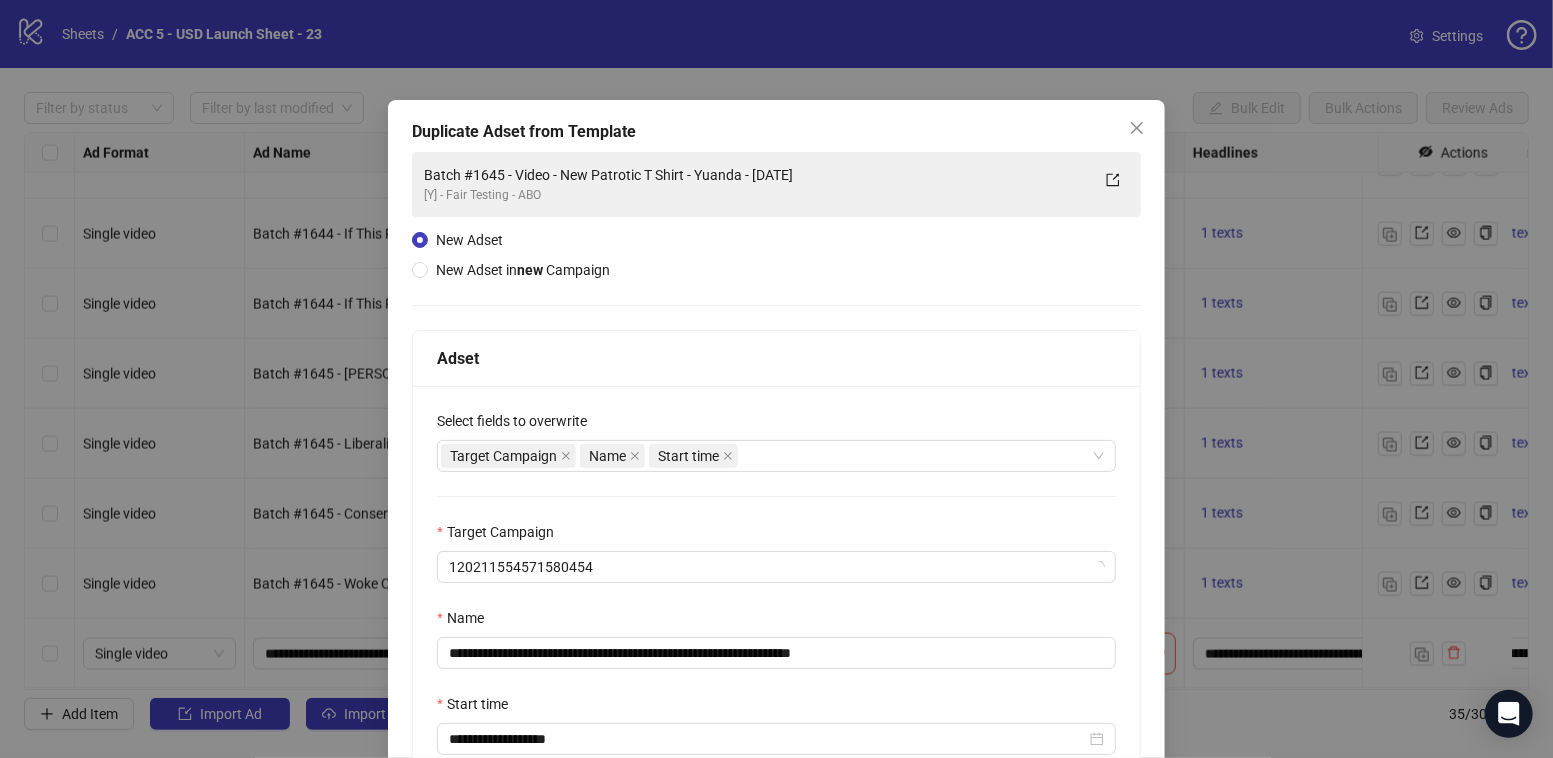 click on "Select fields to overwrite" at bounding box center [776, 425] 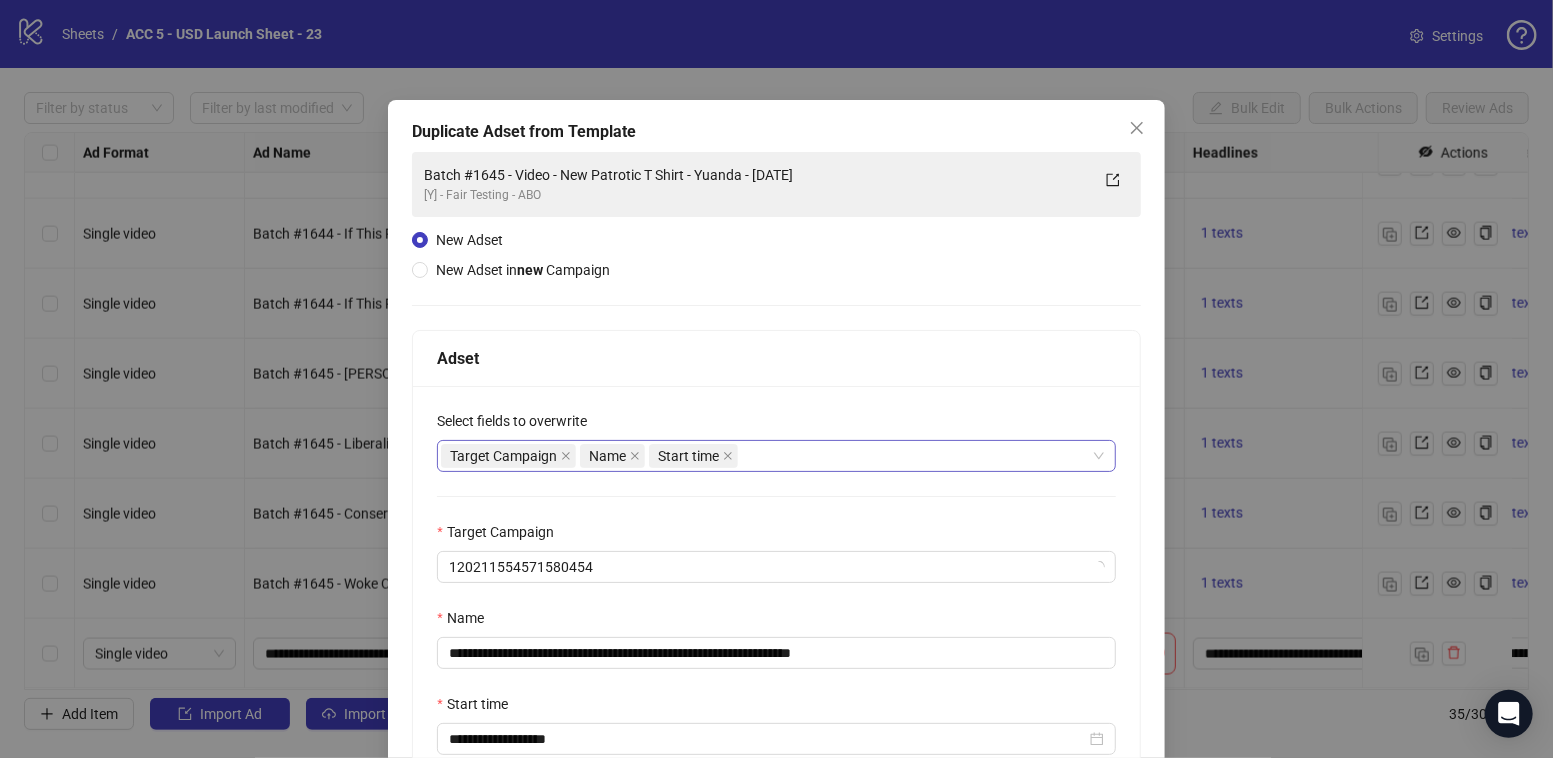 click on "Target Campaign Name Start time" at bounding box center (766, 456) 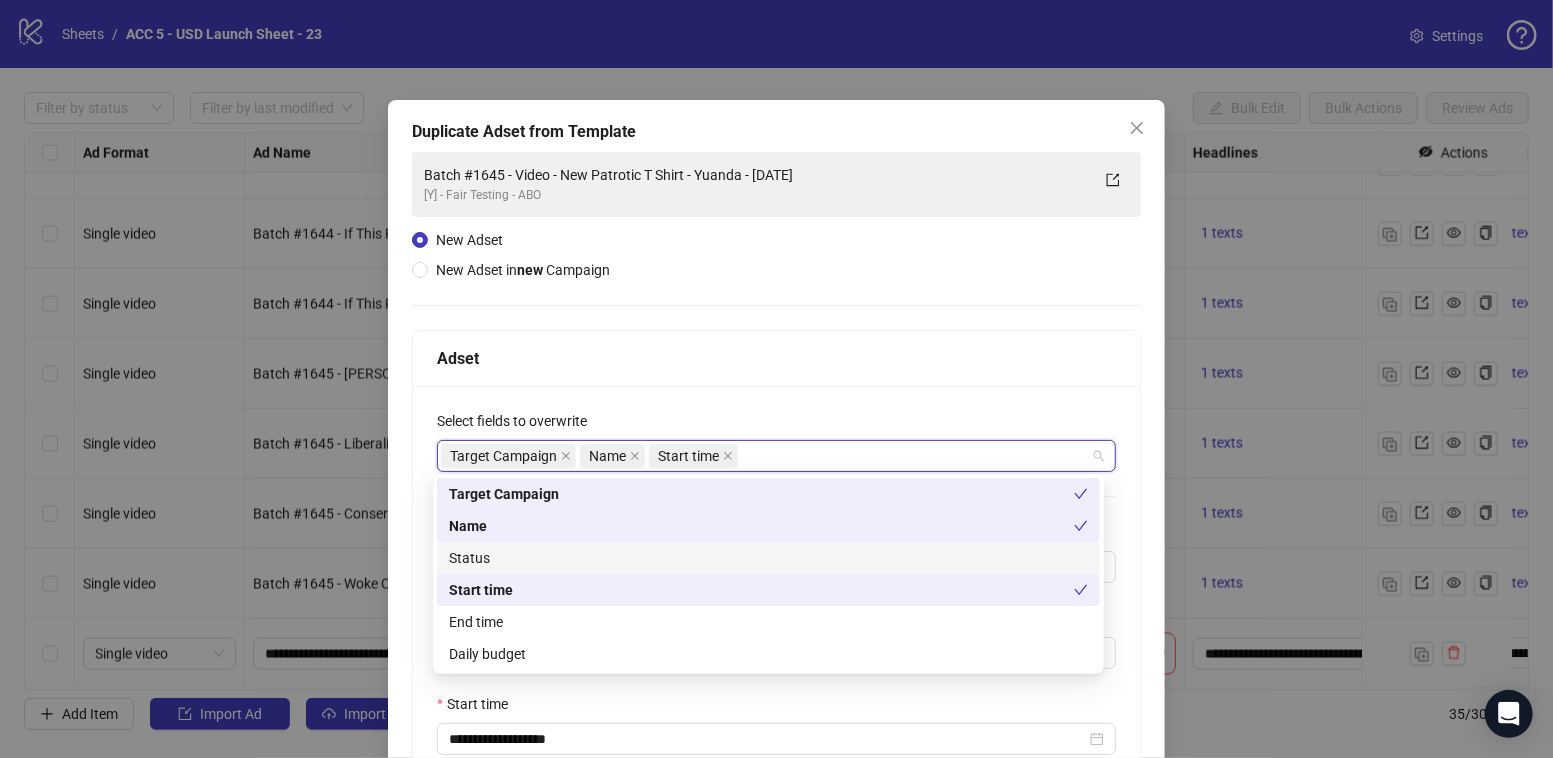 click on "Status" at bounding box center [768, 558] 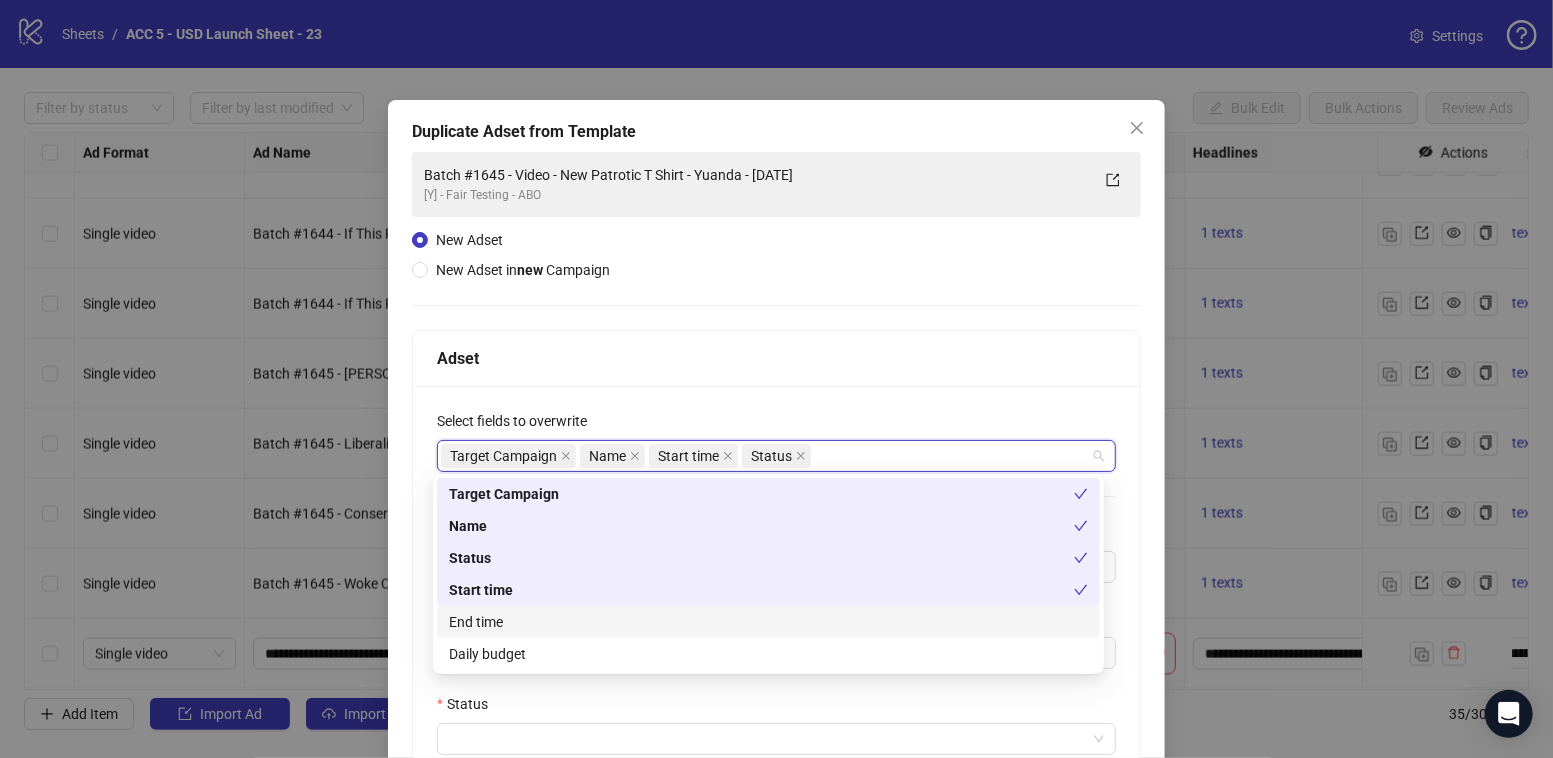 click on "End time" at bounding box center [768, 622] 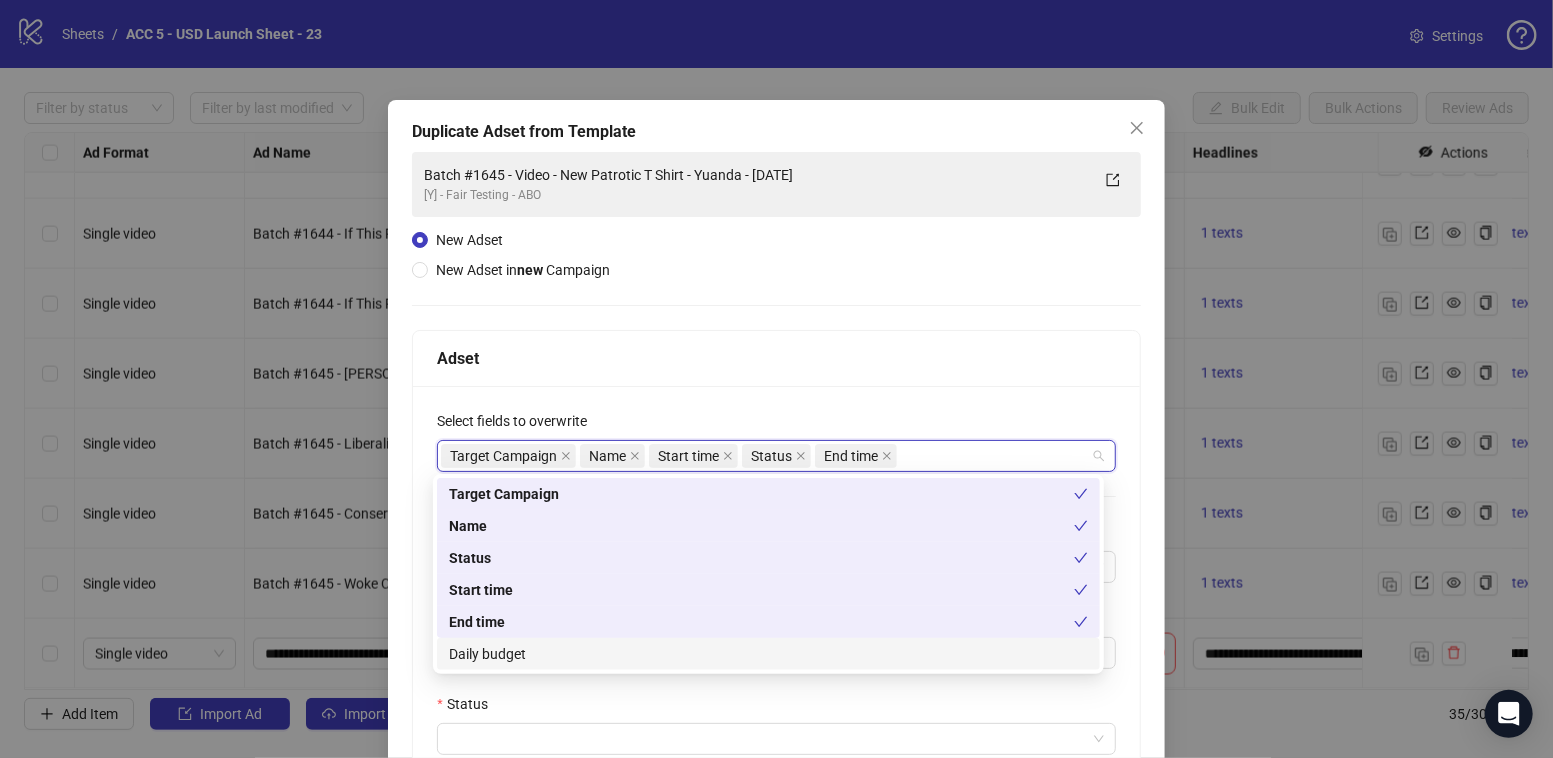 click on "Daily budget" at bounding box center (768, 654) 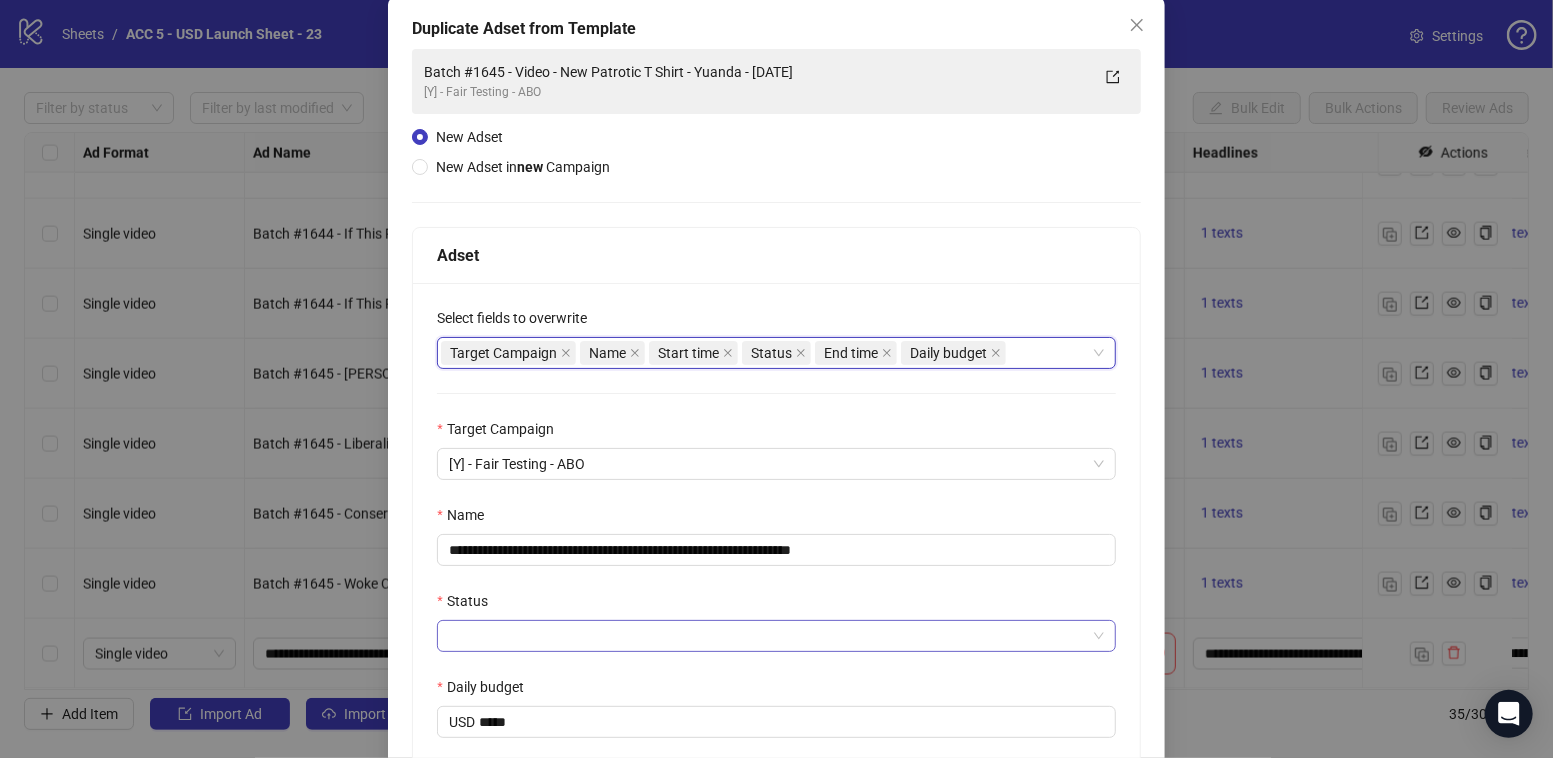 scroll, scrollTop: 422, scrollLeft: 0, axis: vertical 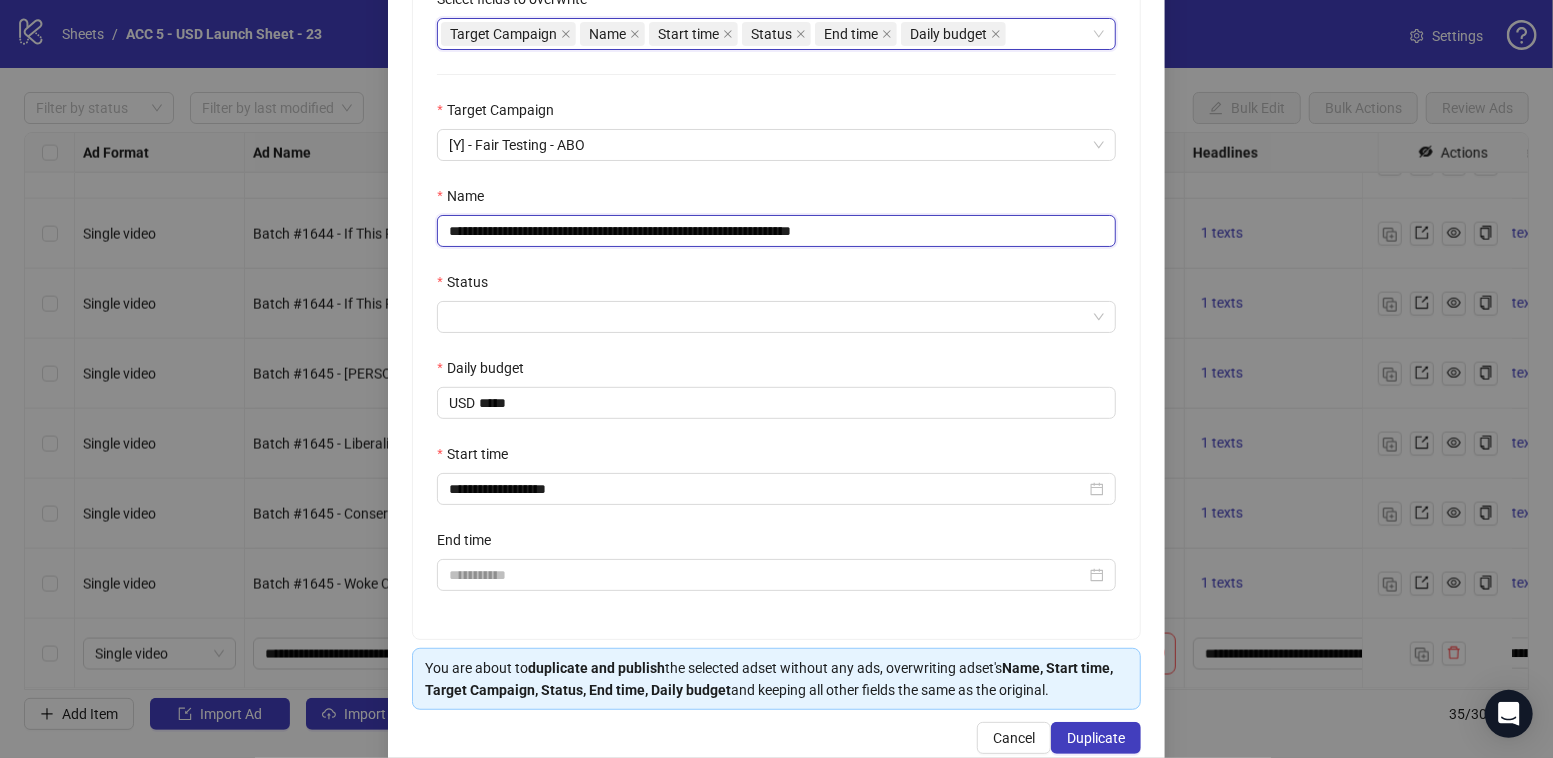 click on "**********" at bounding box center (776, 231) 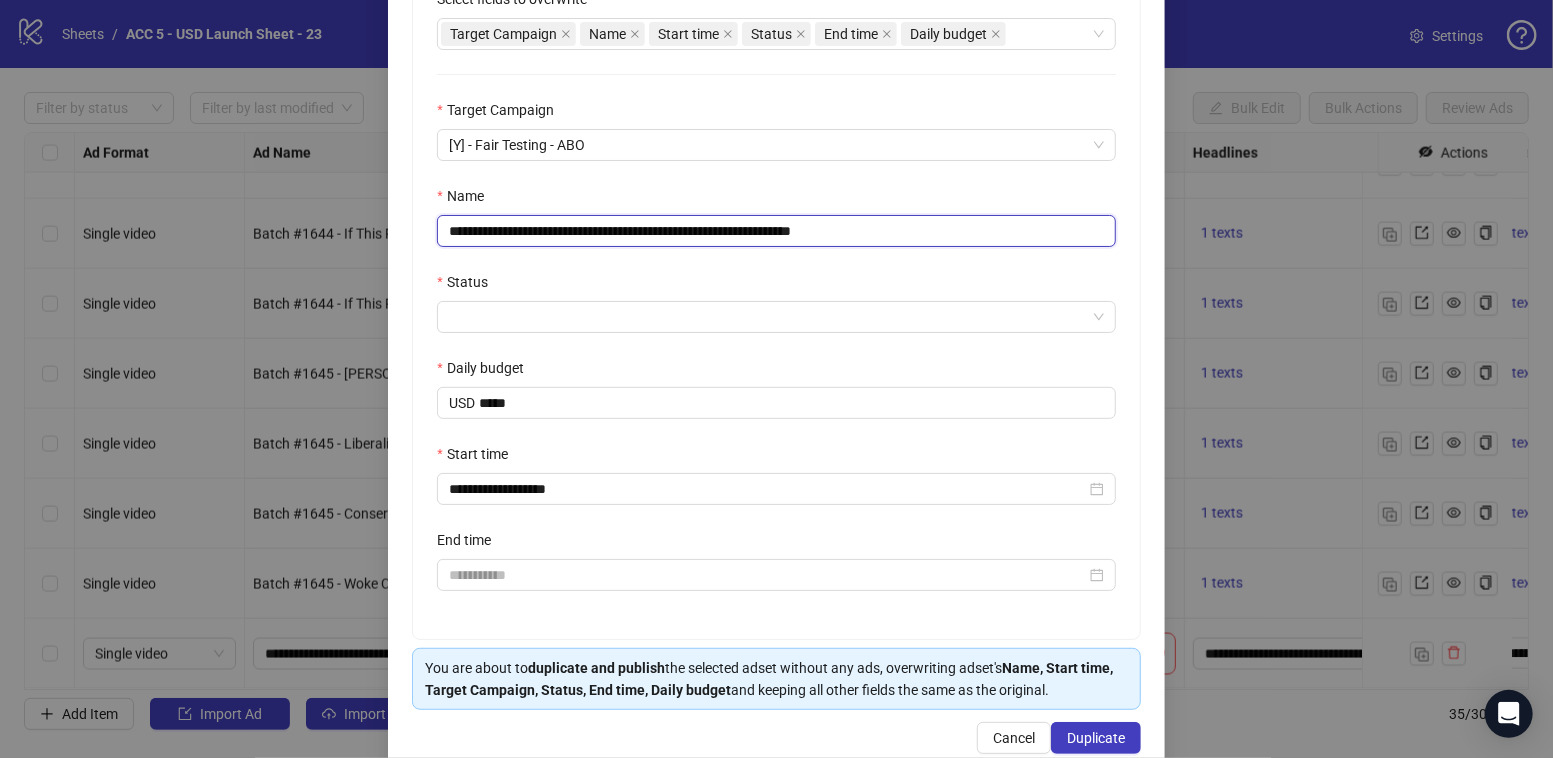paste on "**********" 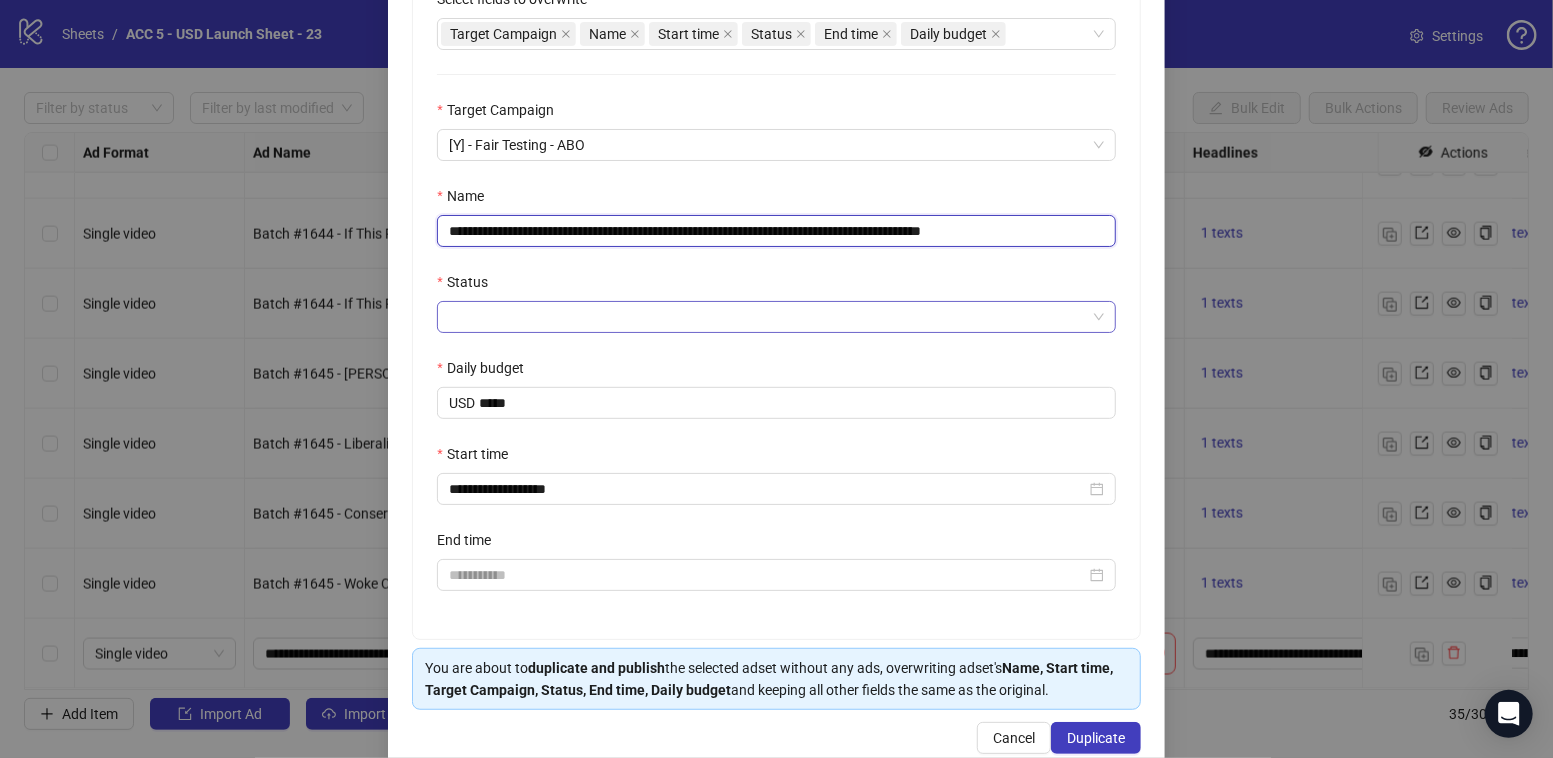 type on "**********" 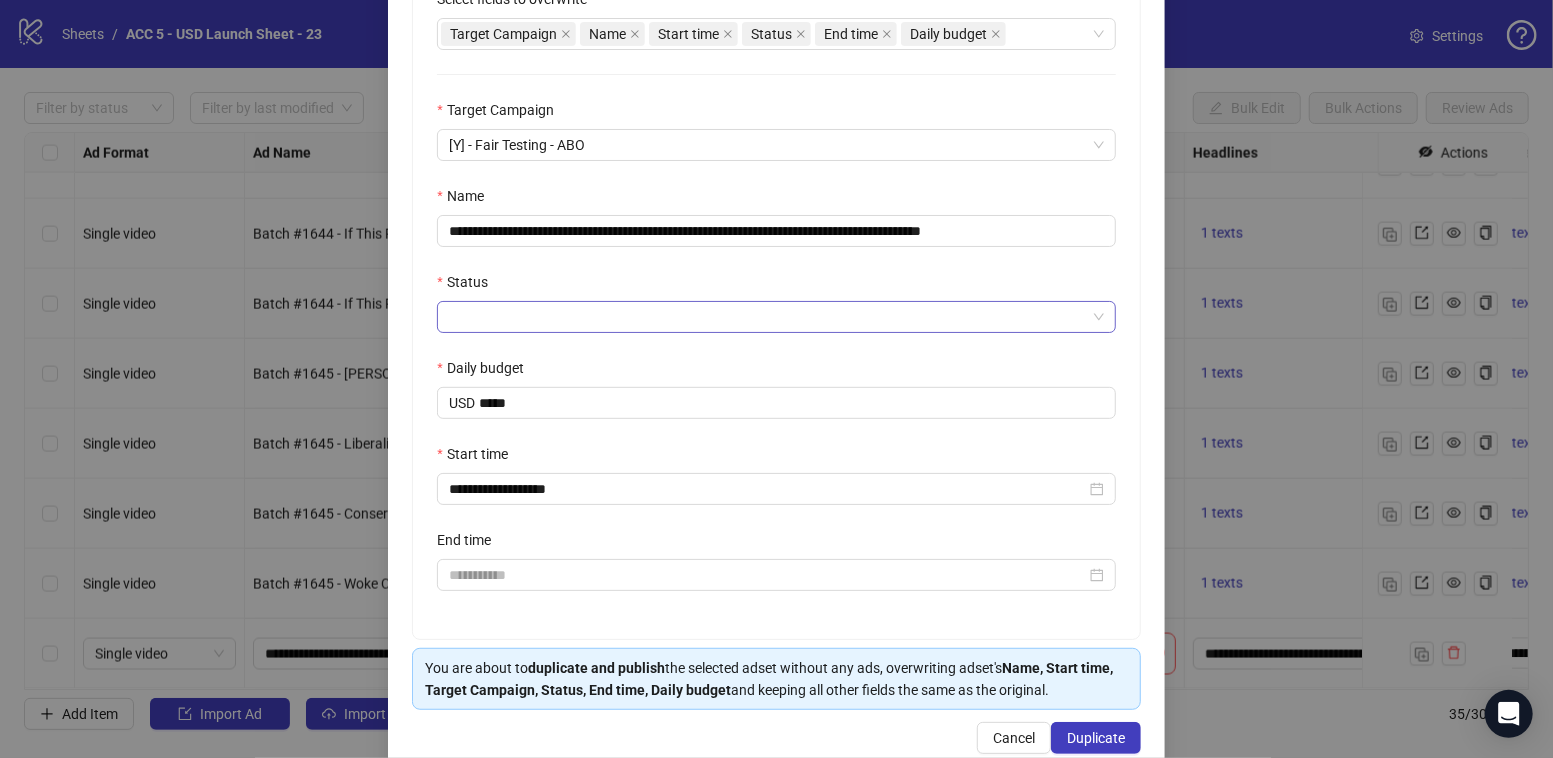 click on "Status" at bounding box center (767, 317) 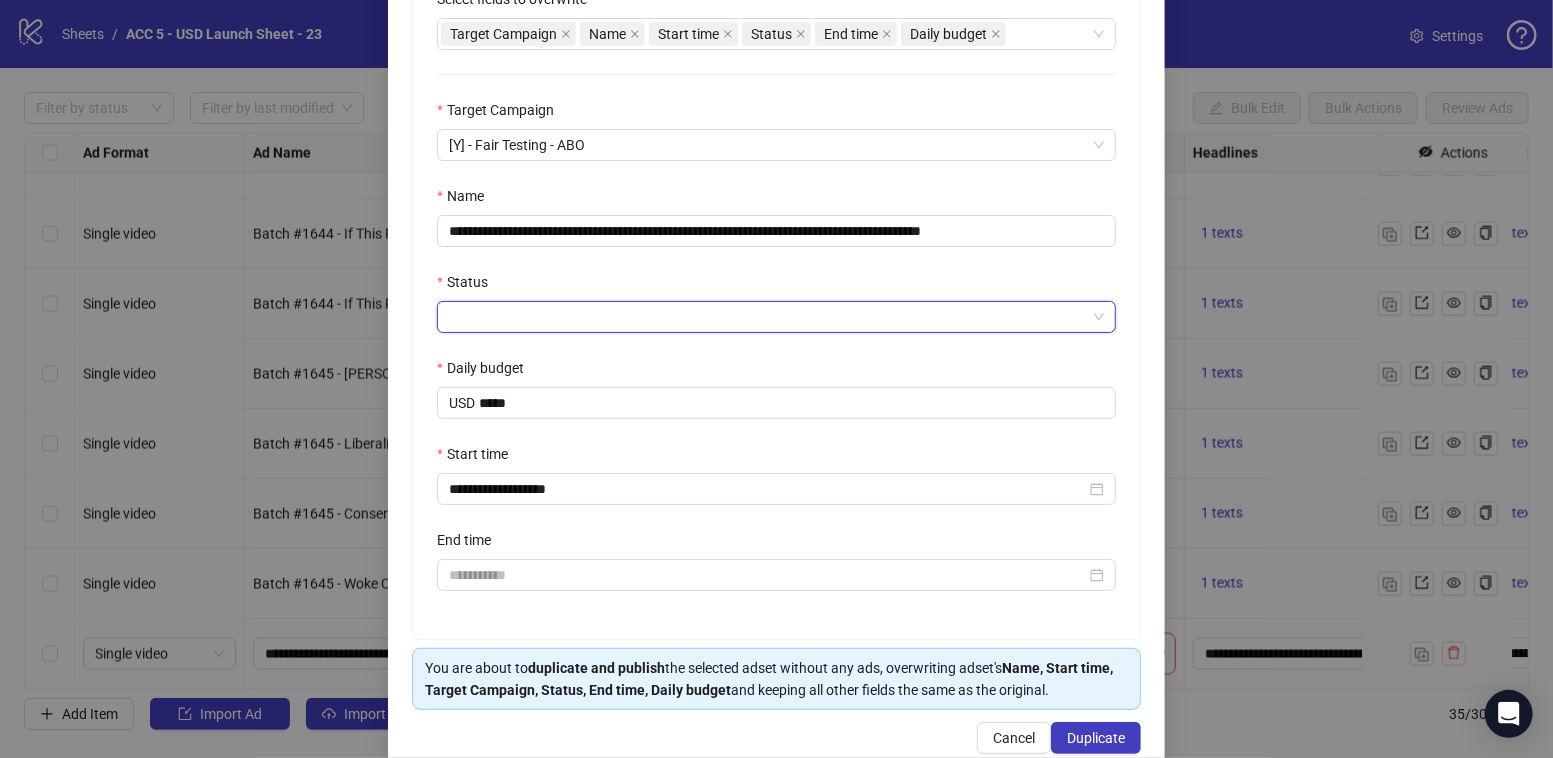 click on "**********" at bounding box center (776, 301) 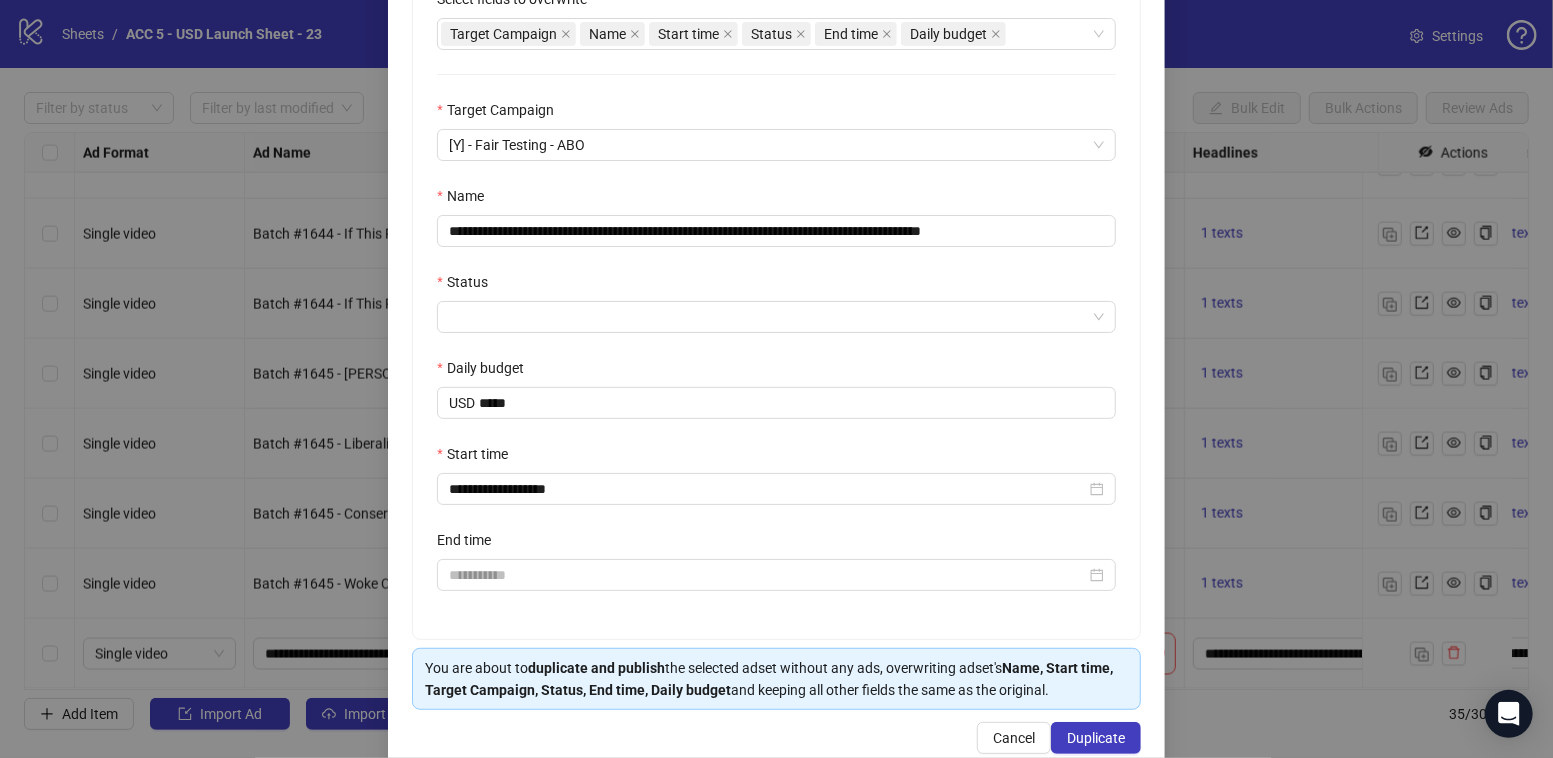 drag, startPoint x: 529, startPoint y: 333, endPoint x: 530, endPoint y: 351, distance: 18.027756 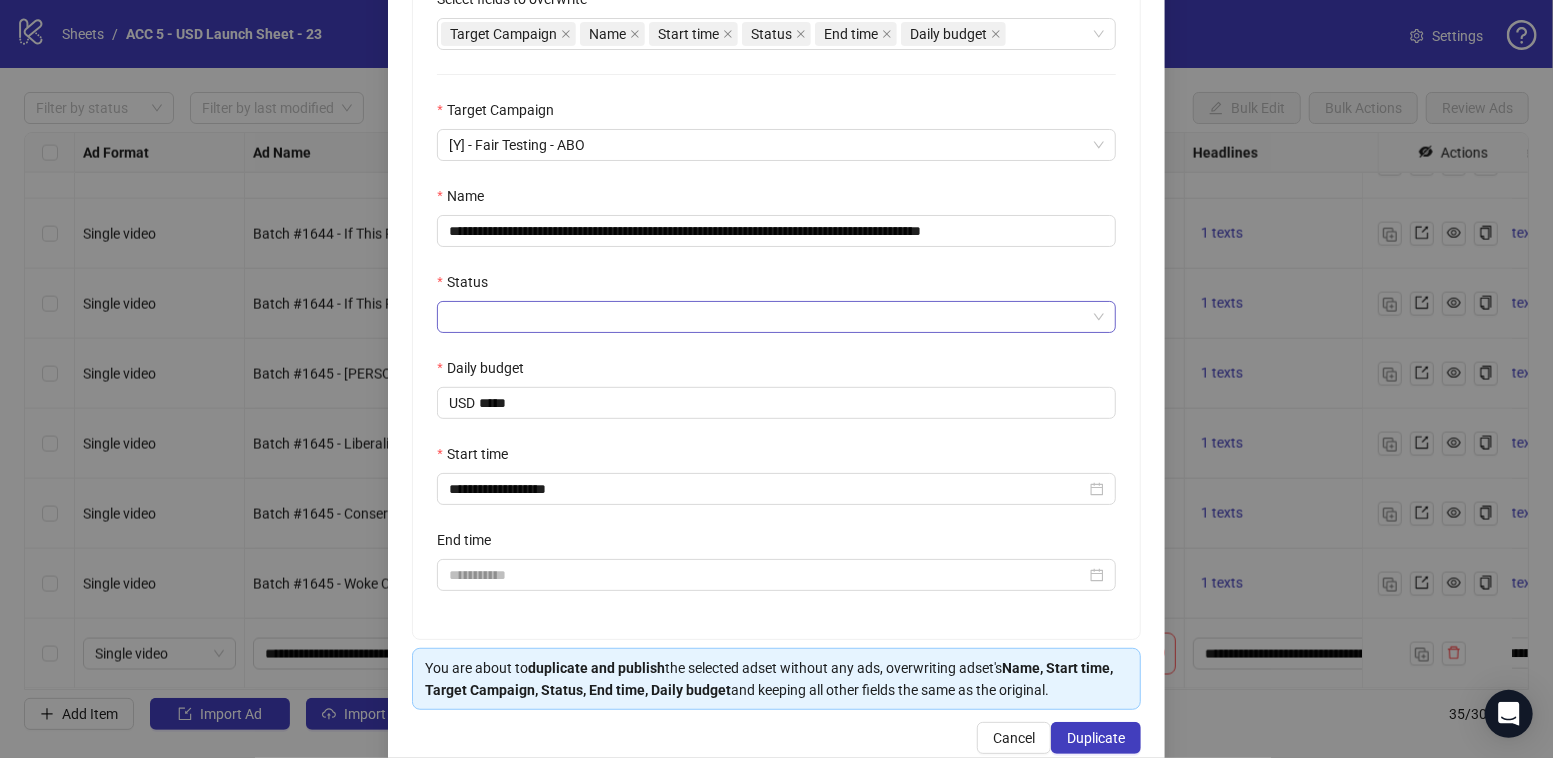 click on "Status" at bounding box center [767, 317] 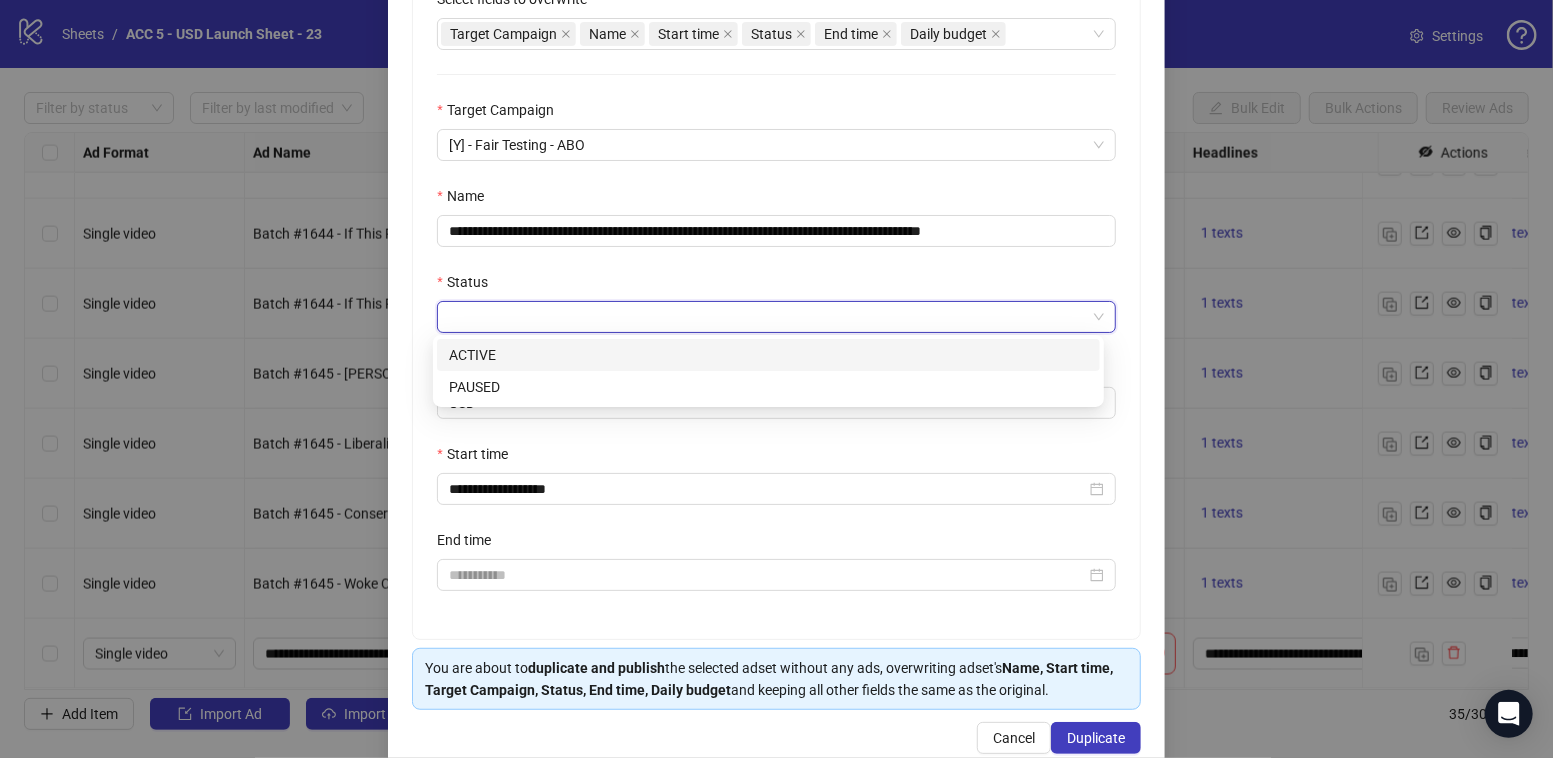 click on "ACTIVE" at bounding box center (768, 355) 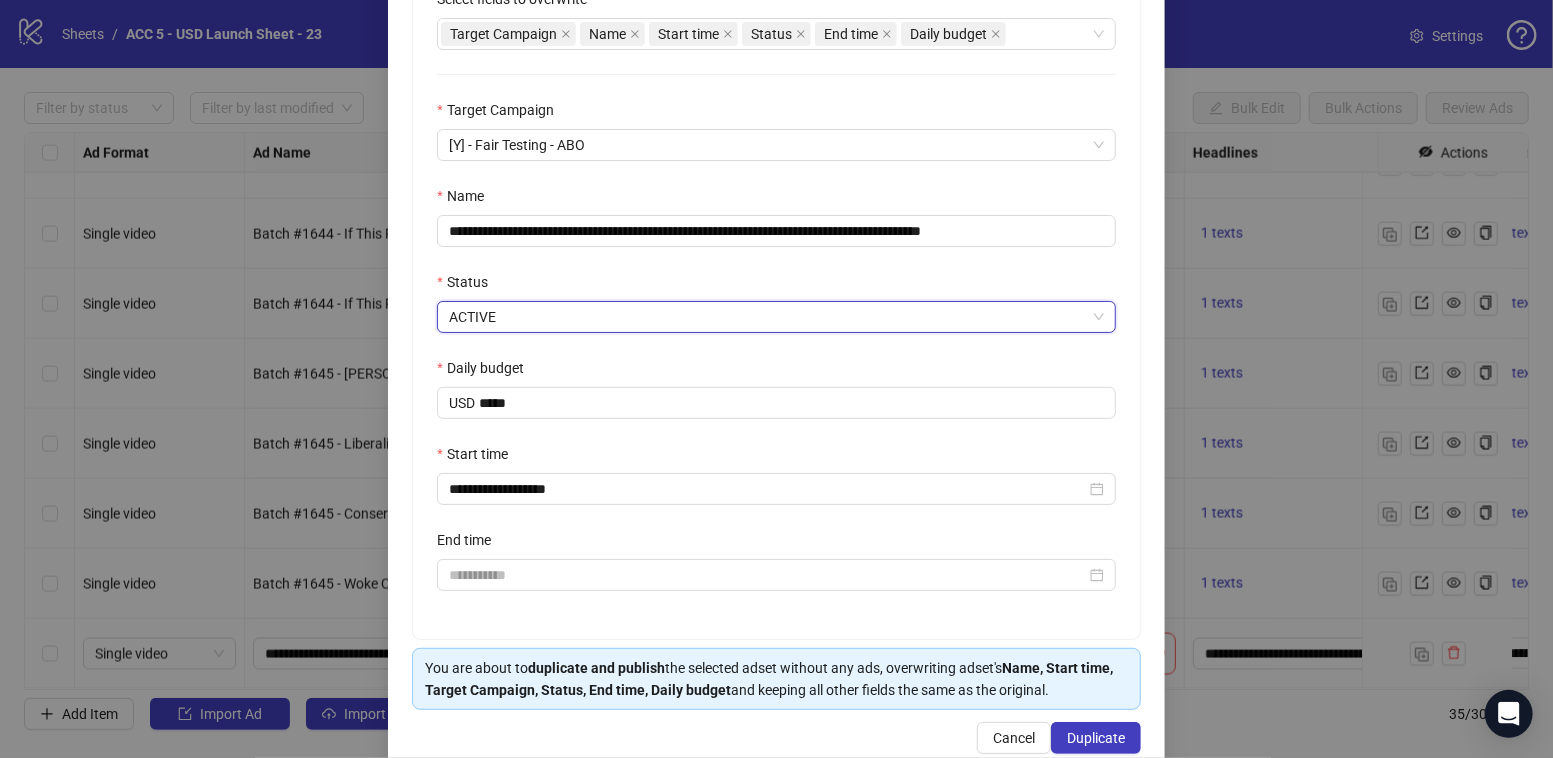 click on "**********" at bounding box center (776, 301) 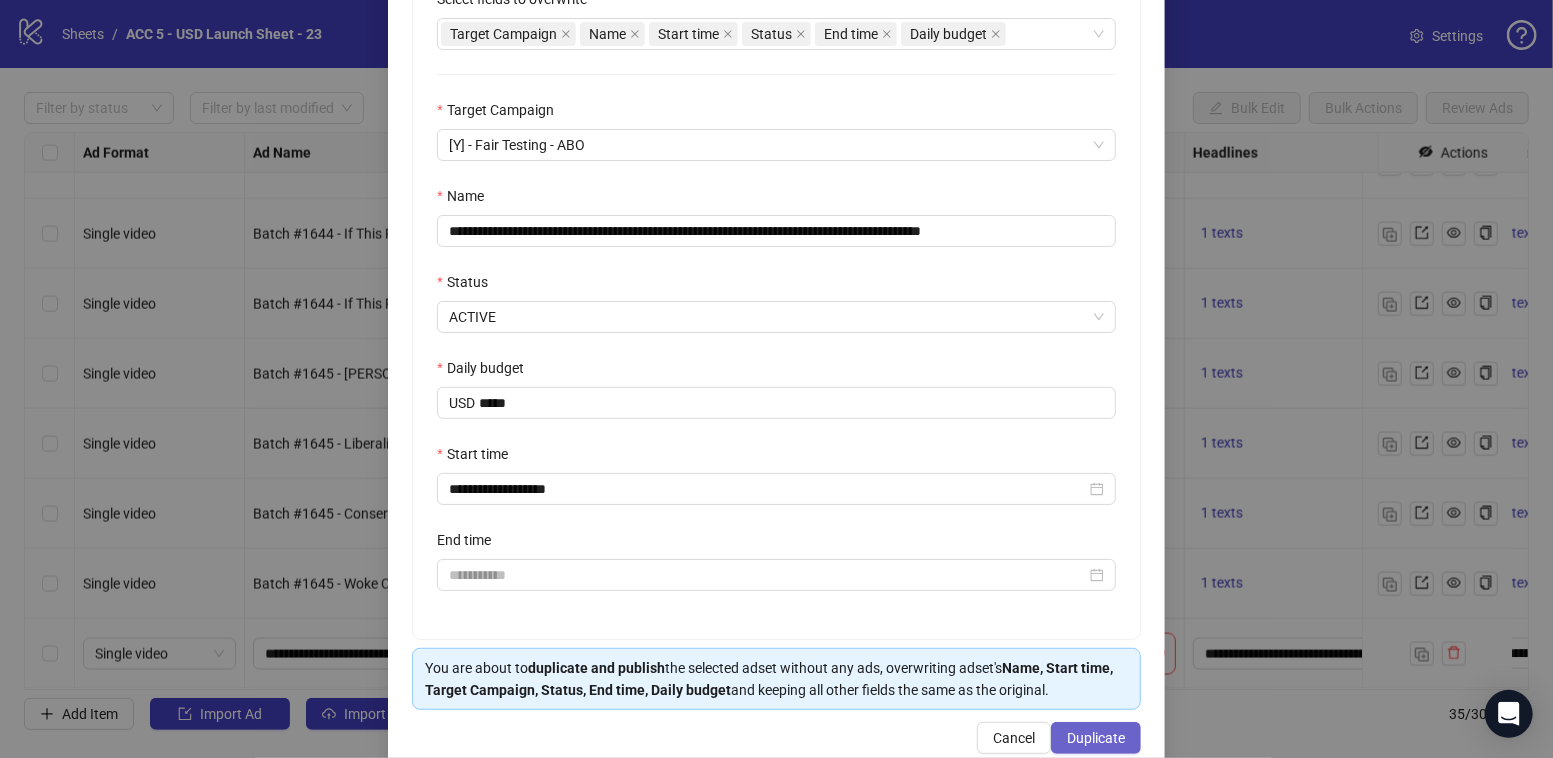click on "Duplicate" at bounding box center [1096, 738] 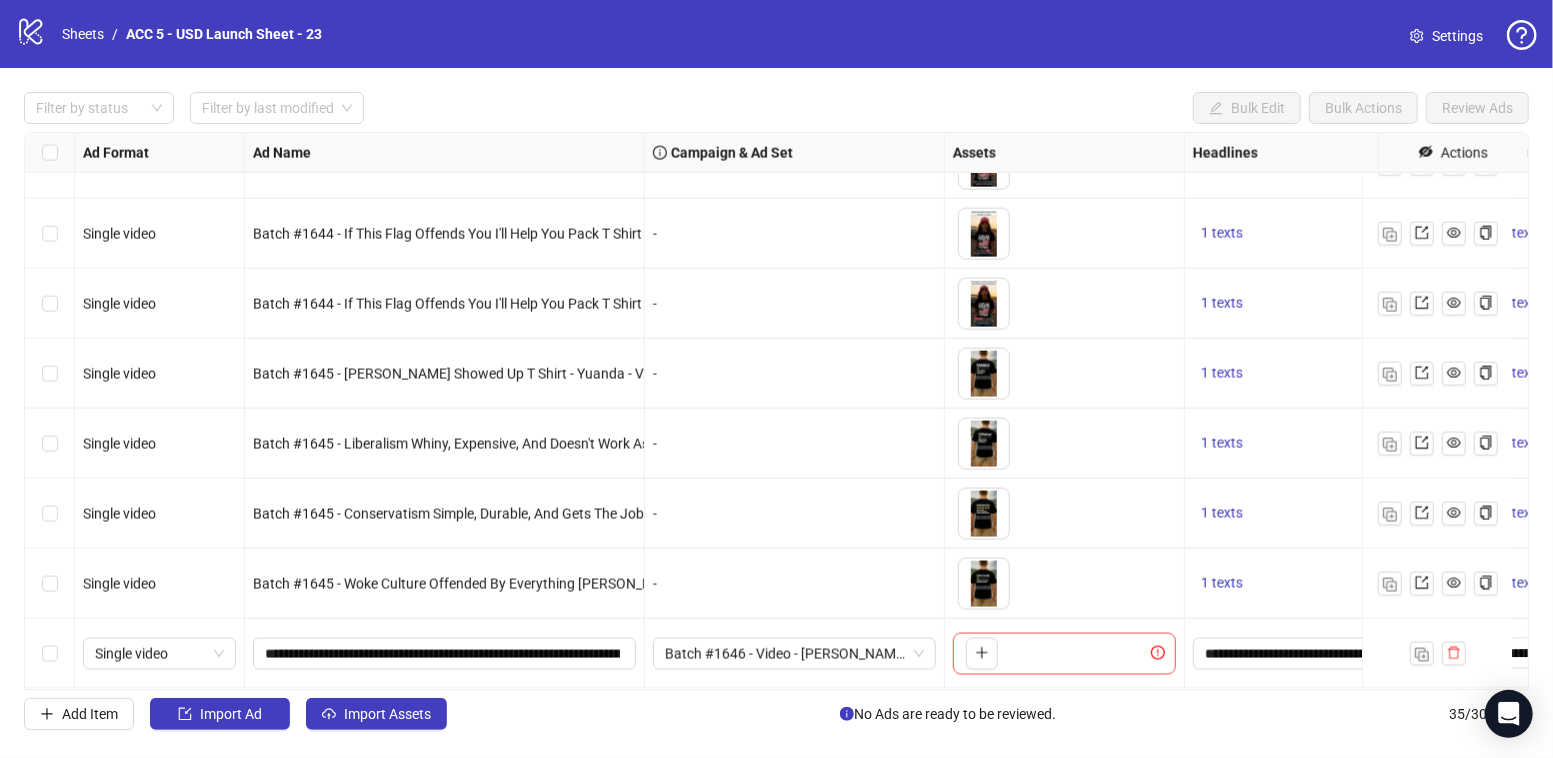 scroll, scrollTop: 1950, scrollLeft: 512, axis: both 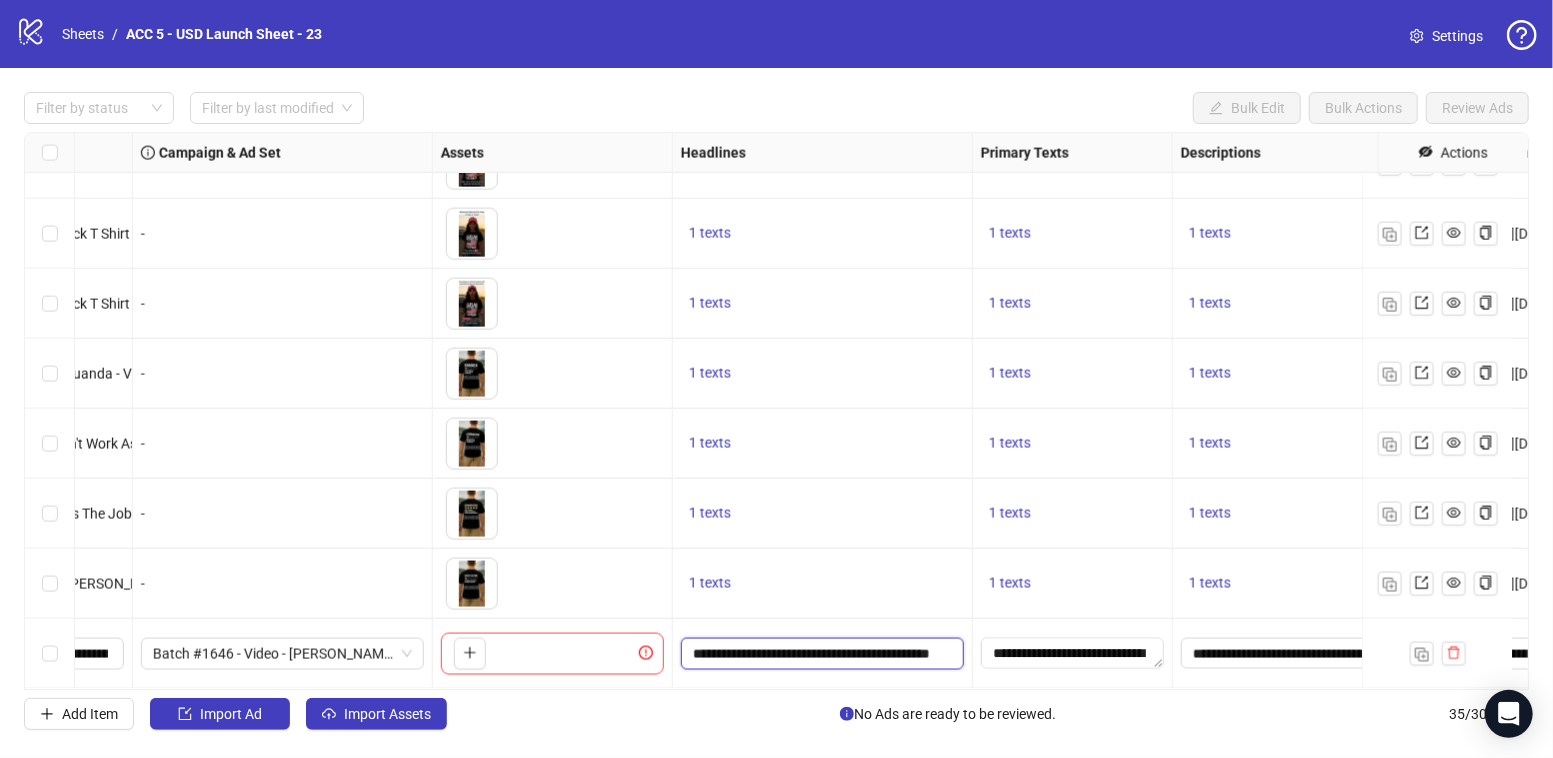 click on "**********" at bounding box center (820, 654) 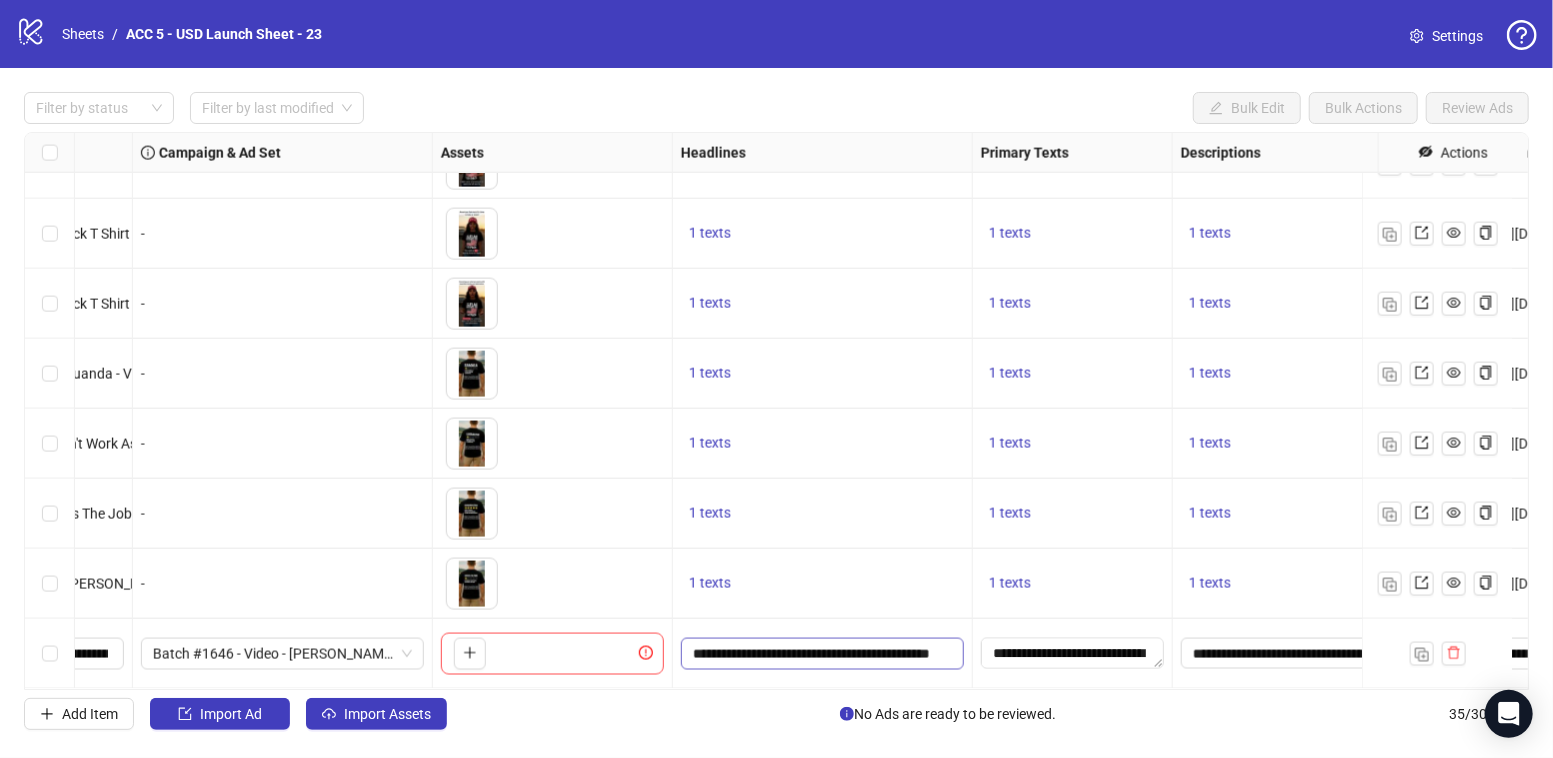 scroll, scrollTop: 0, scrollLeft: 3, axis: horizontal 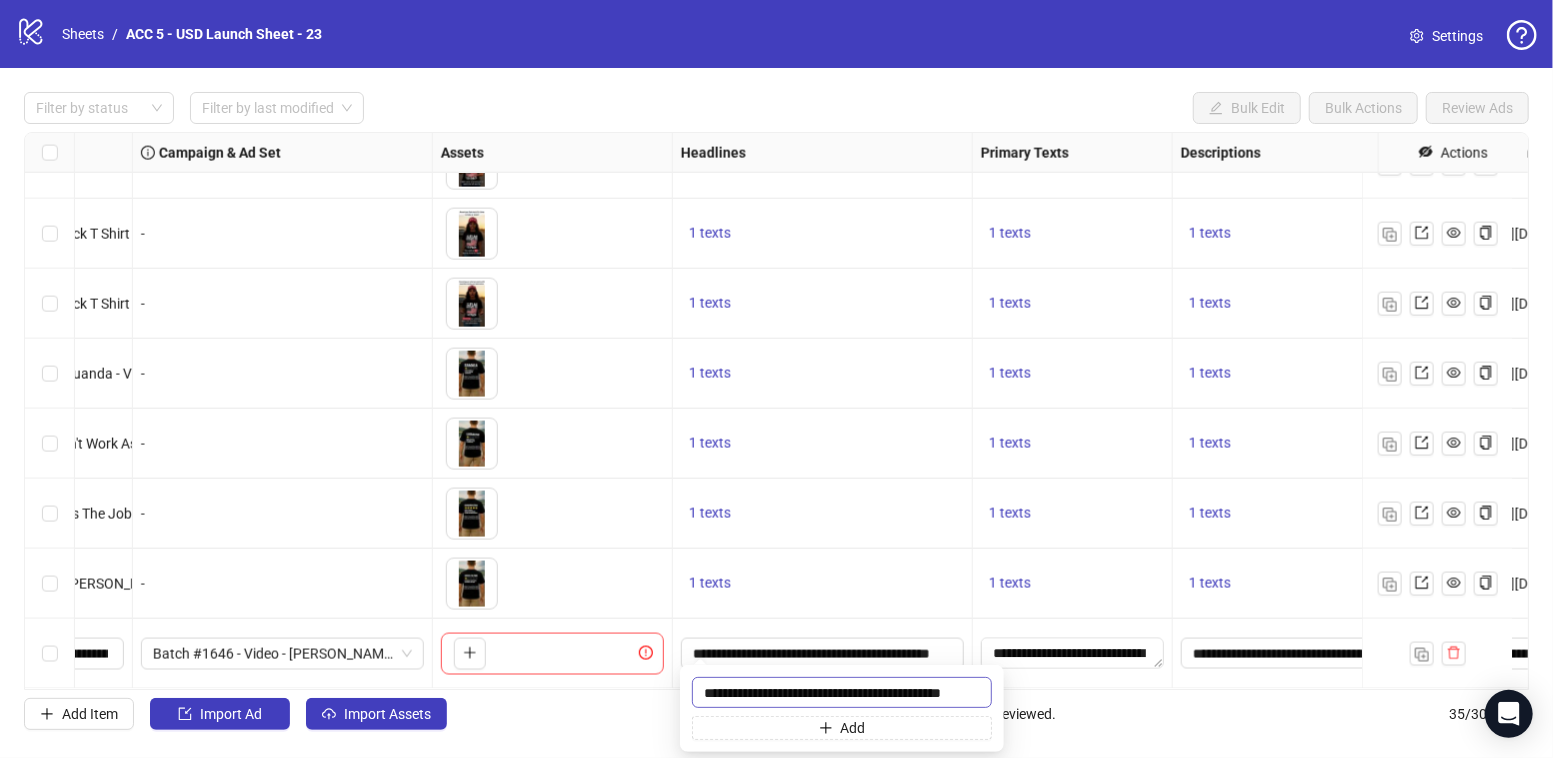 click on "**********" at bounding box center (842, 692) 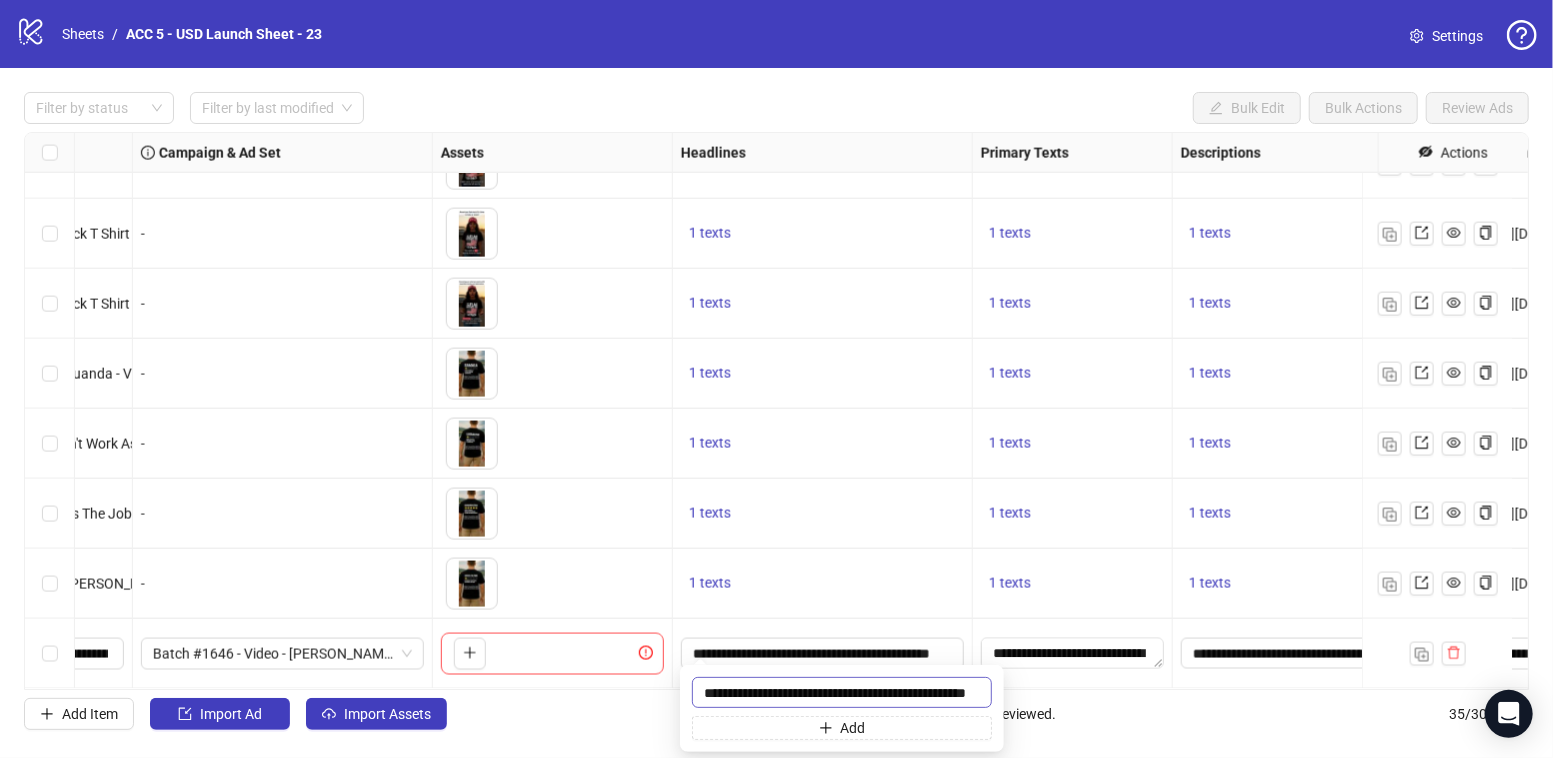 type on "**********" 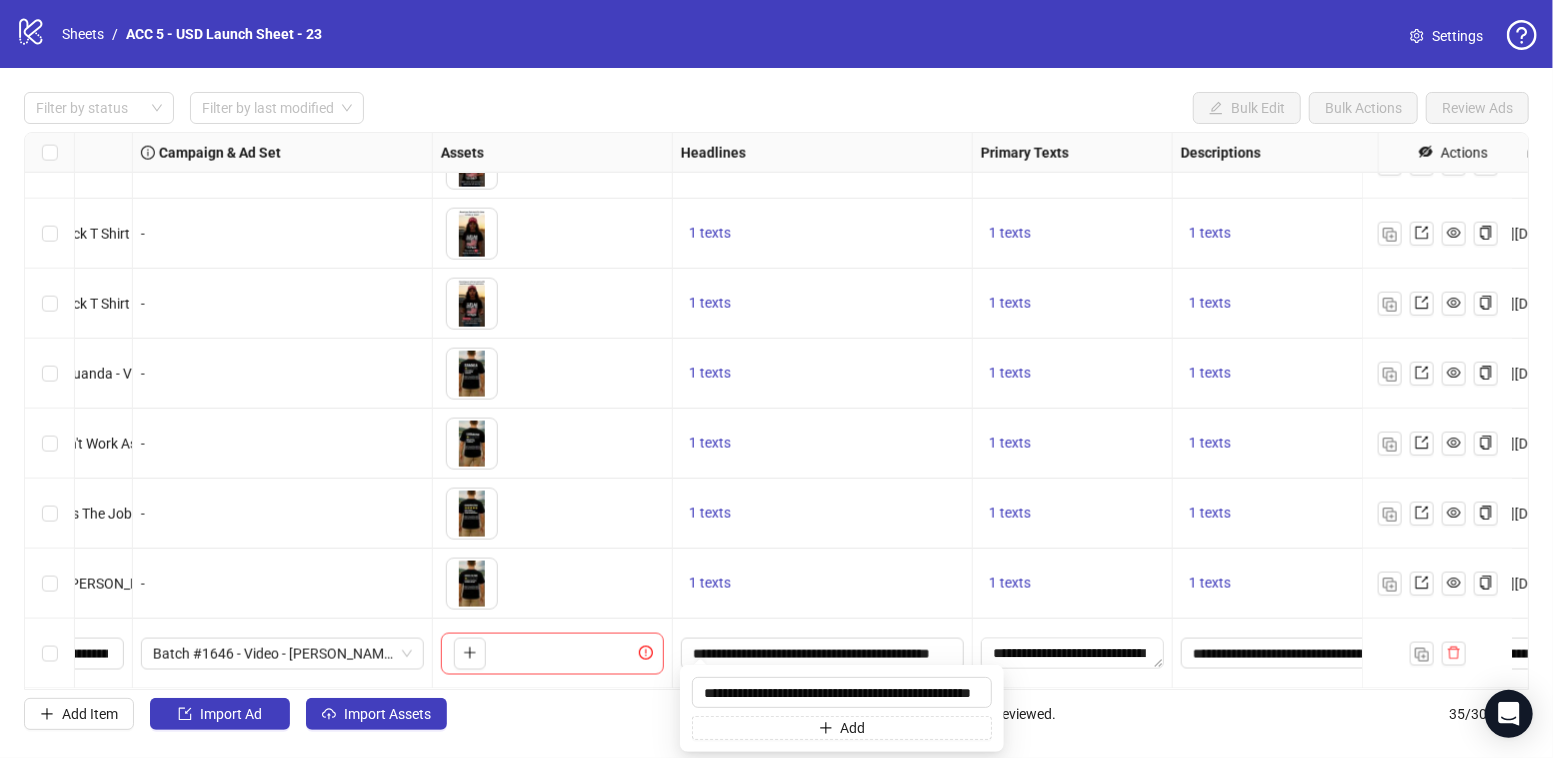 click on "1 texts" at bounding box center (822, 514) 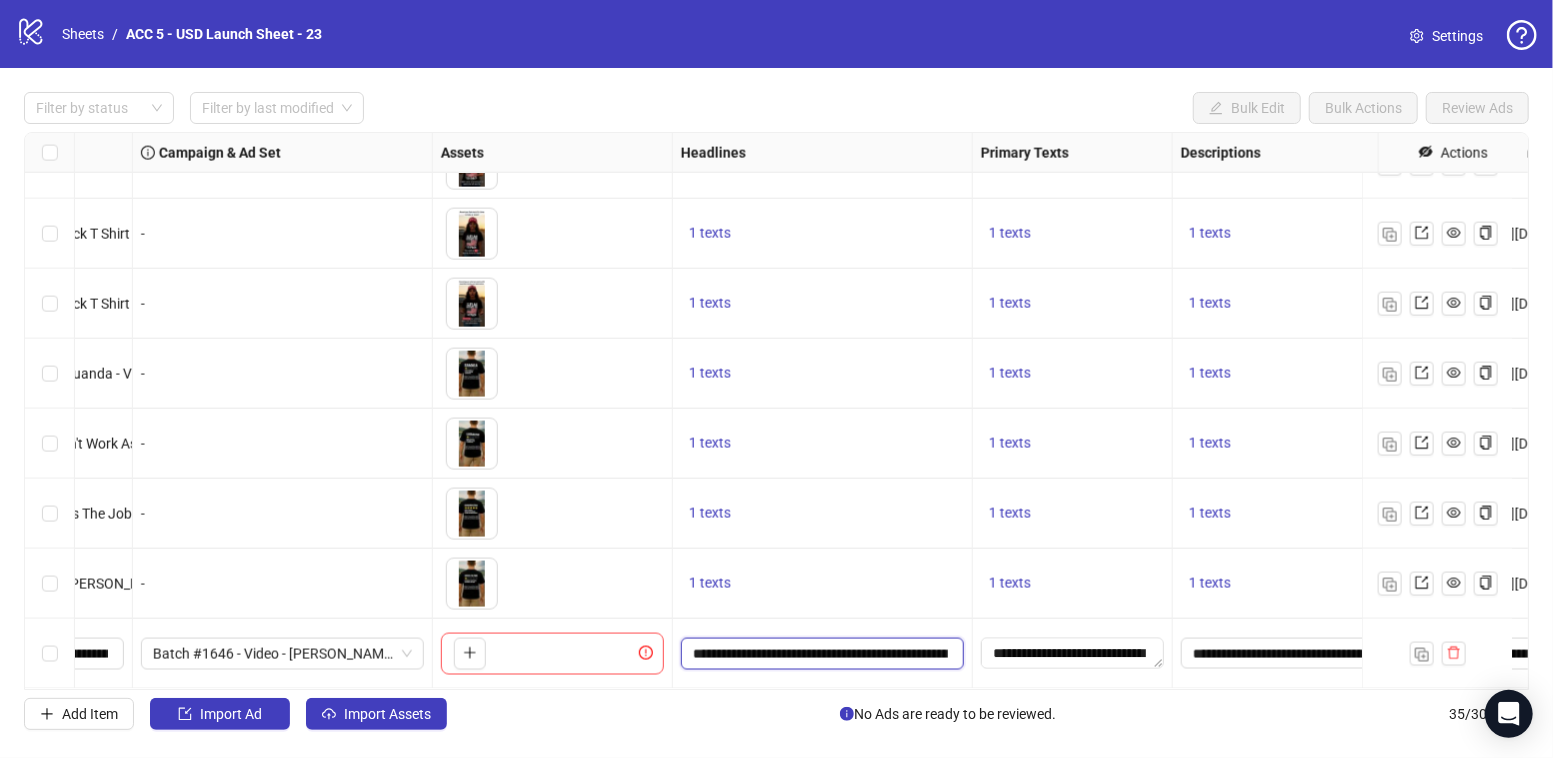 click on "**********" at bounding box center (820, 654) 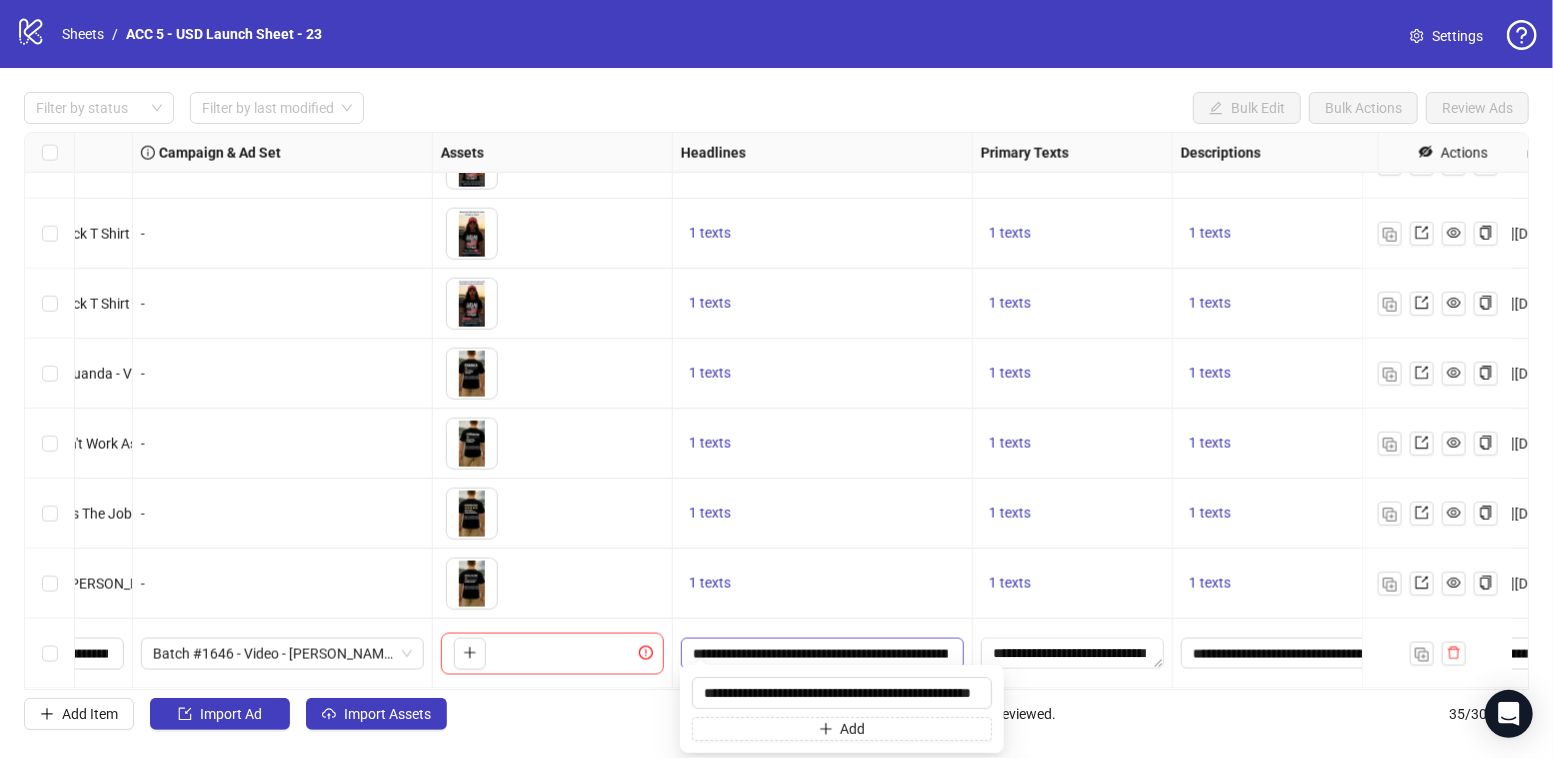scroll, scrollTop: 0, scrollLeft: 47, axis: horizontal 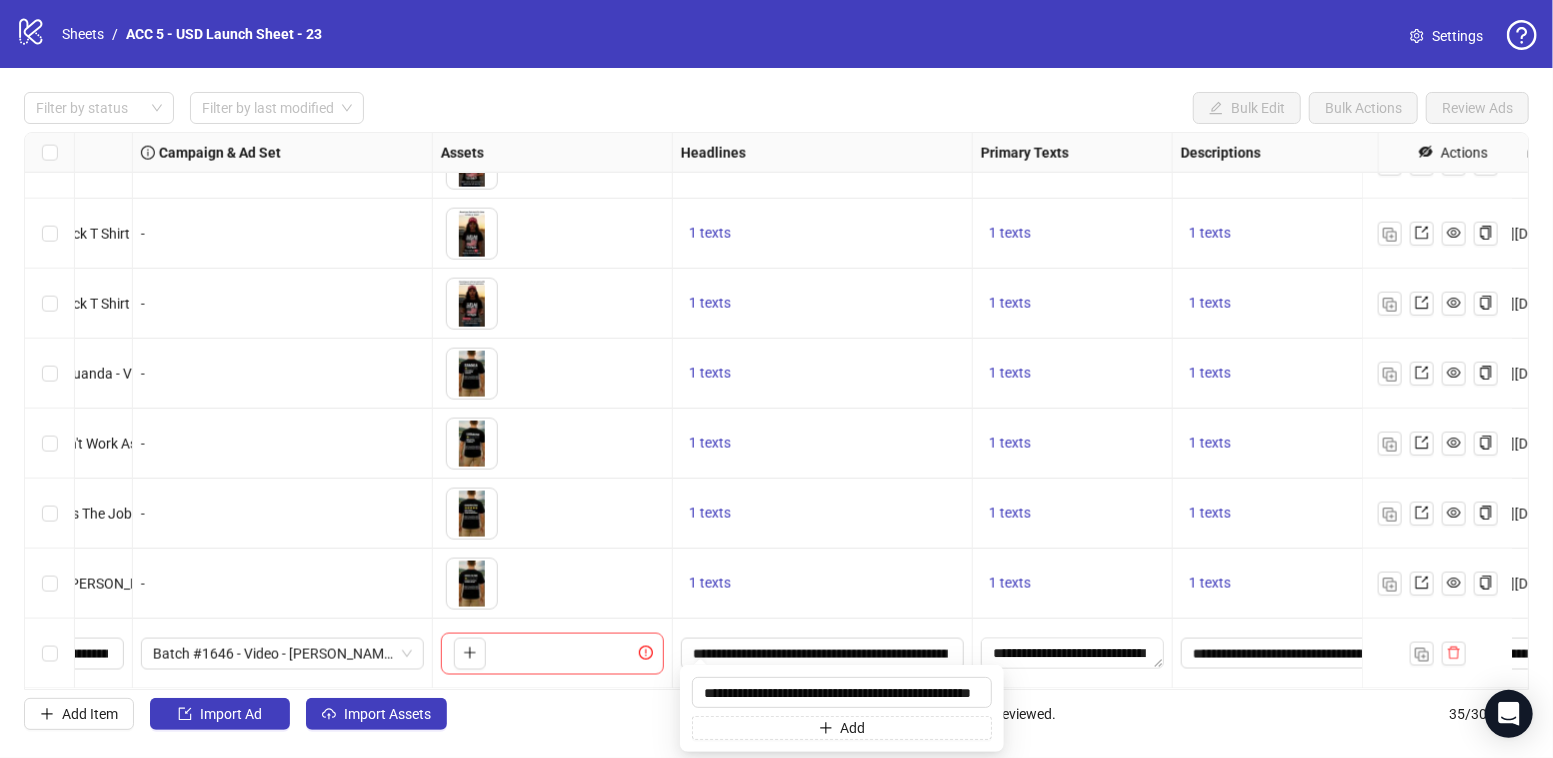 click on "1 texts" at bounding box center (823, 514) 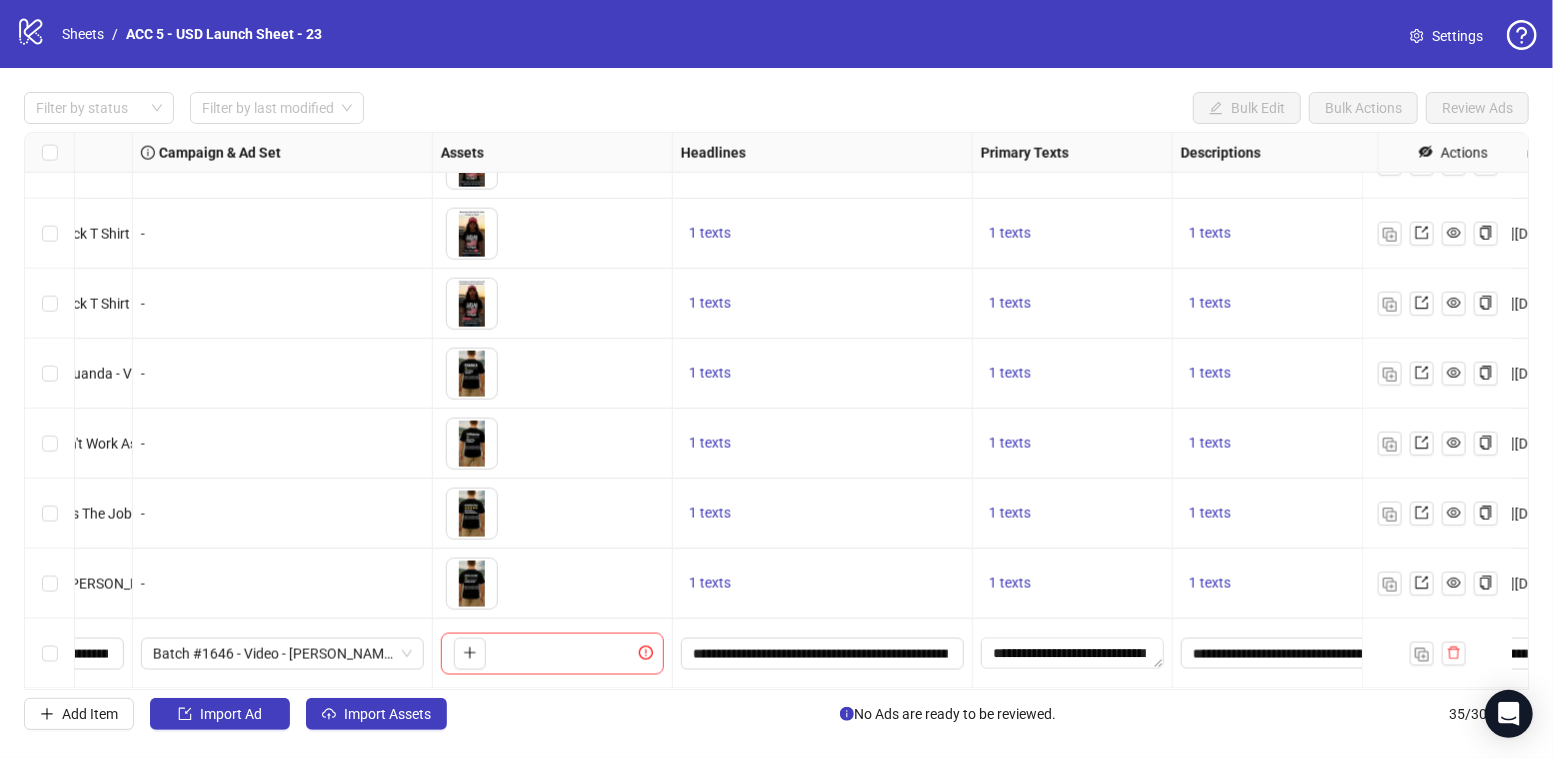 scroll, scrollTop: 0, scrollLeft: 0, axis: both 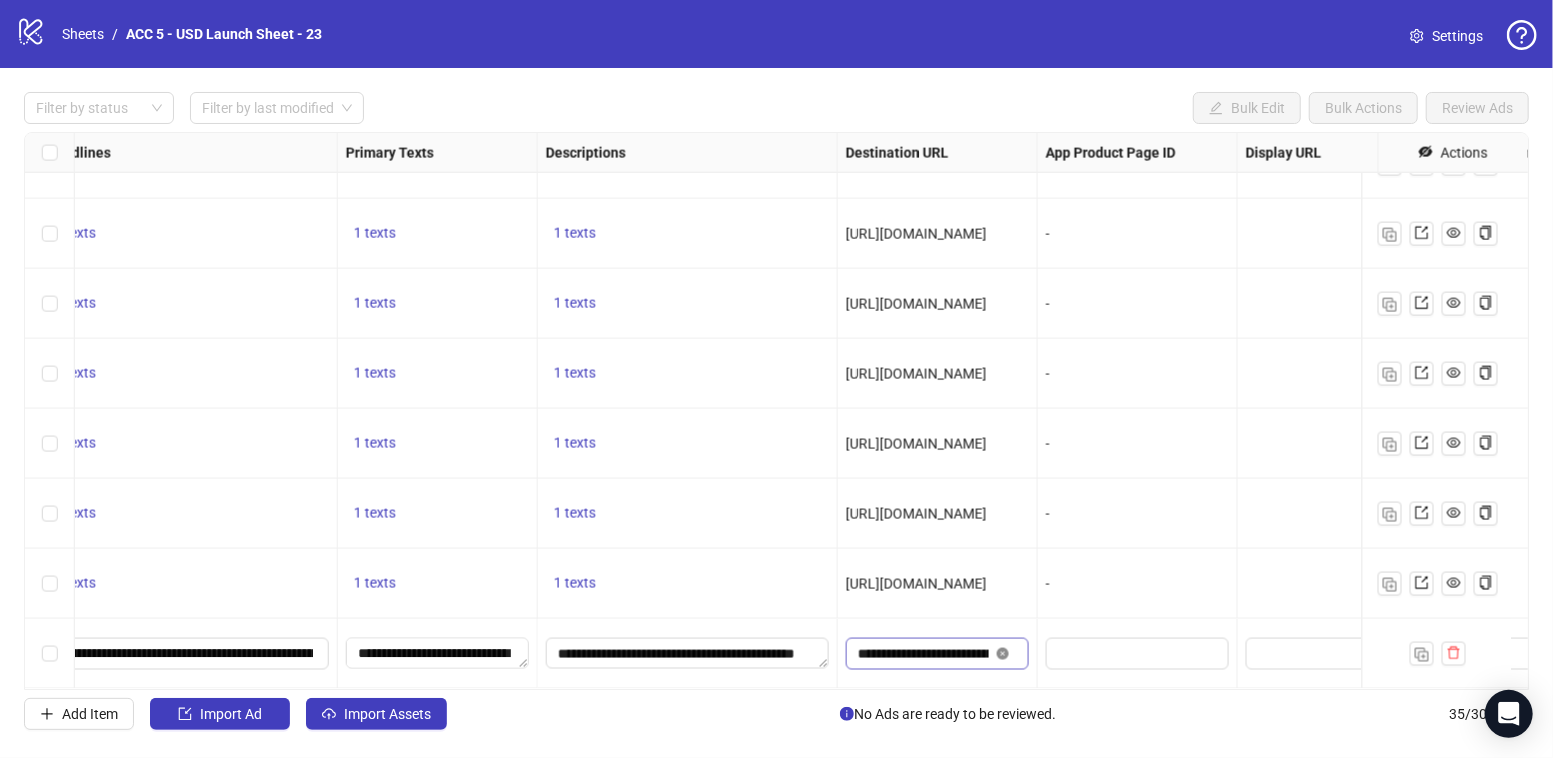 click 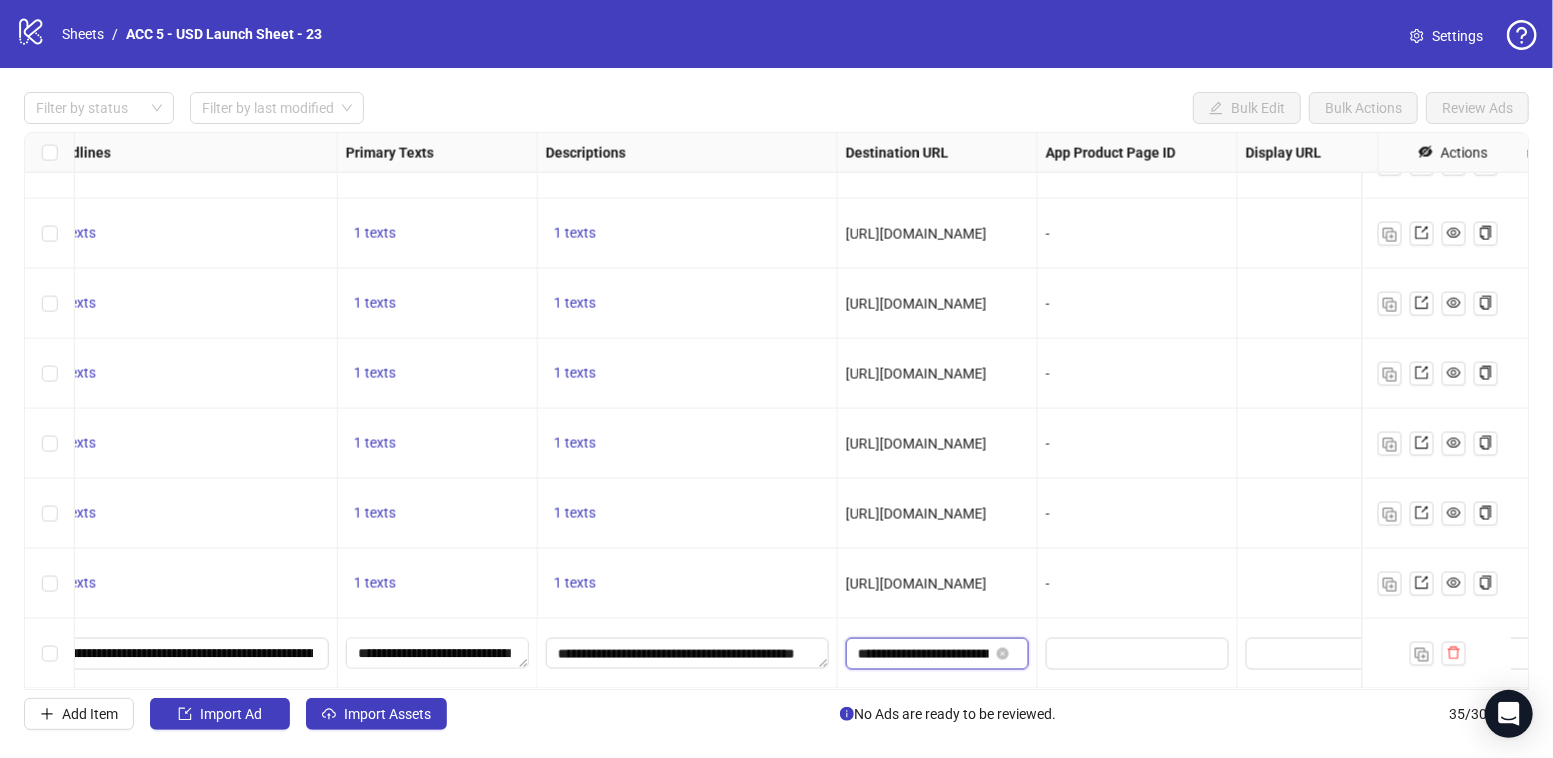 type 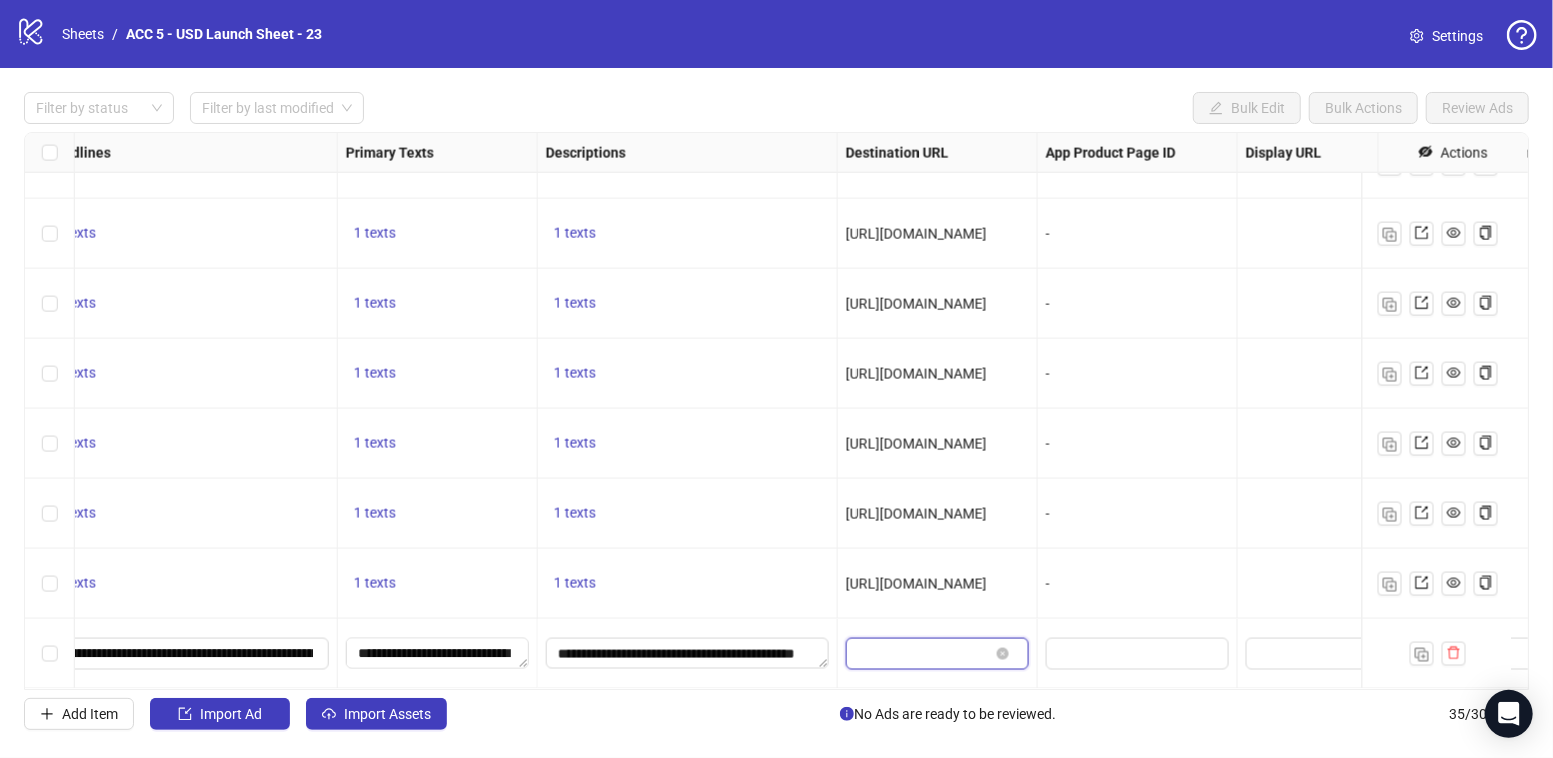scroll, scrollTop: 0, scrollLeft: 0, axis: both 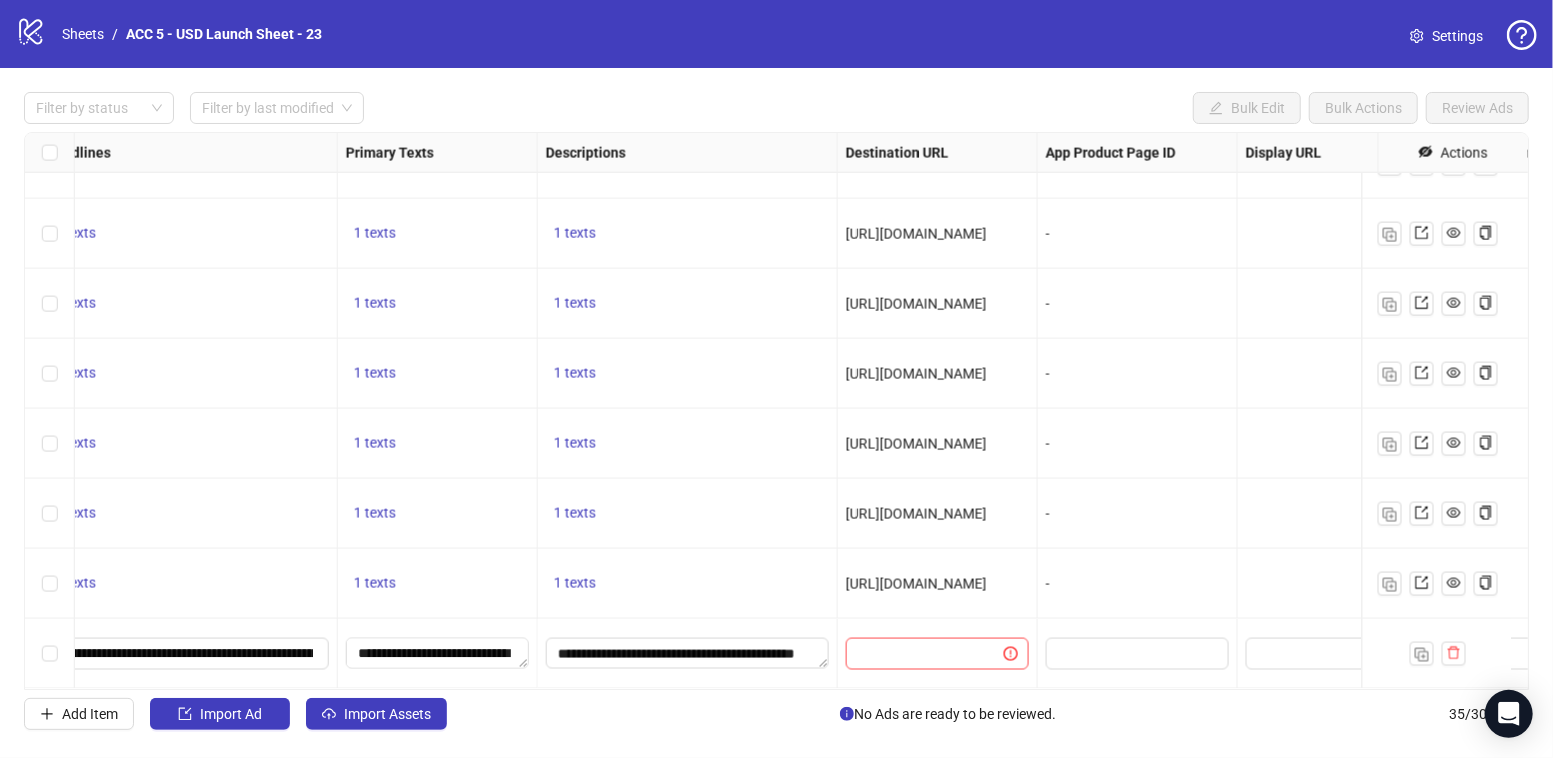 click on "-" at bounding box center (1138, 444) 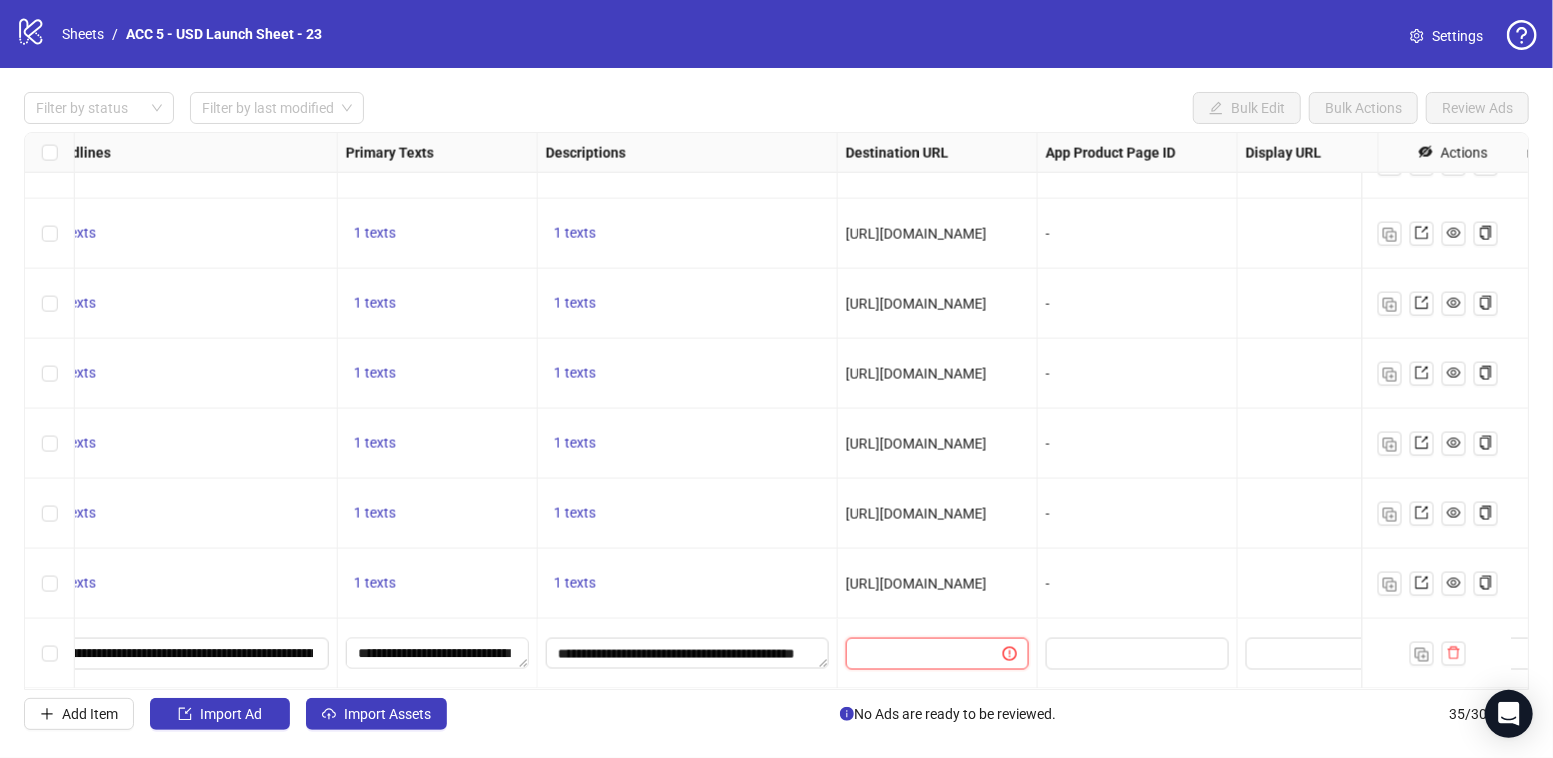 click at bounding box center [916, 654] 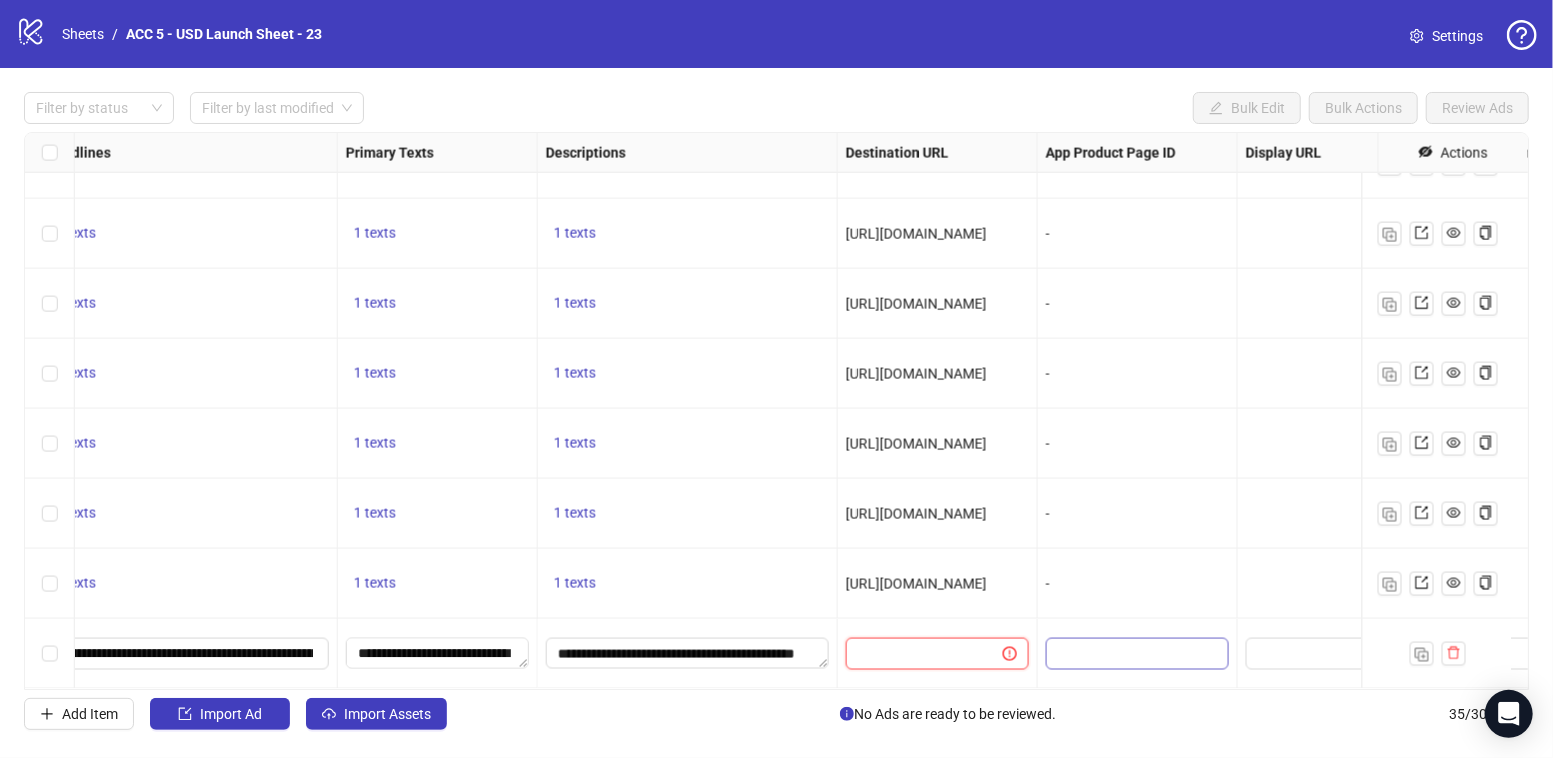 paste on "**********" 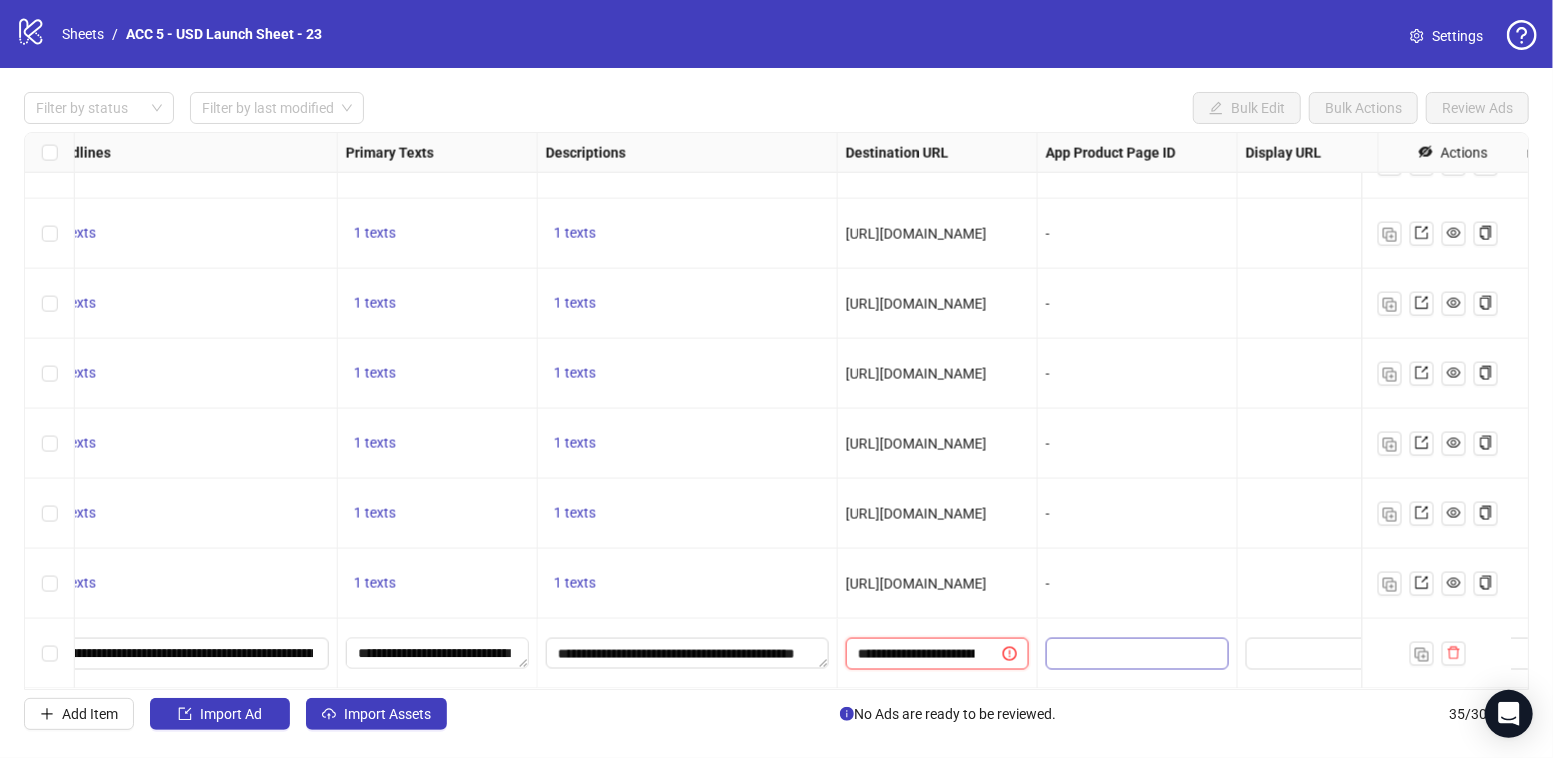 scroll, scrollTop: 0, scrollLeft: 366, axis: horizontal 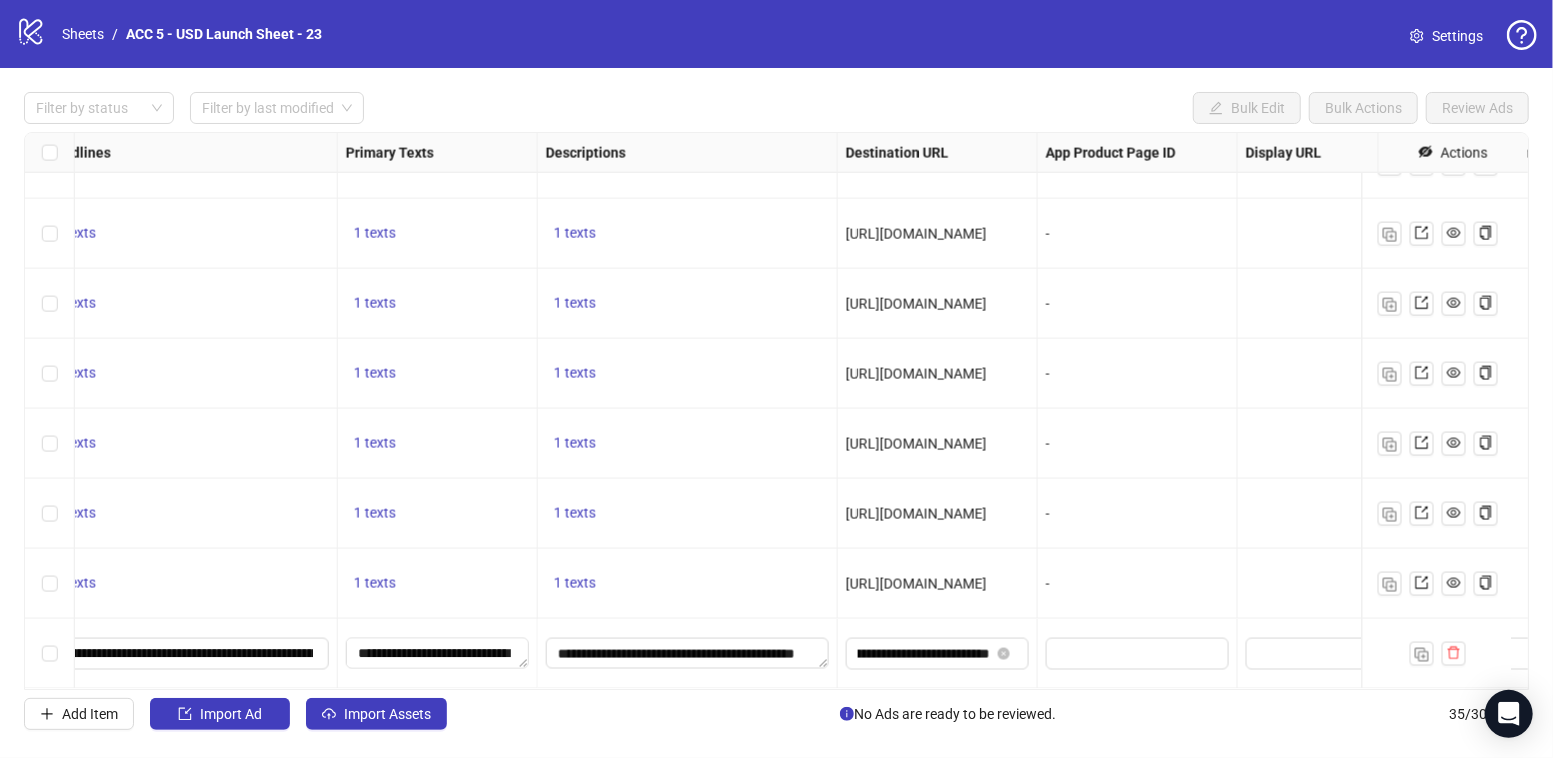 click on "-" at bounding box center [1138, 514] 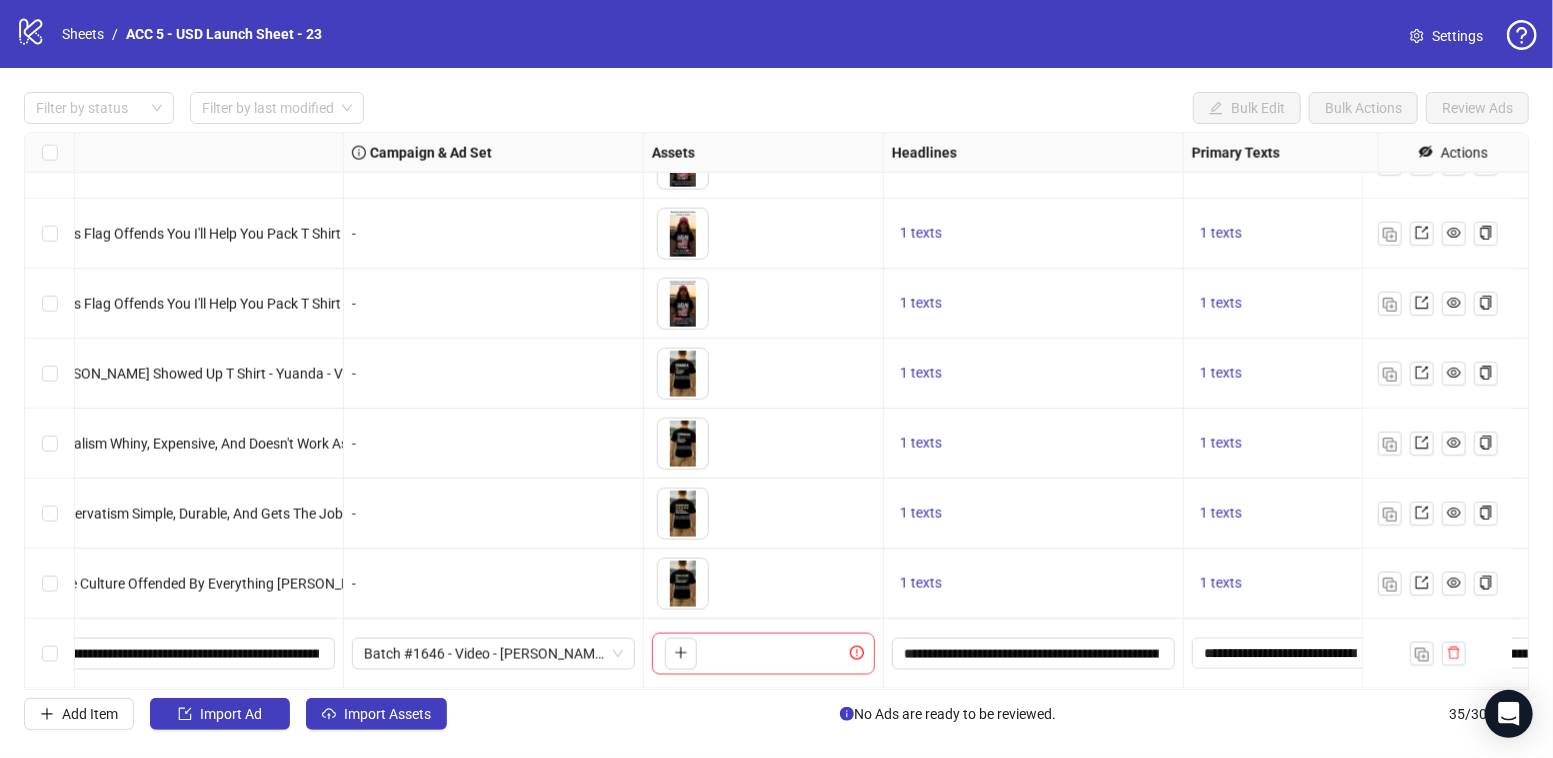 scroll, scrollTop: 1950, scrollLeft: 0, axis: vertical 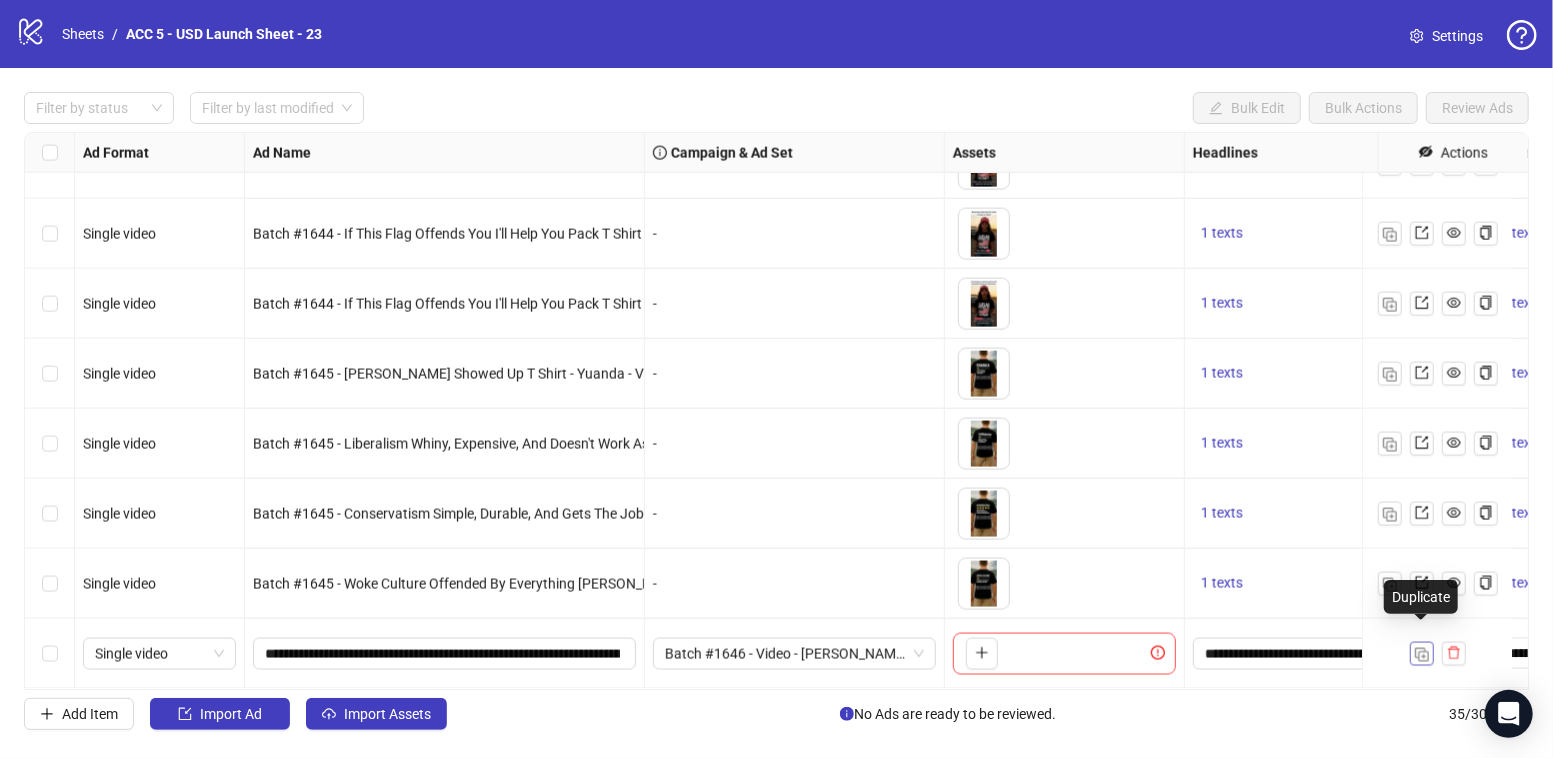 click at bounding box center [1422, 655] 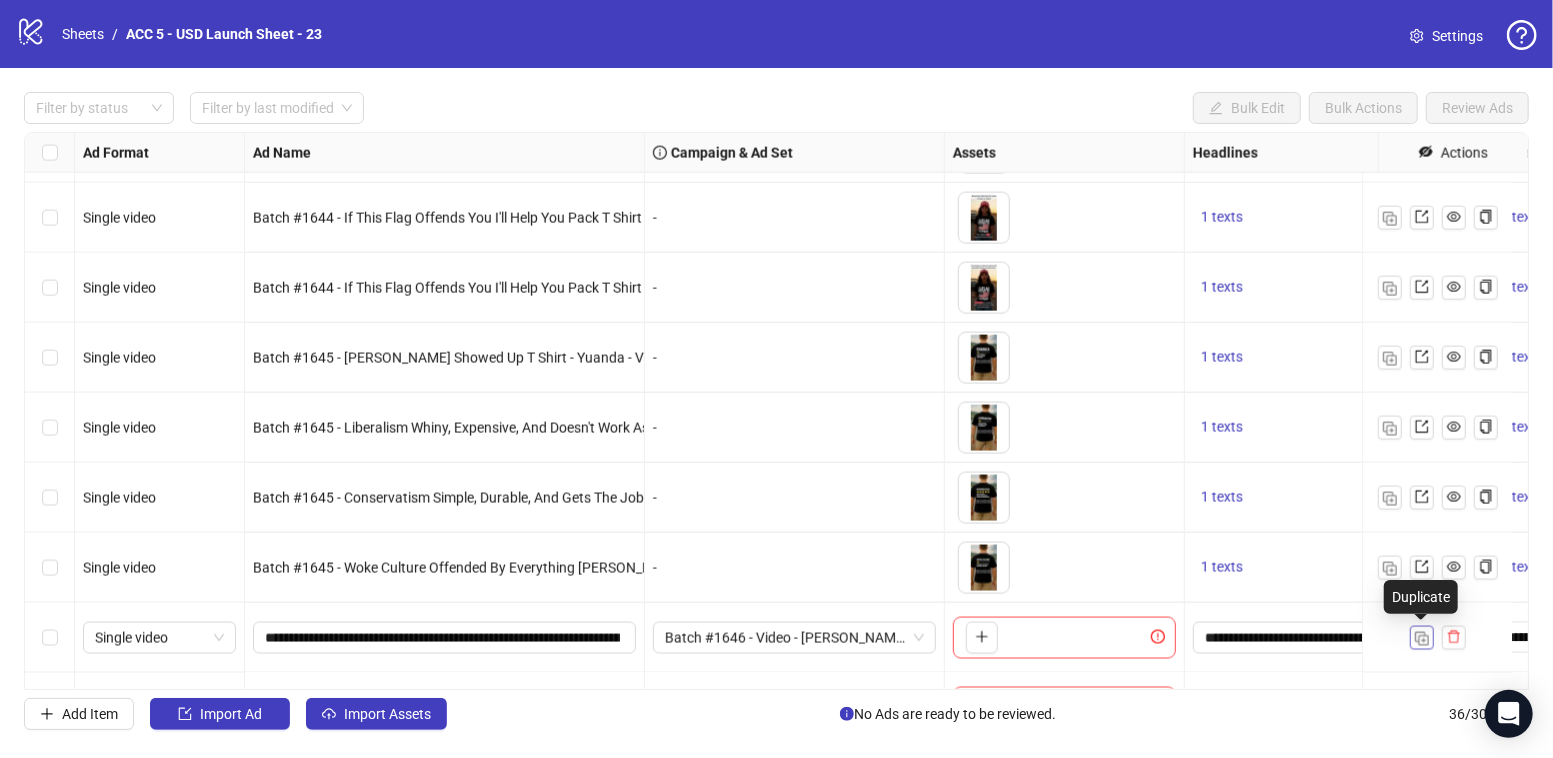 click at bounding box center (1422, 639) 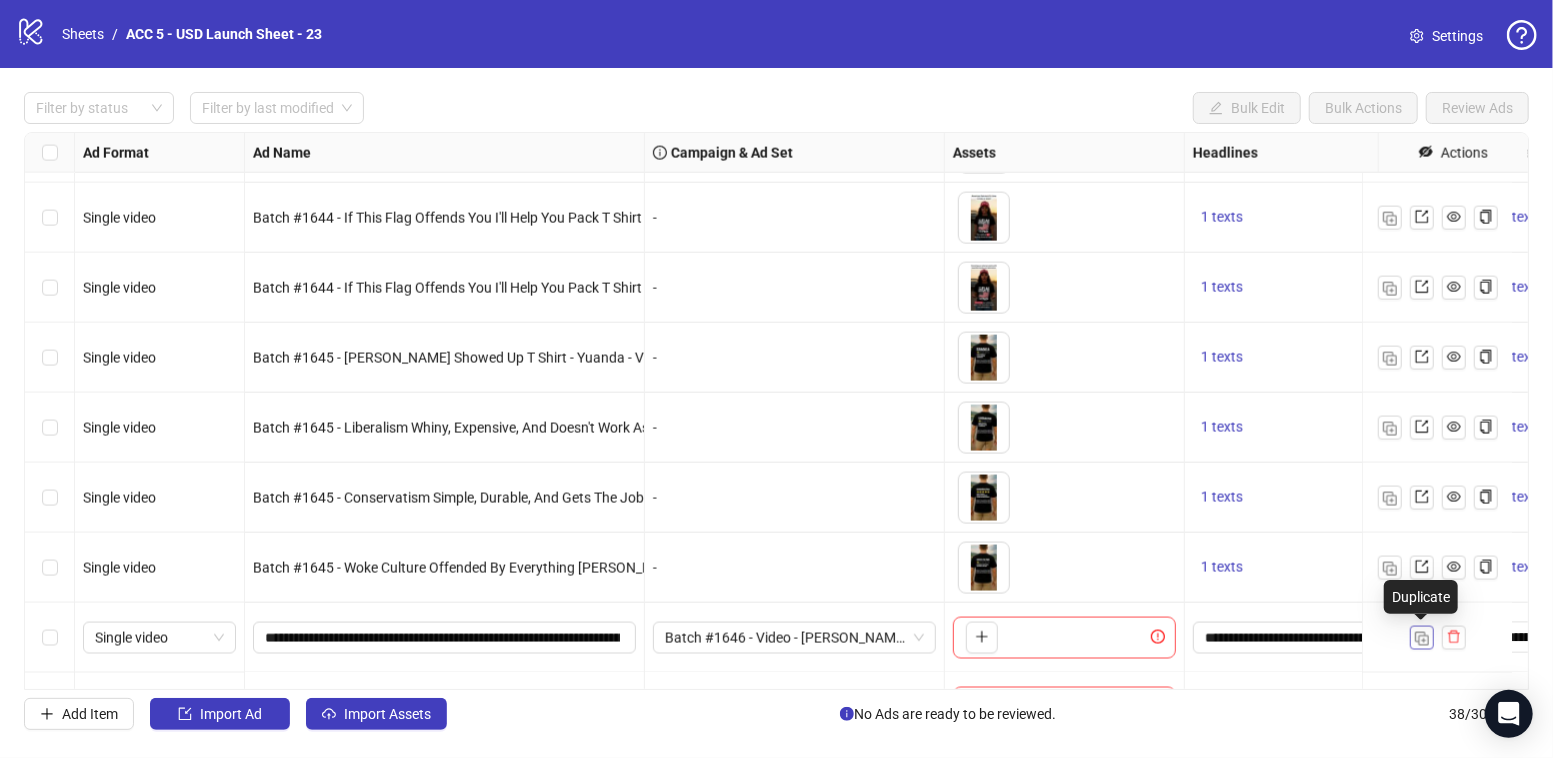 click at bounding box center [1422, 639] 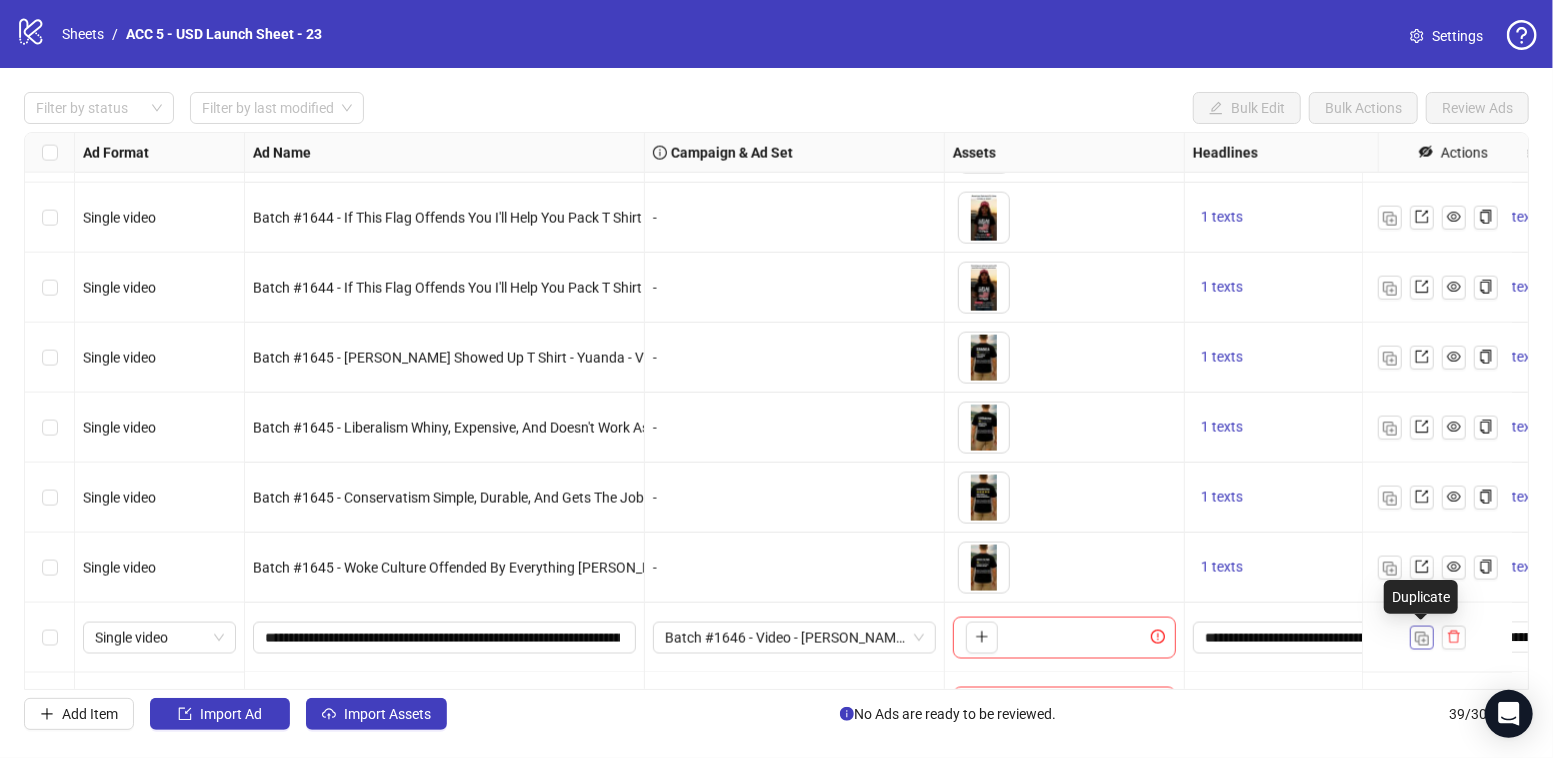click at bounding box center (1422, 639) 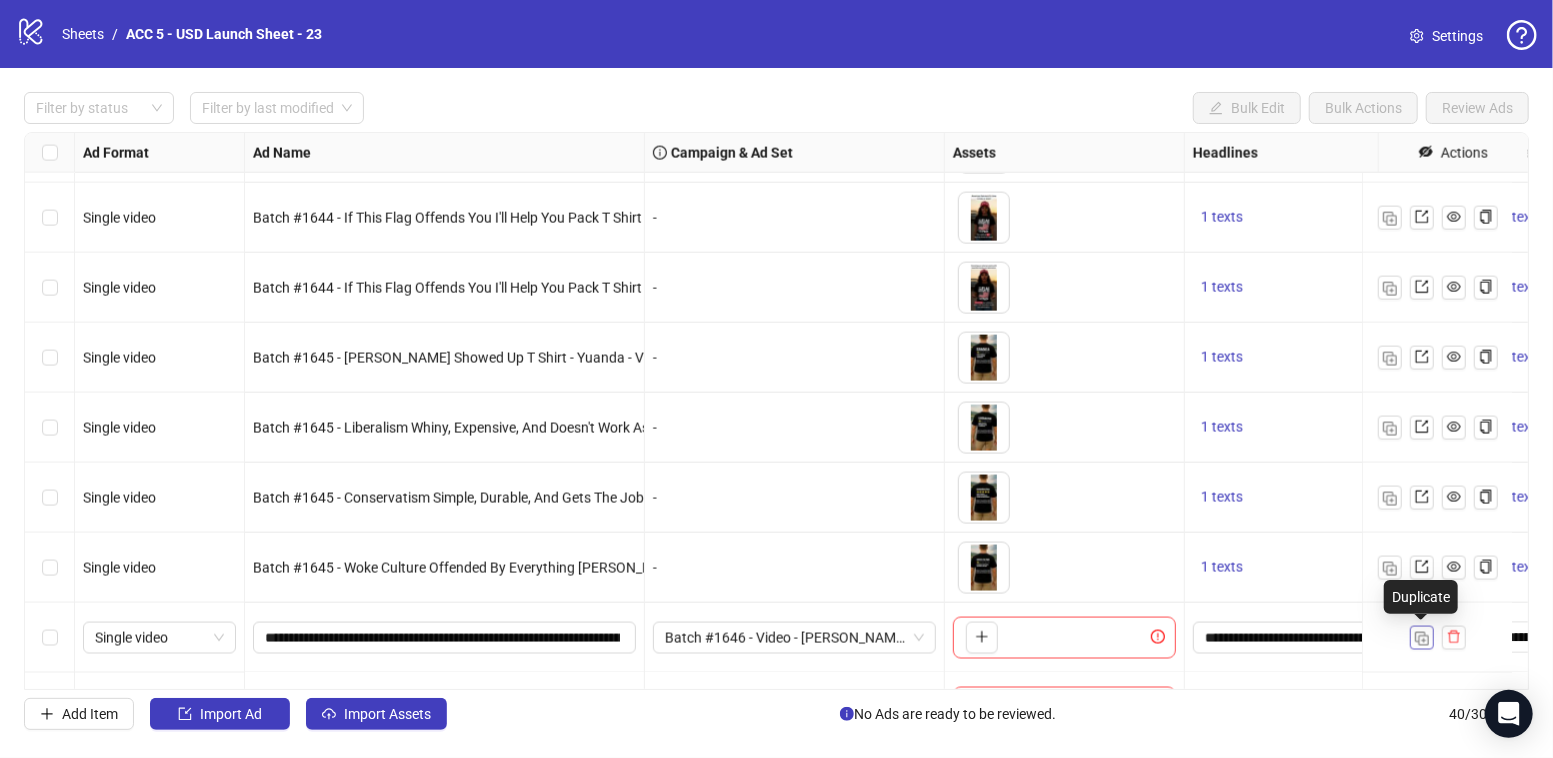 click at bounding box center (1422, 639) 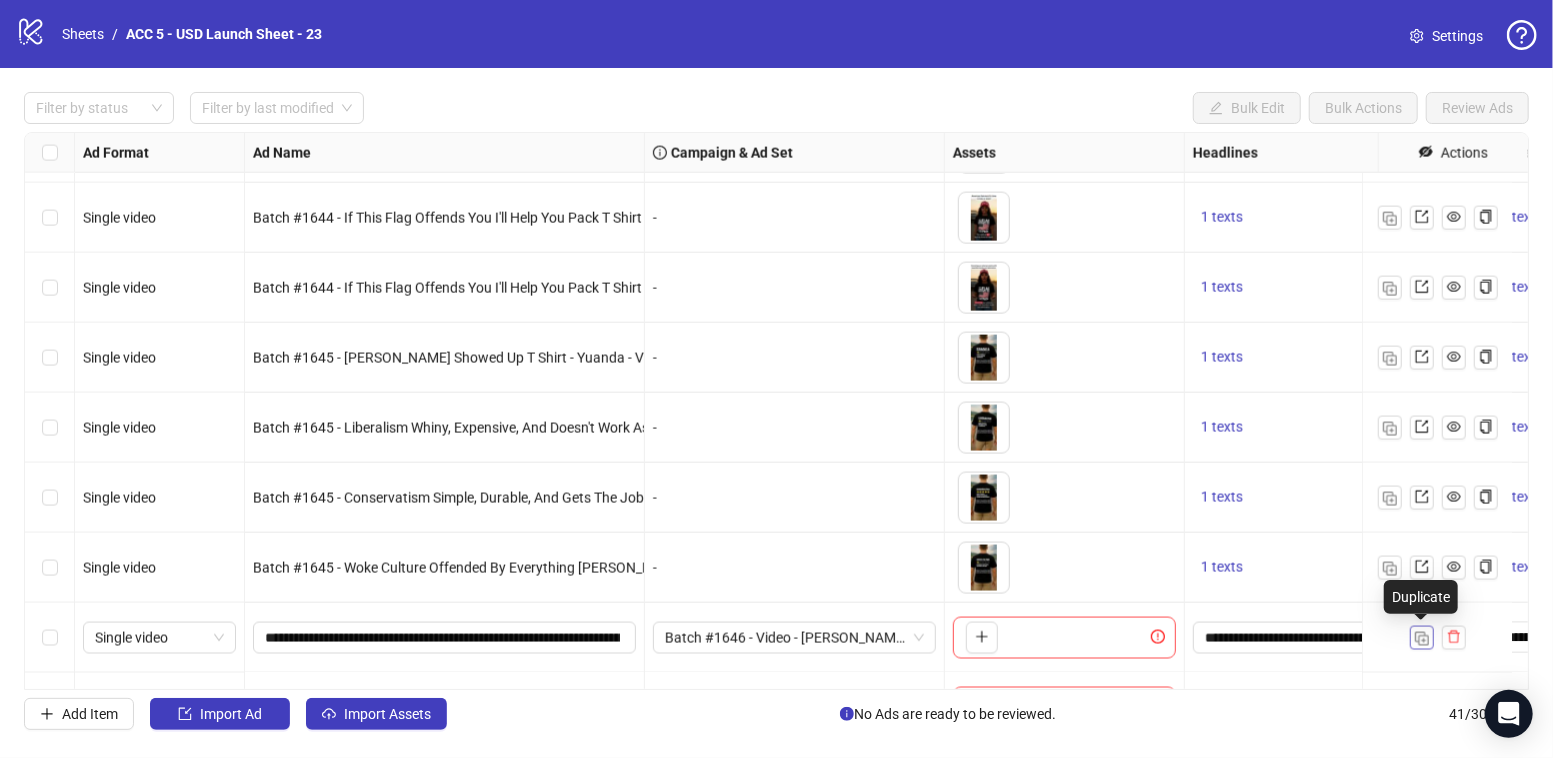 click at bounding box center [1422, 639] 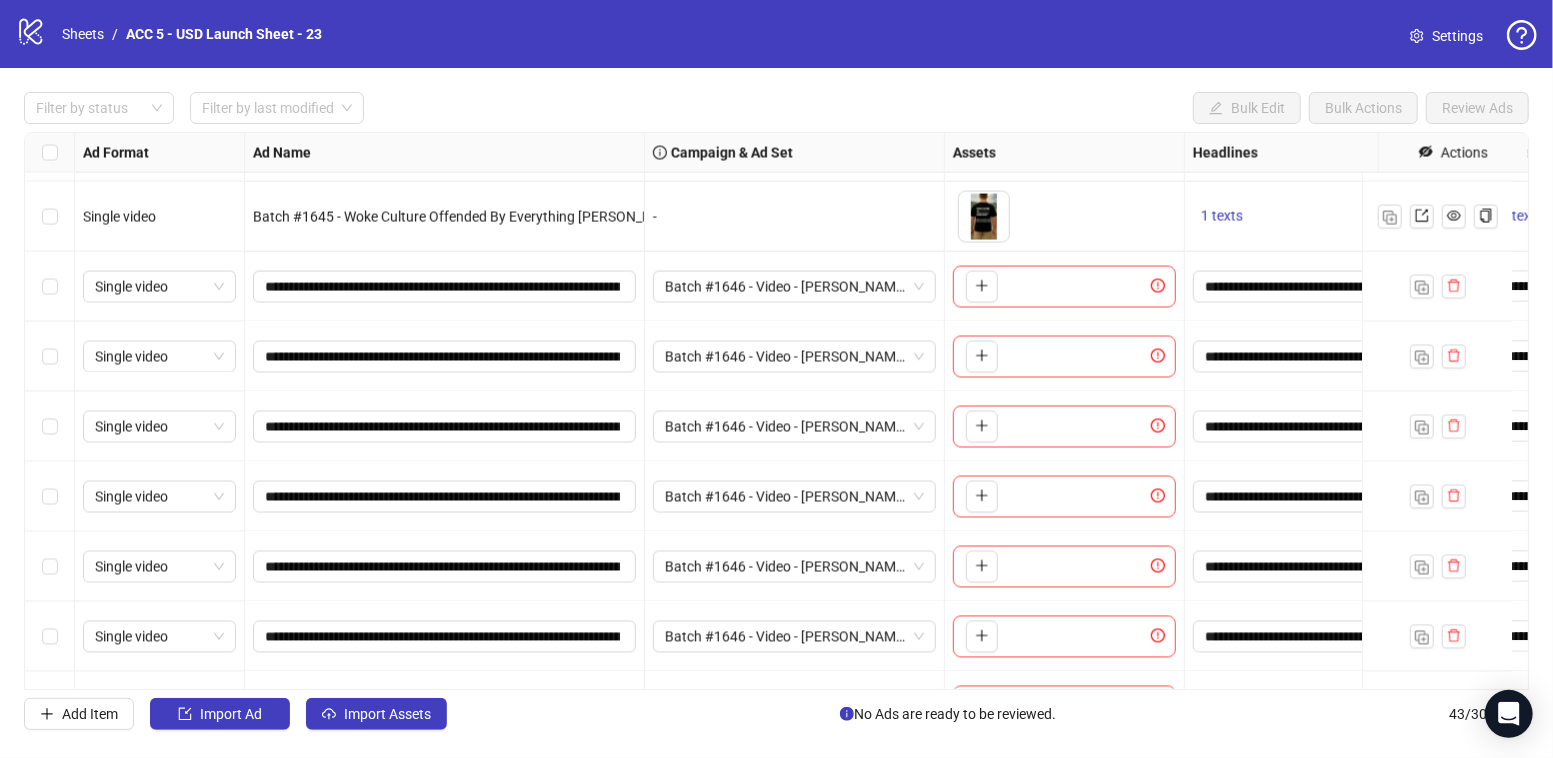 scroll, scrollTop: 2298, scrollLeft: 0, axis: vertical 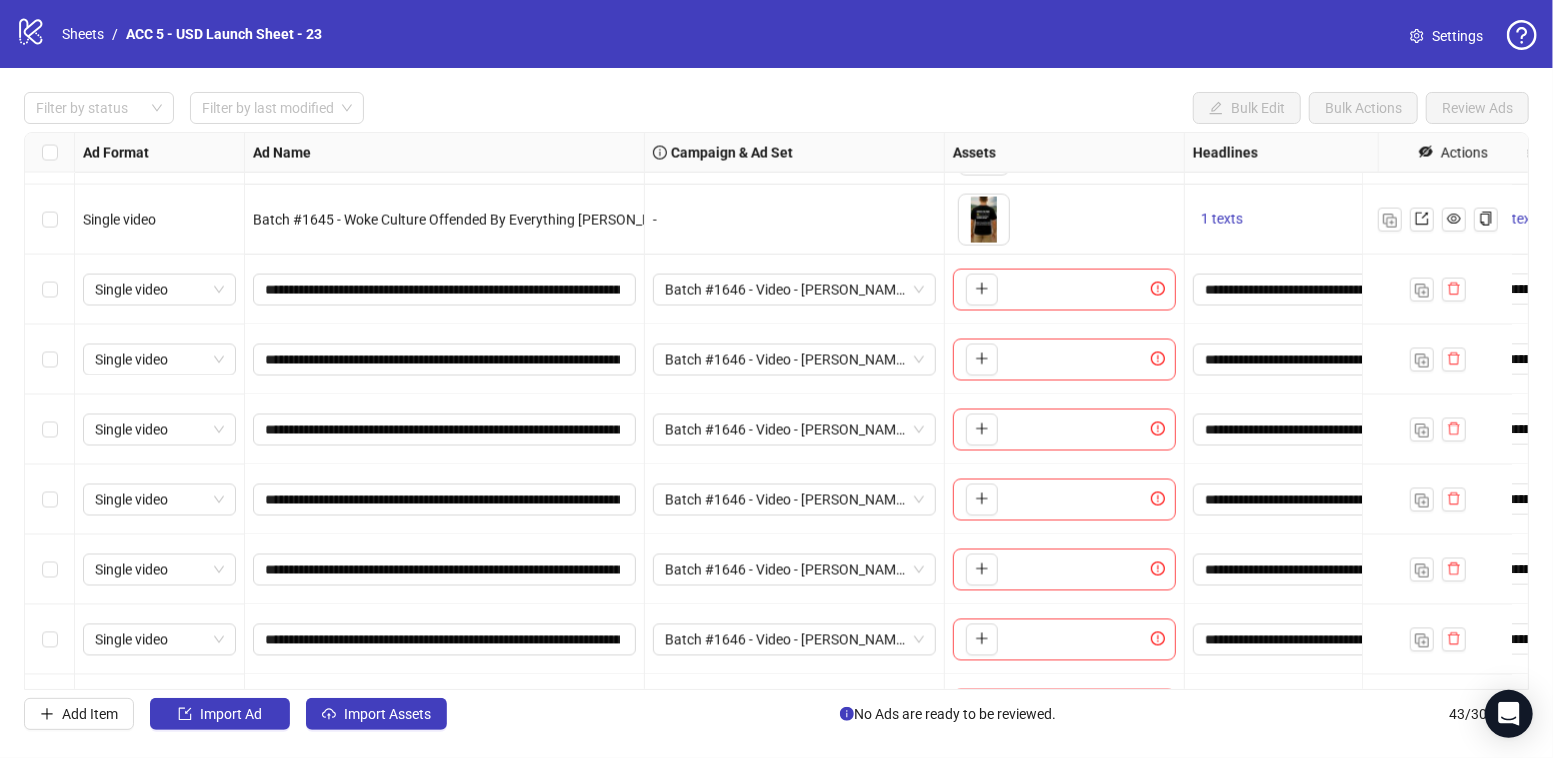 click on "Batch #1646 - Video - [PERSON_NAME] Duck Hunting Glock Gun T Shirt - Yuanda  - Tiktok Videos - [DATE]" at bounding box center (795, 500) 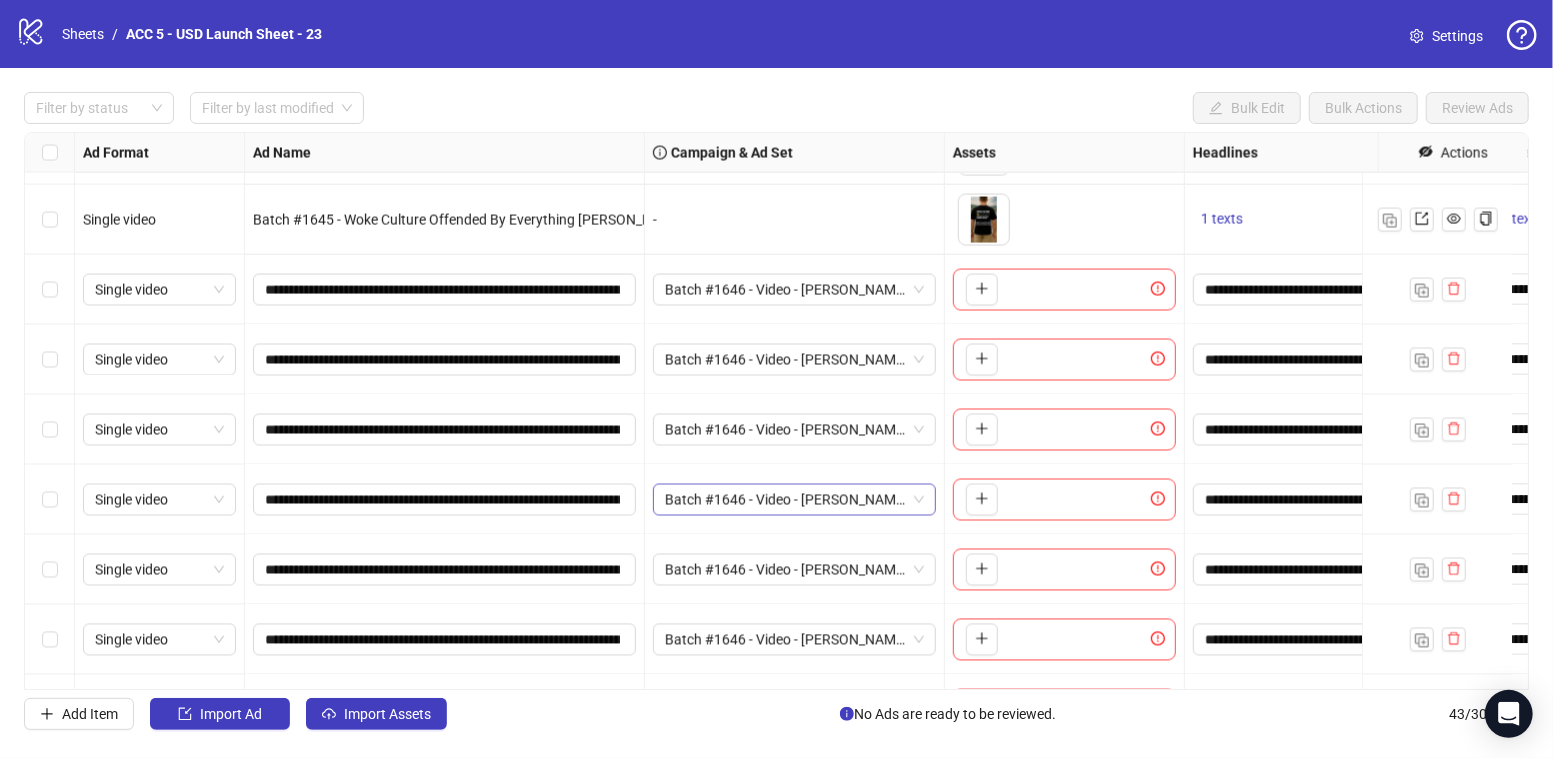 click on "Batch #1646 - Video - [PERSON_NAME] Duck Hunting Glock Gun T Shirt - Yuanda  - Tiktok Videos - [DATE]" at bounding box center (794, 500) 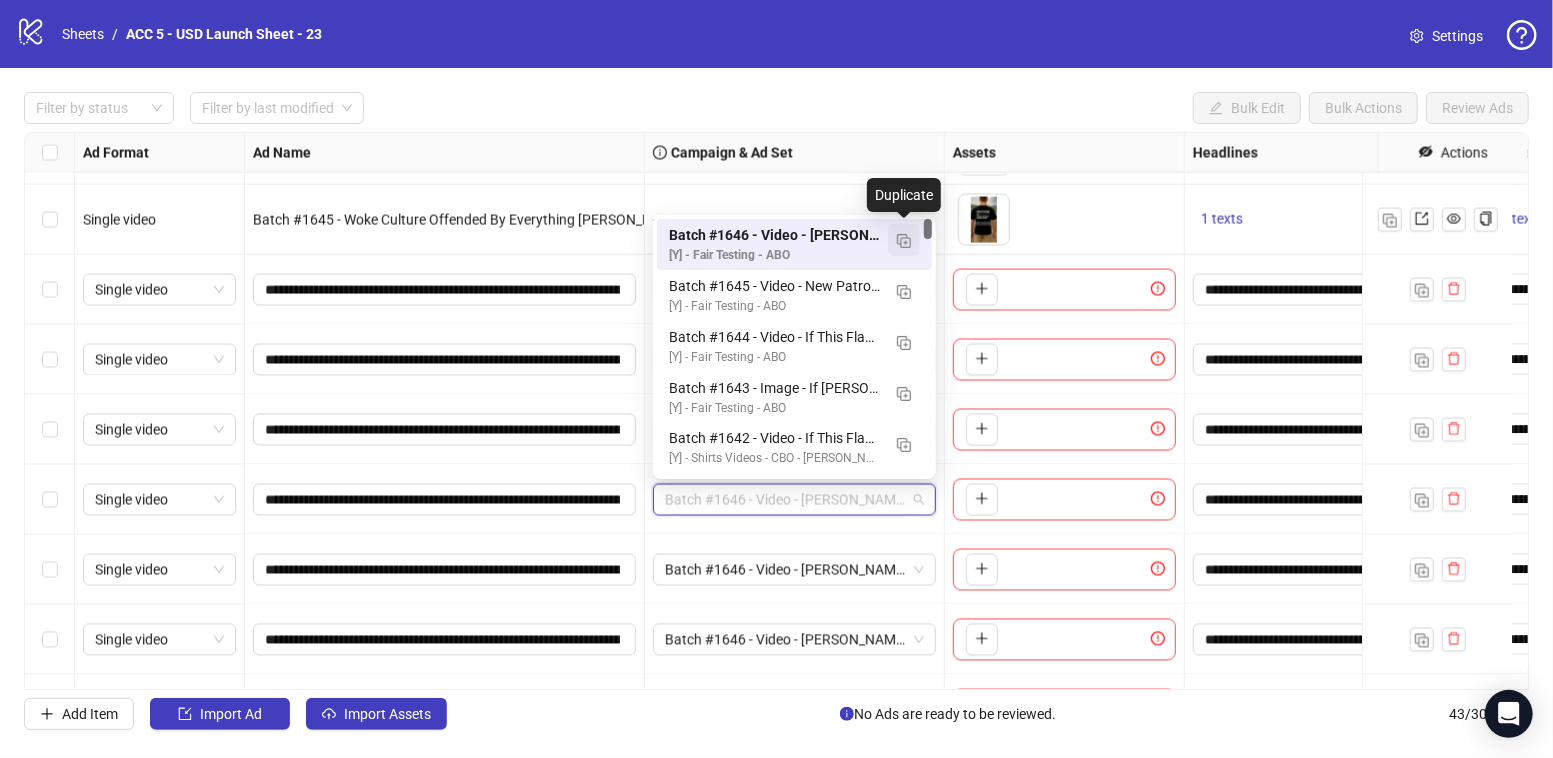 click at bounding box center [904, 241] 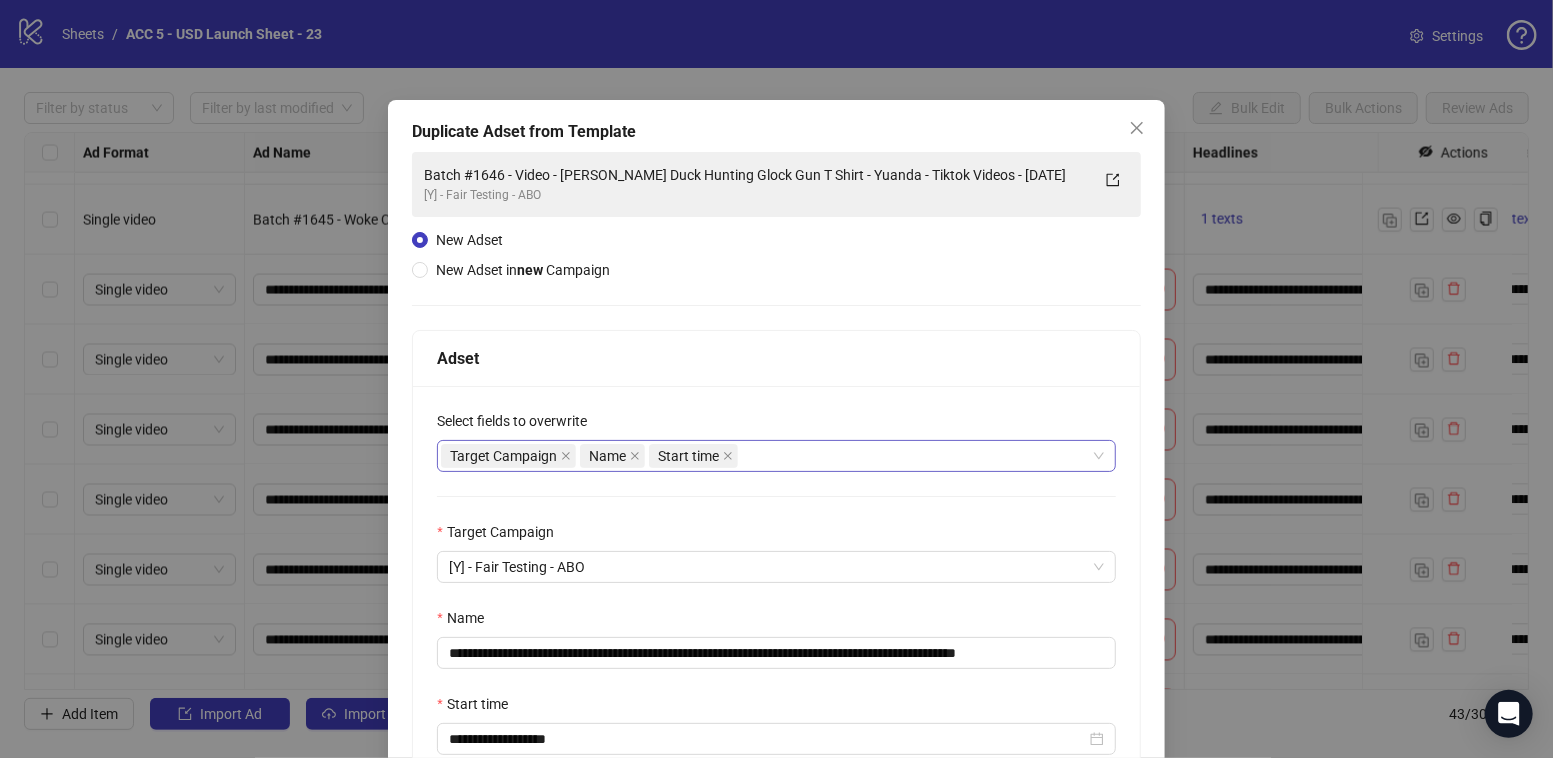 click on "Target Campaign Name Start time" at bounding box center (766, 456) 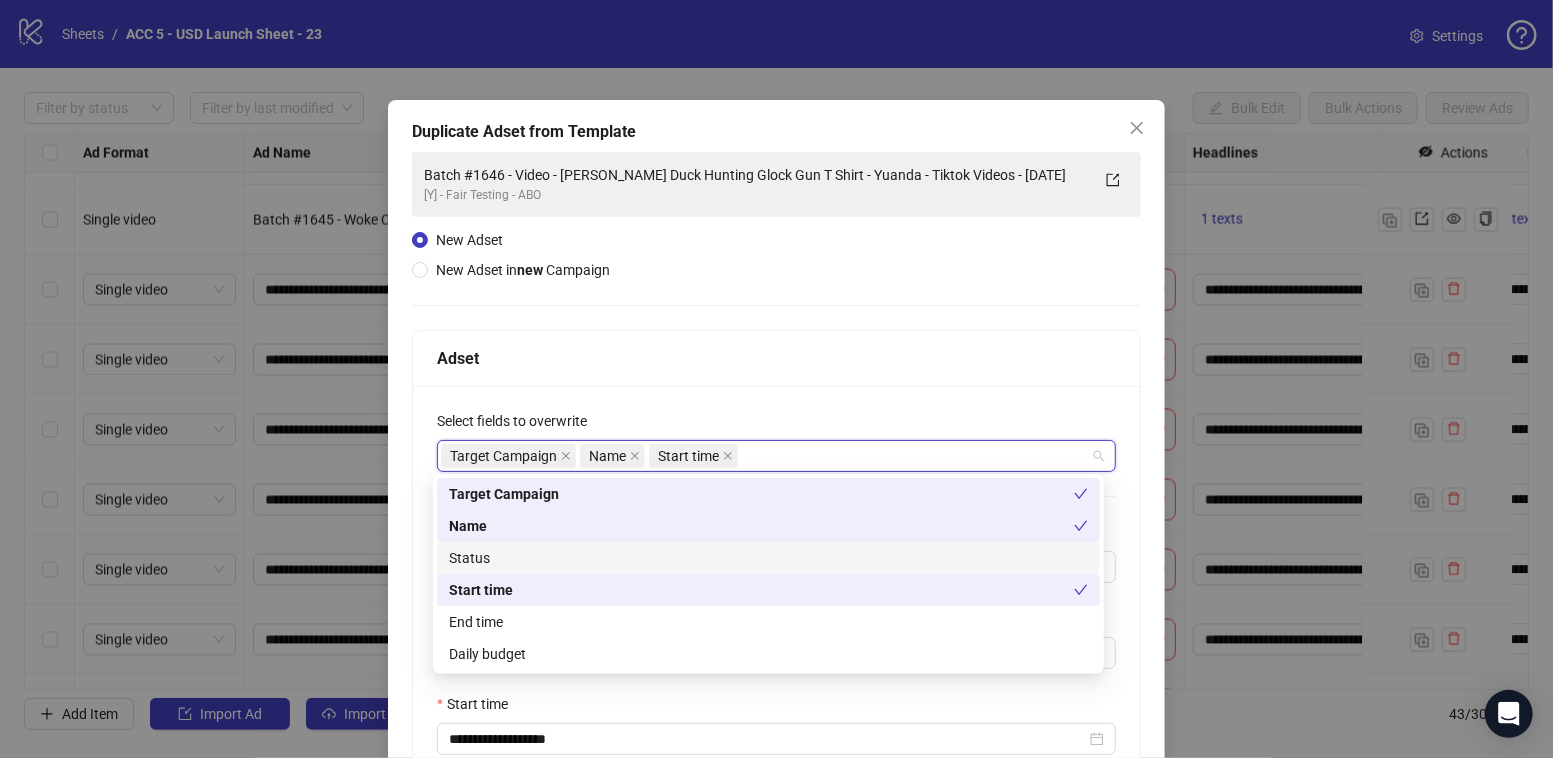 click on "Status" at bounding box center [768, 558] 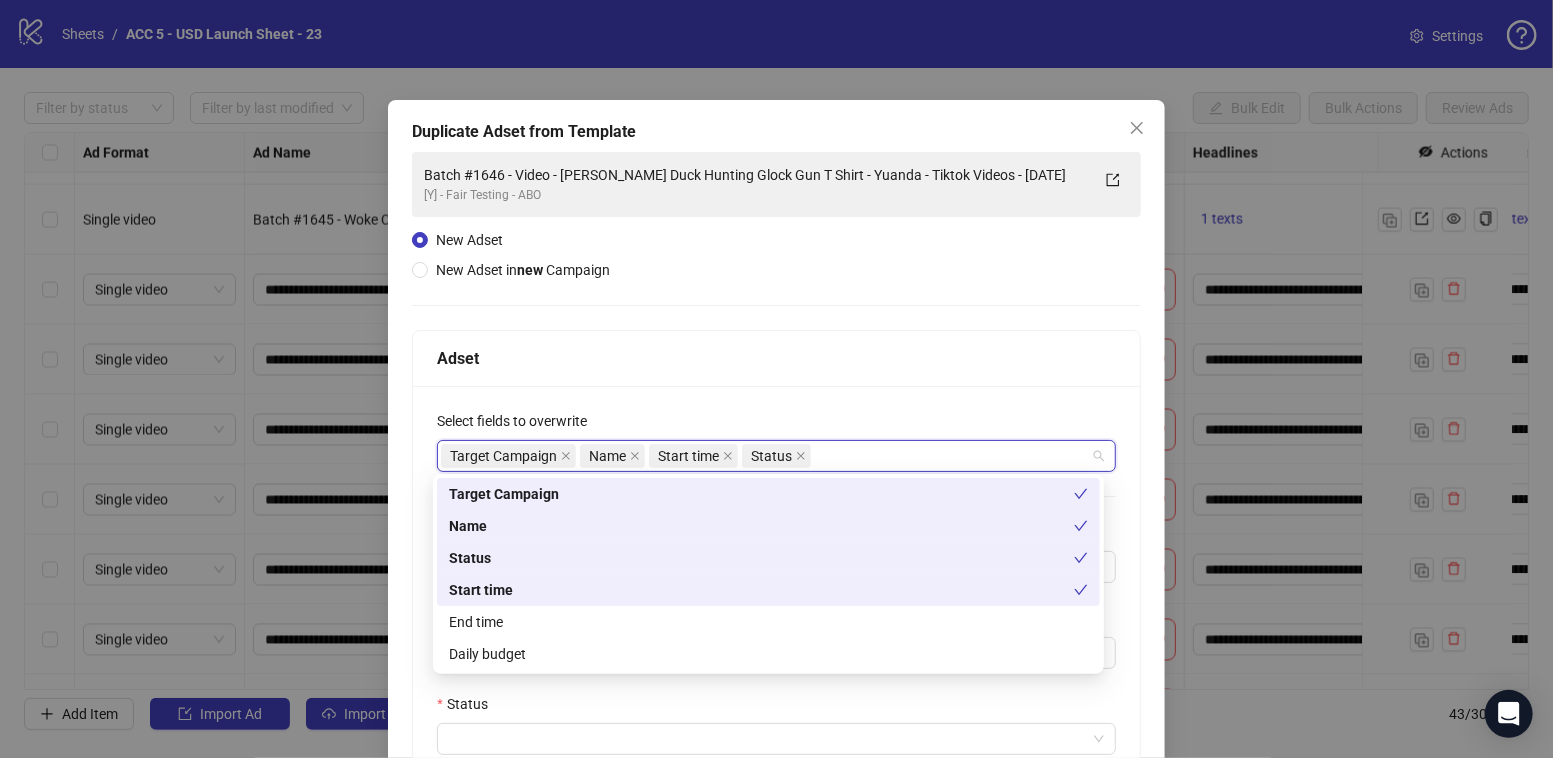 click on "Start time" at bounding box center (768, 590) 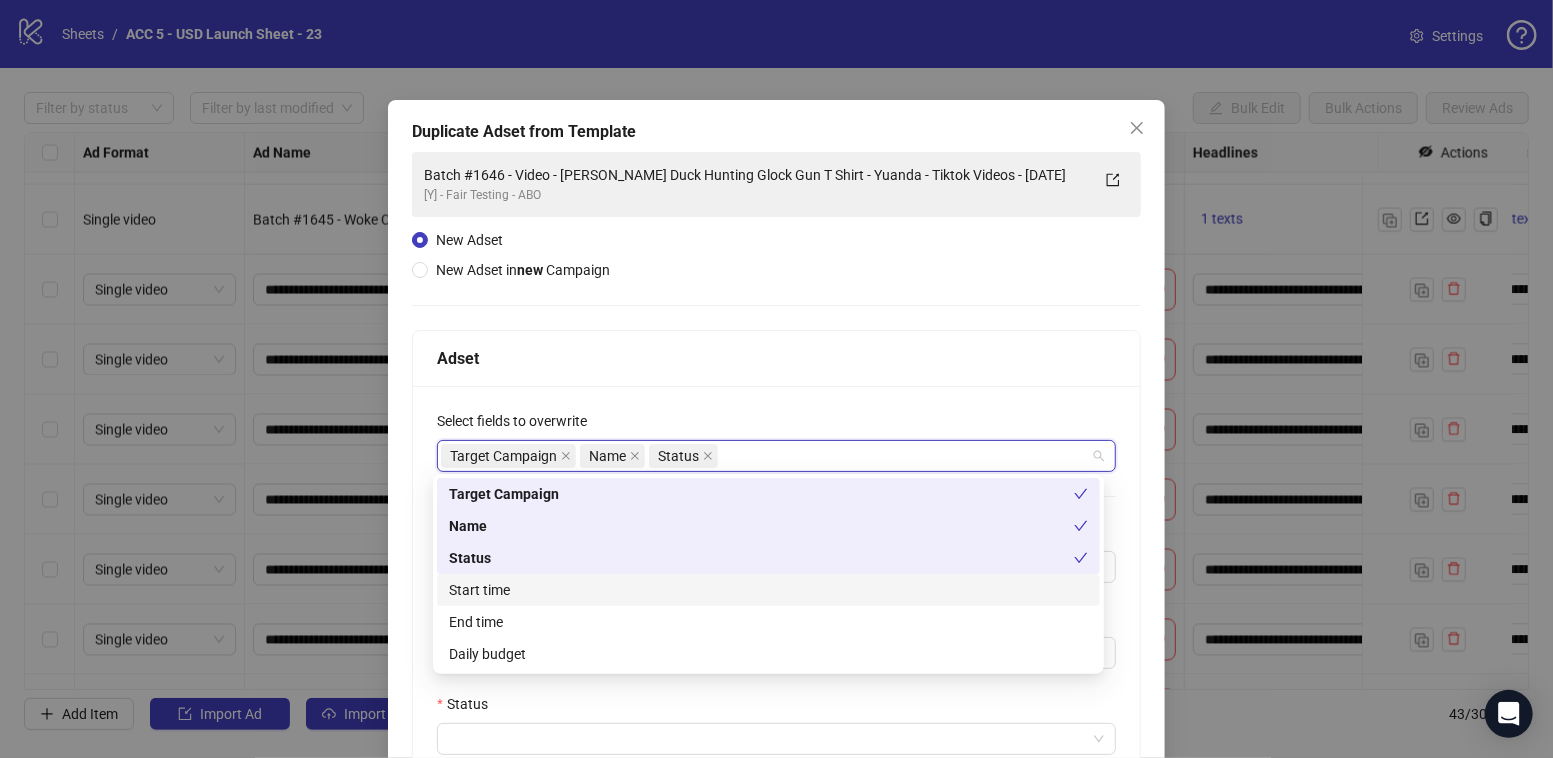 click on "Start time" at bounding box center [768, 590] 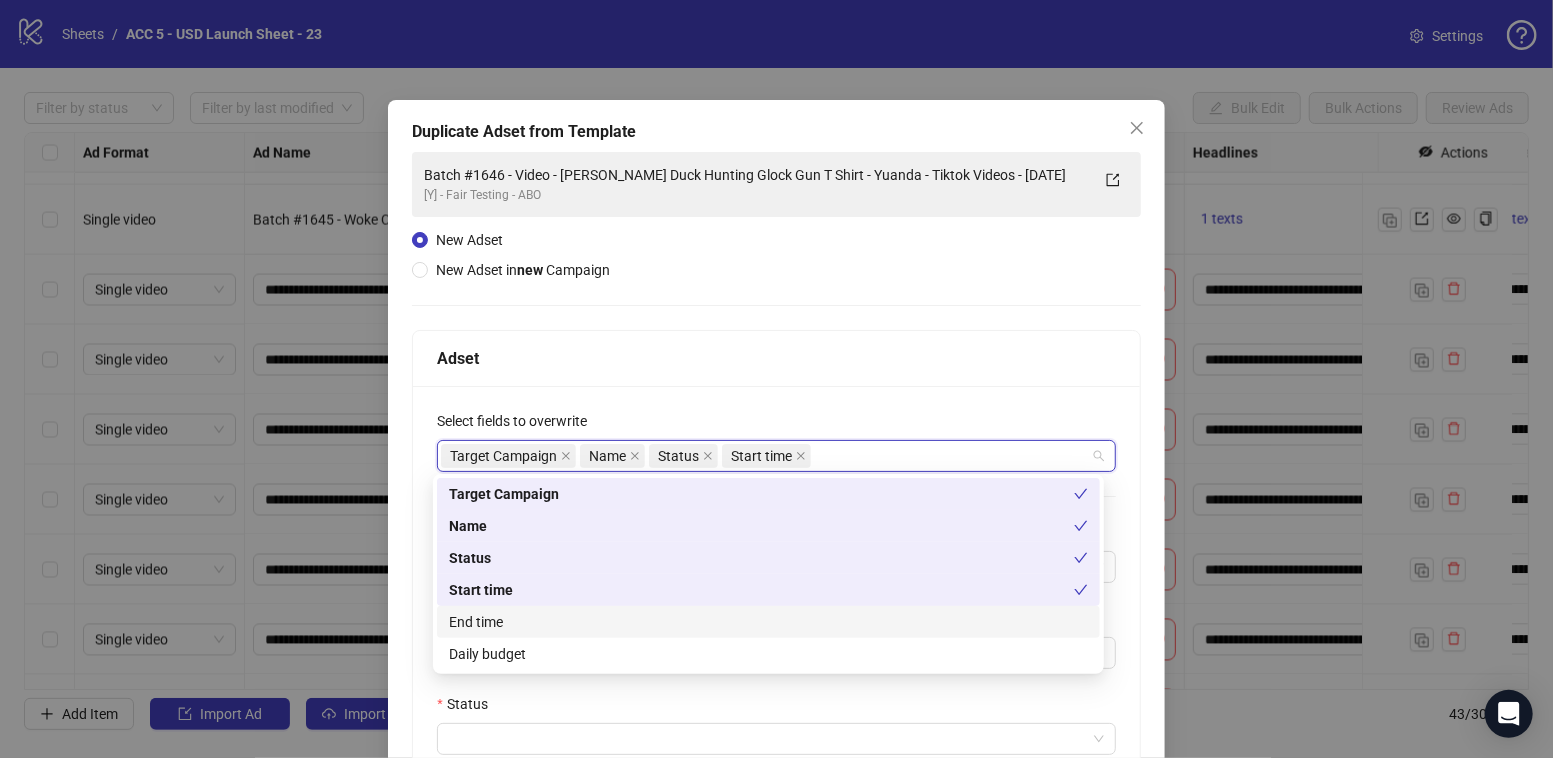 click on "End time" at bounding box center [768, 622] 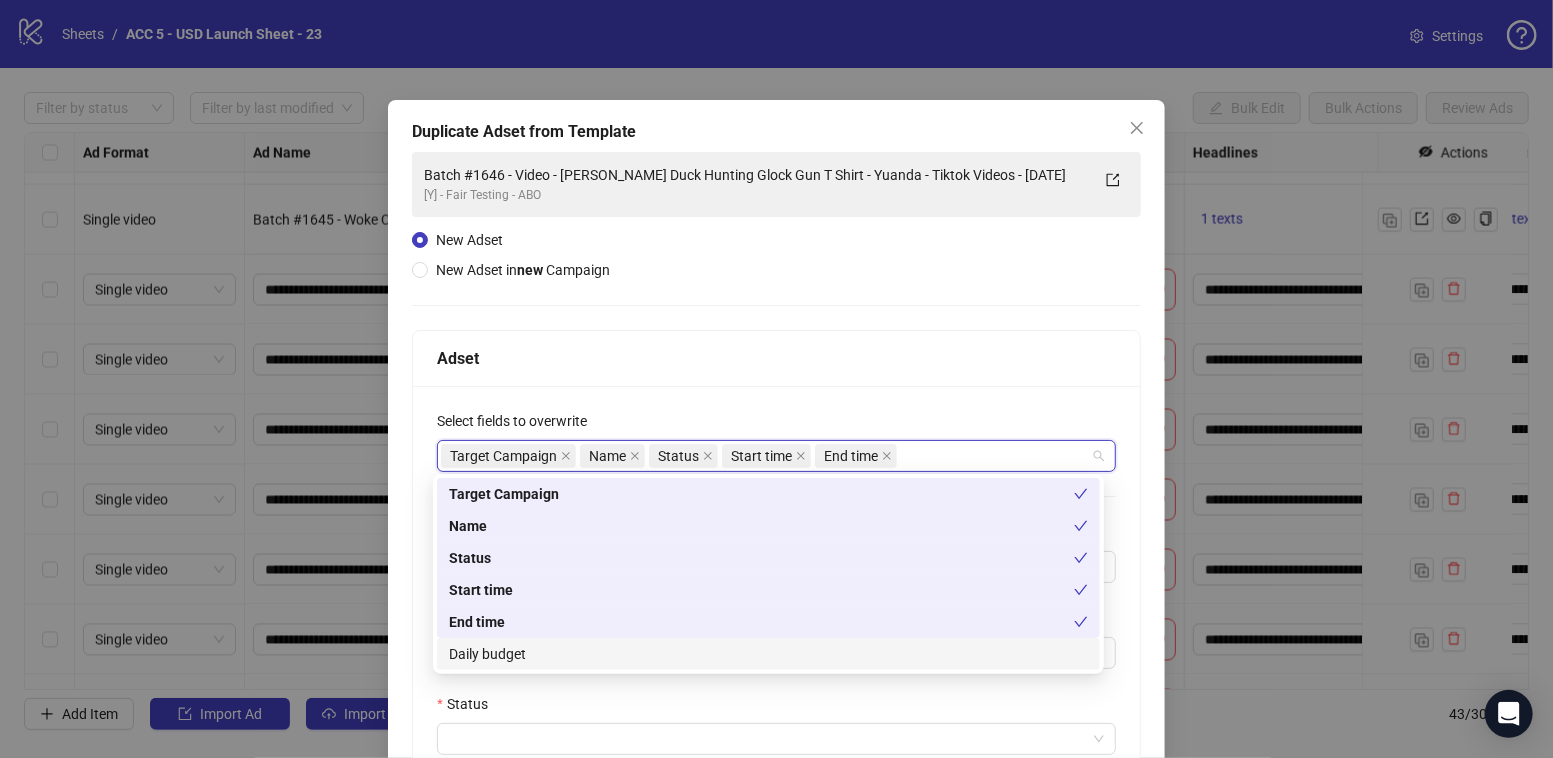 click on "Daily budget" at bounding box center [768, 654] 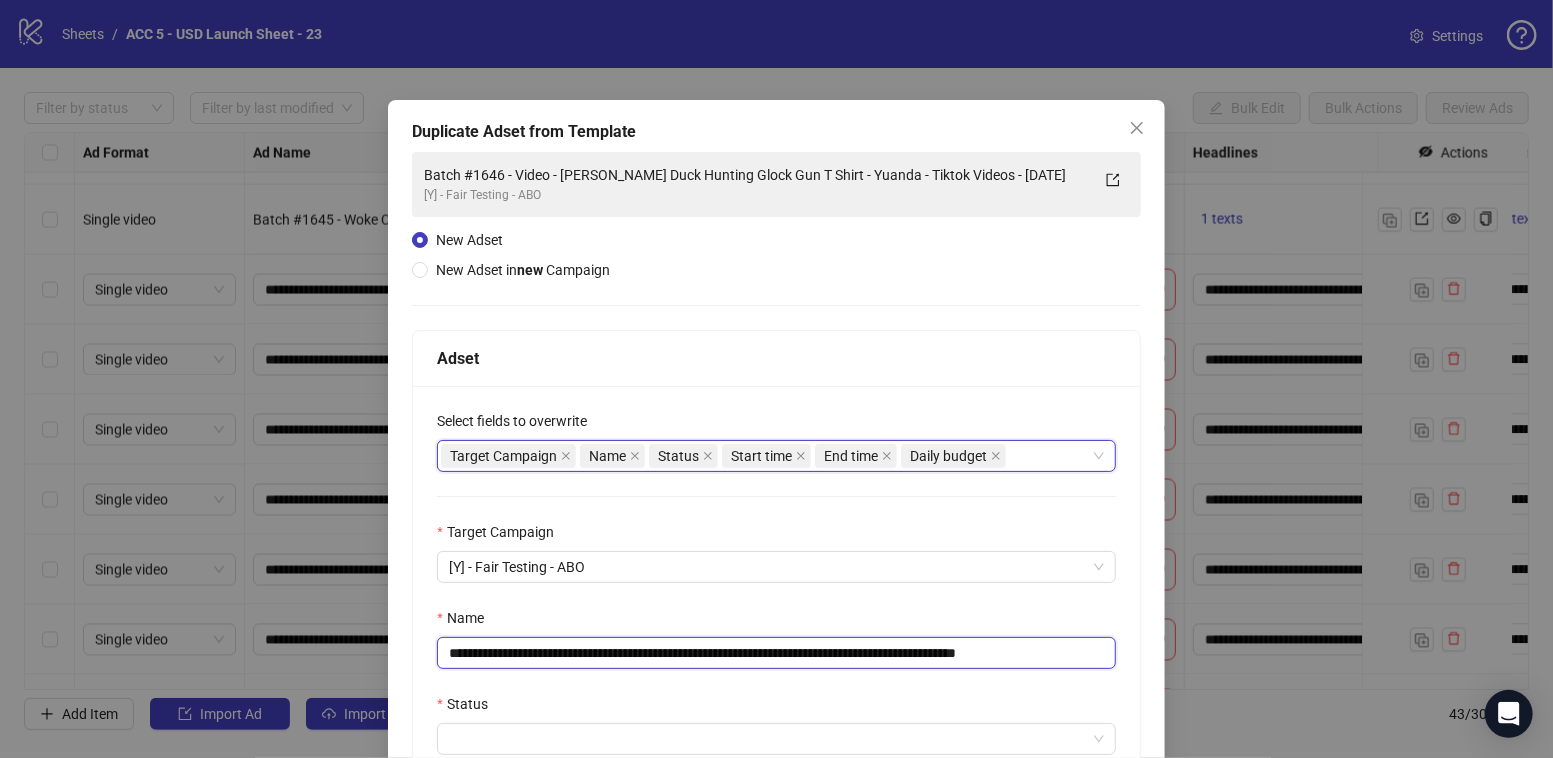 click on "**********" at bounding box center (776, 653) 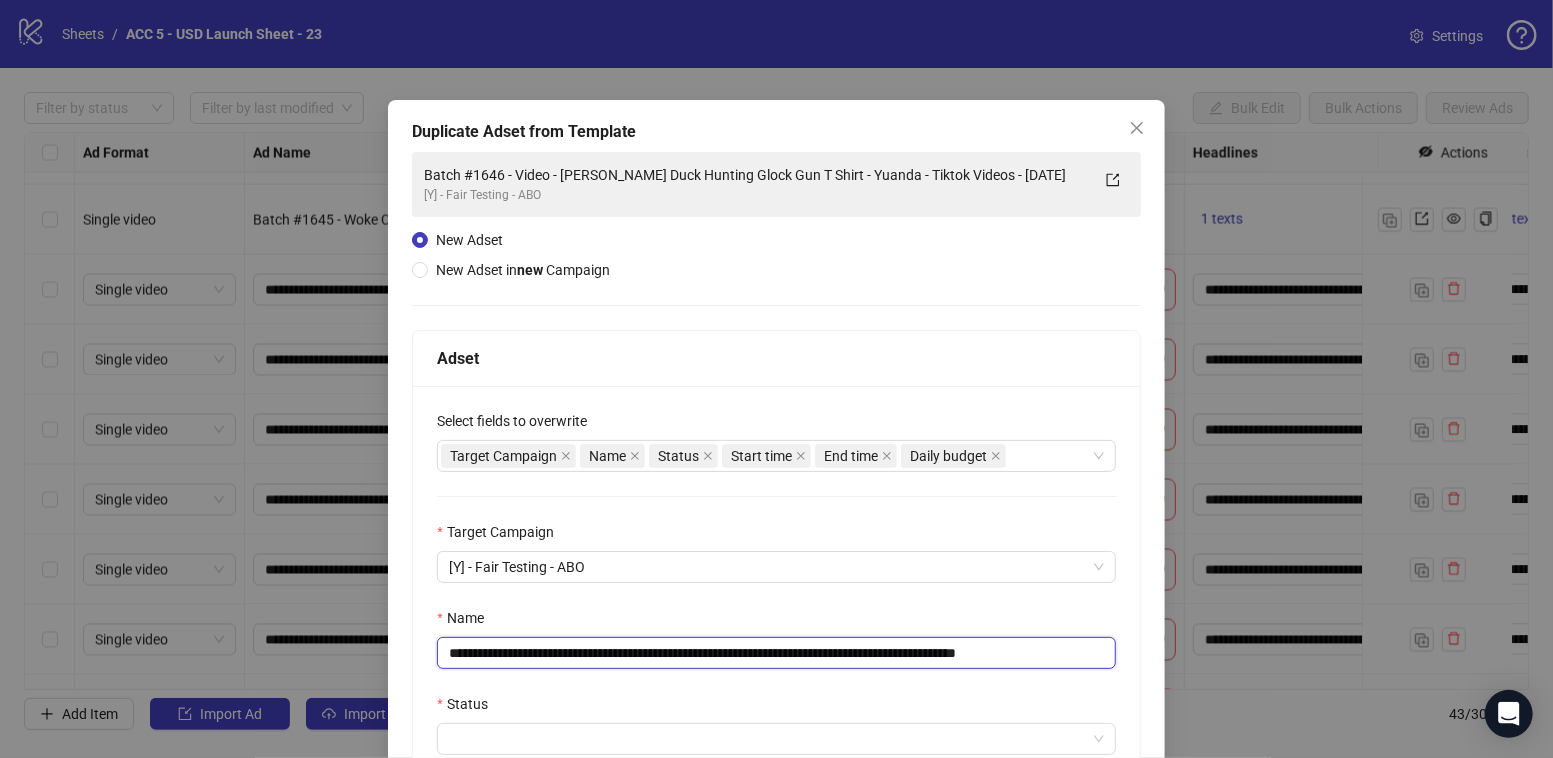 paste 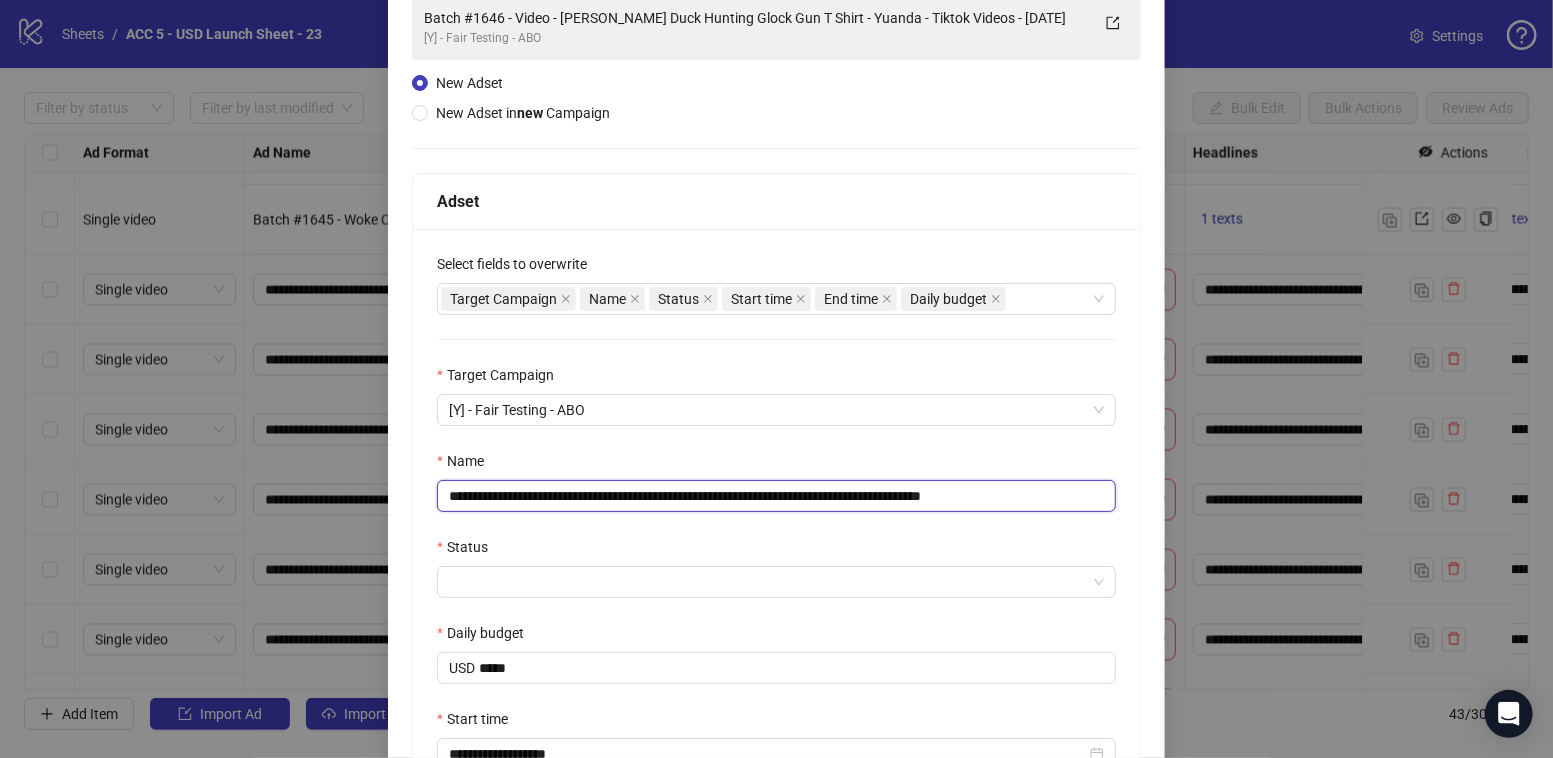 scroll, scrollTop: 213, scrollLeft: 0, axis: vertical 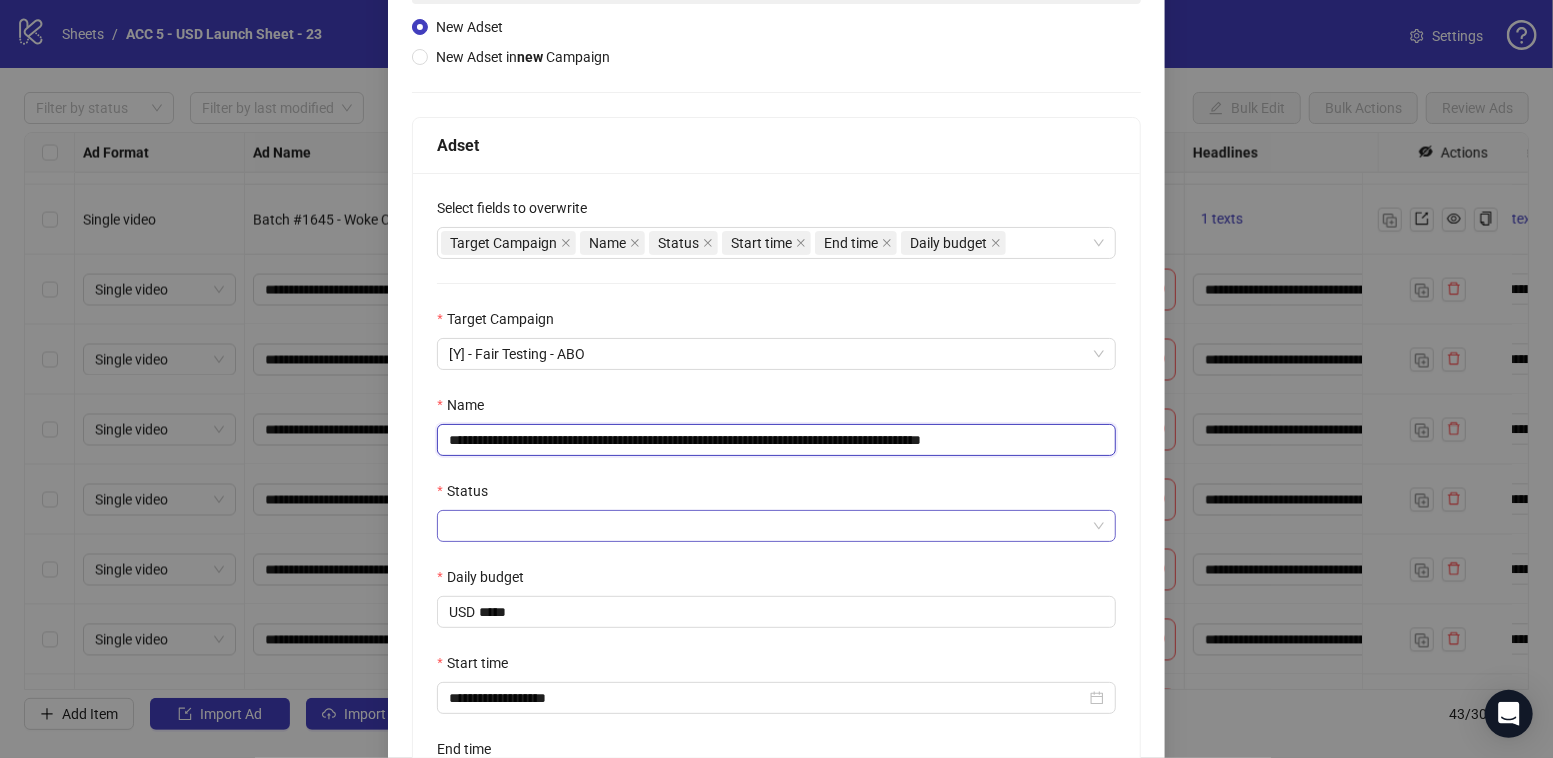 type on "**********" 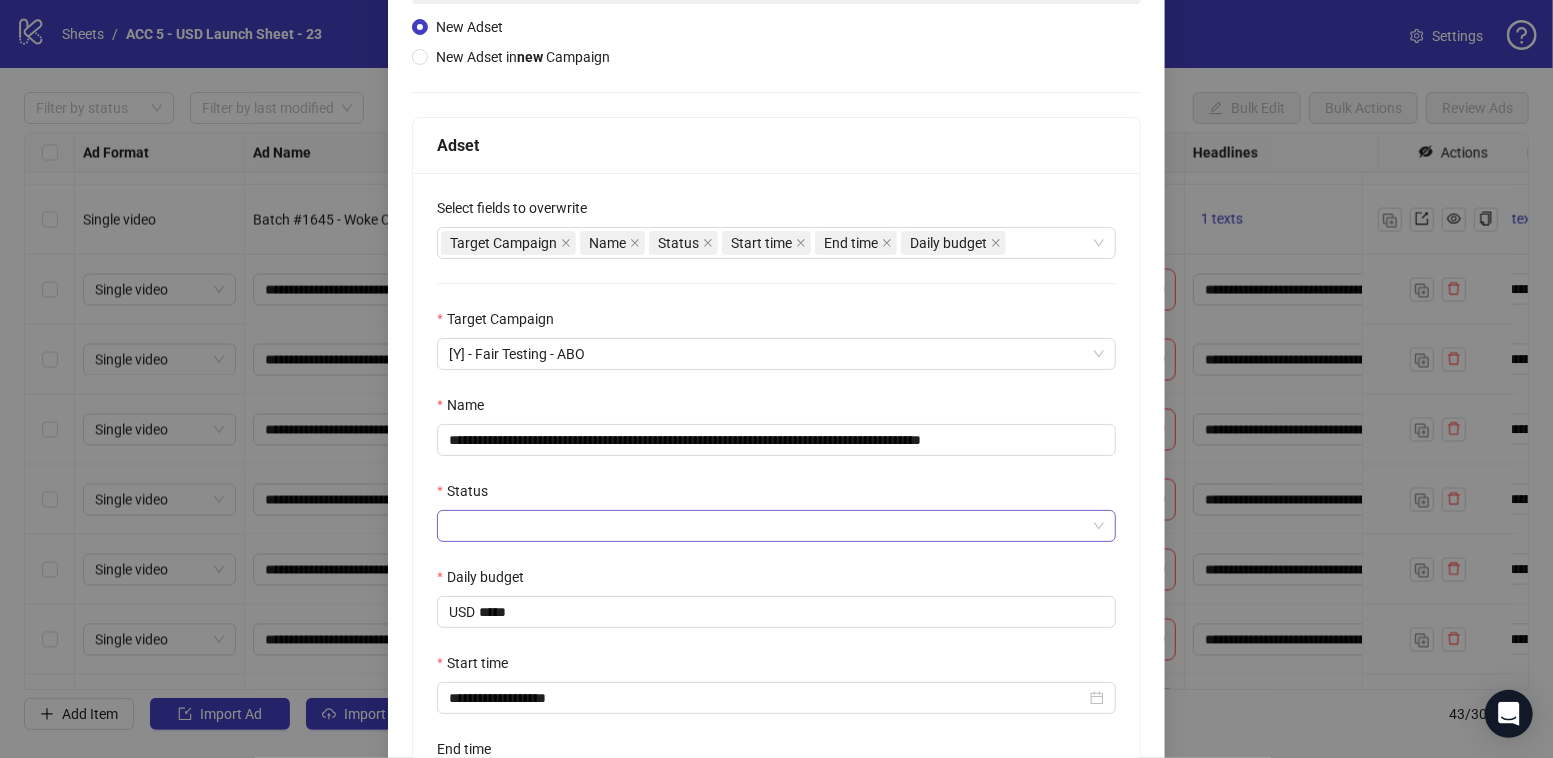 click on "Status" at bounding box center (767, 526) 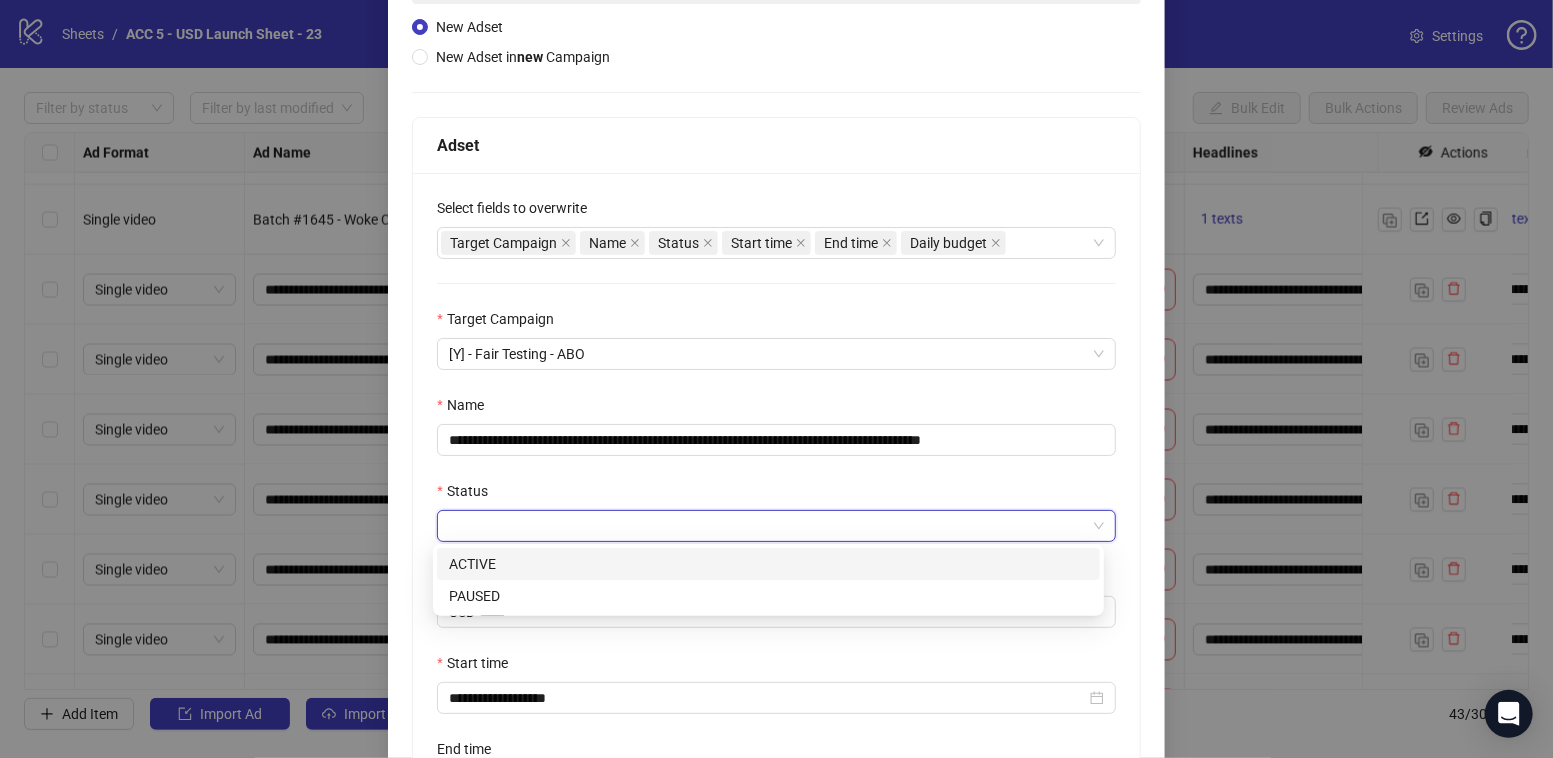 click on "ACTIVE" at bounding box center (768, 564) 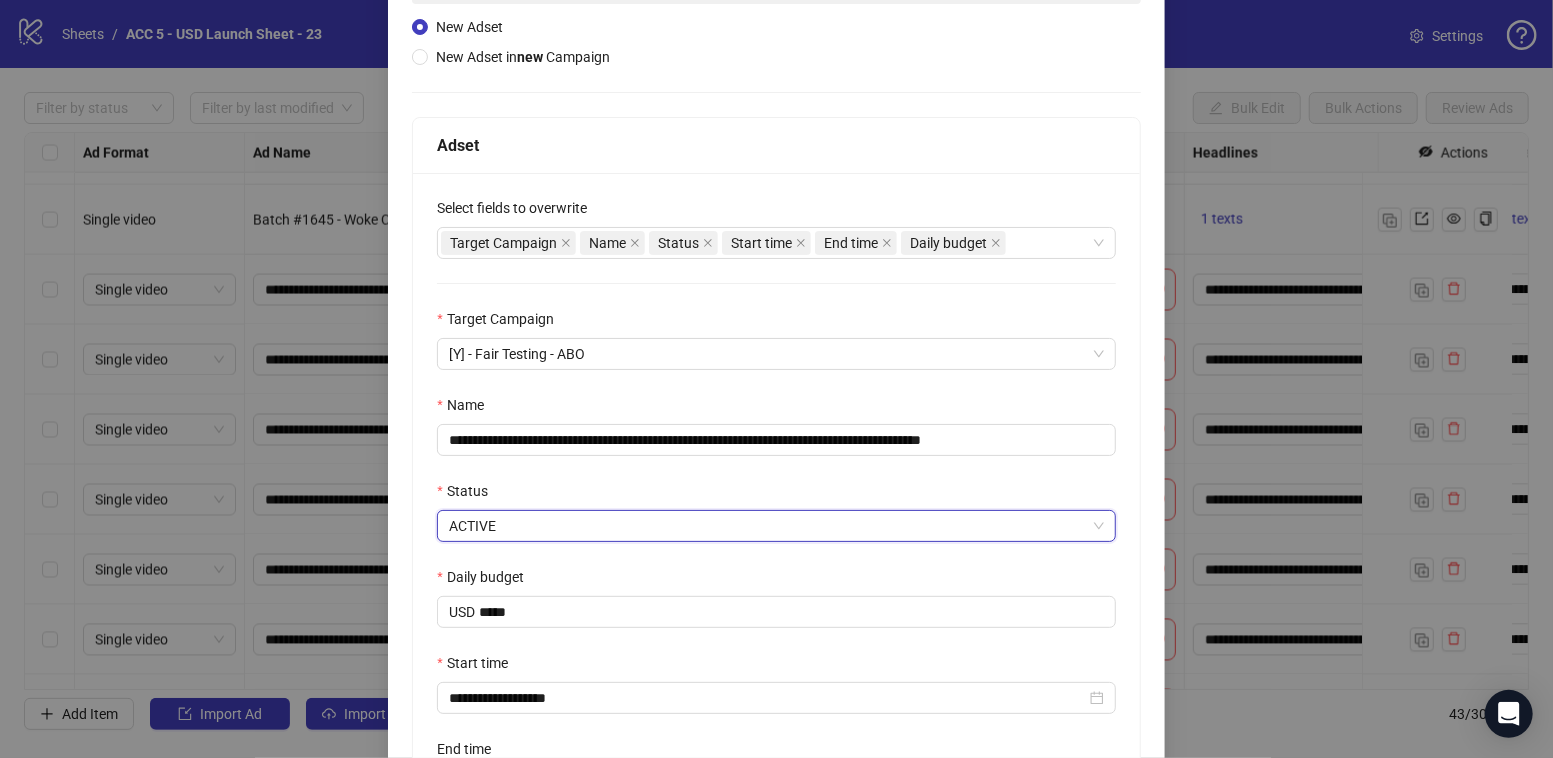 click on "**********" at bounding box center [776, 510] 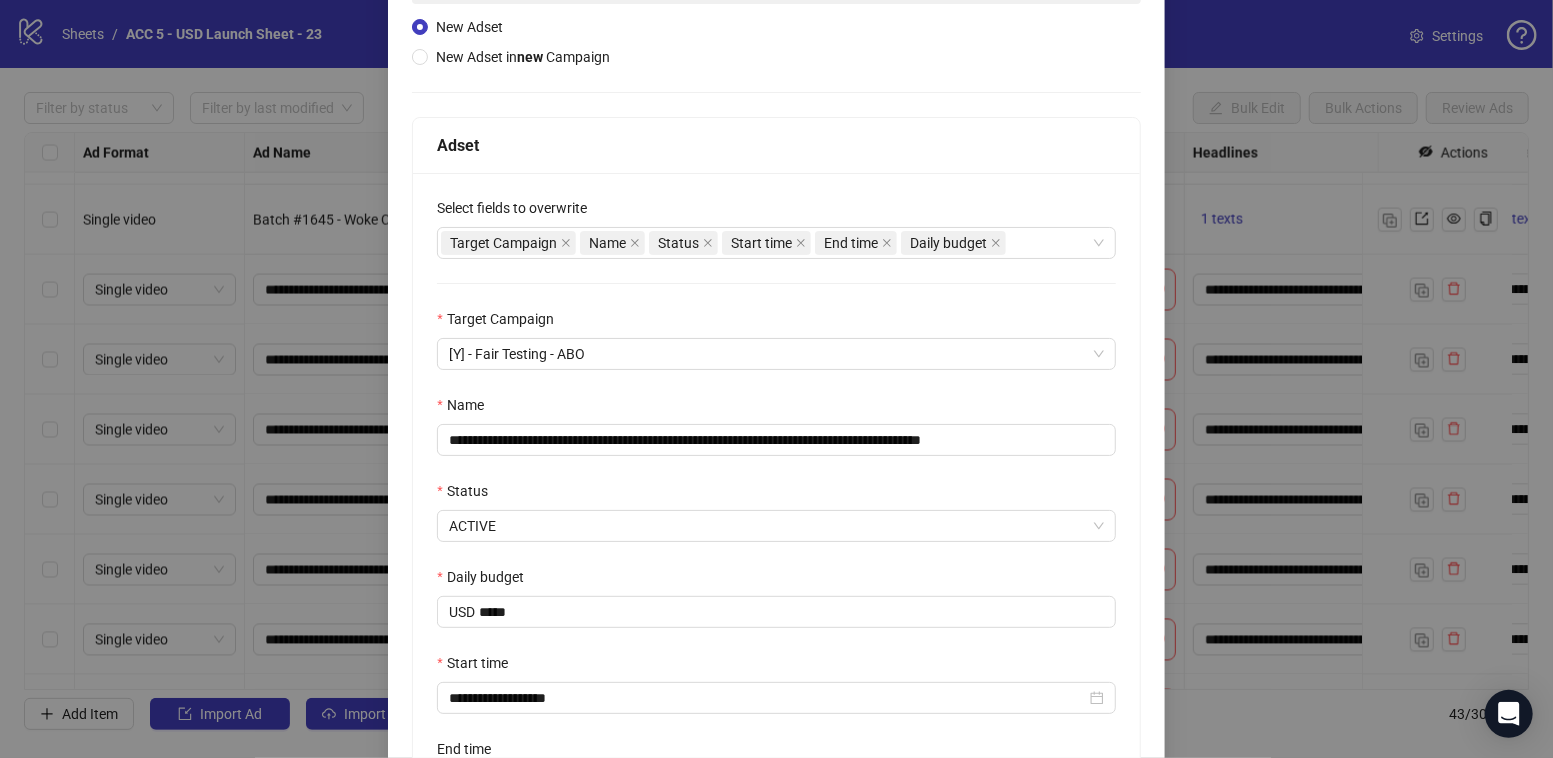 scroll, scrollTop: 459, scrollLeft: 0, axis: vertical 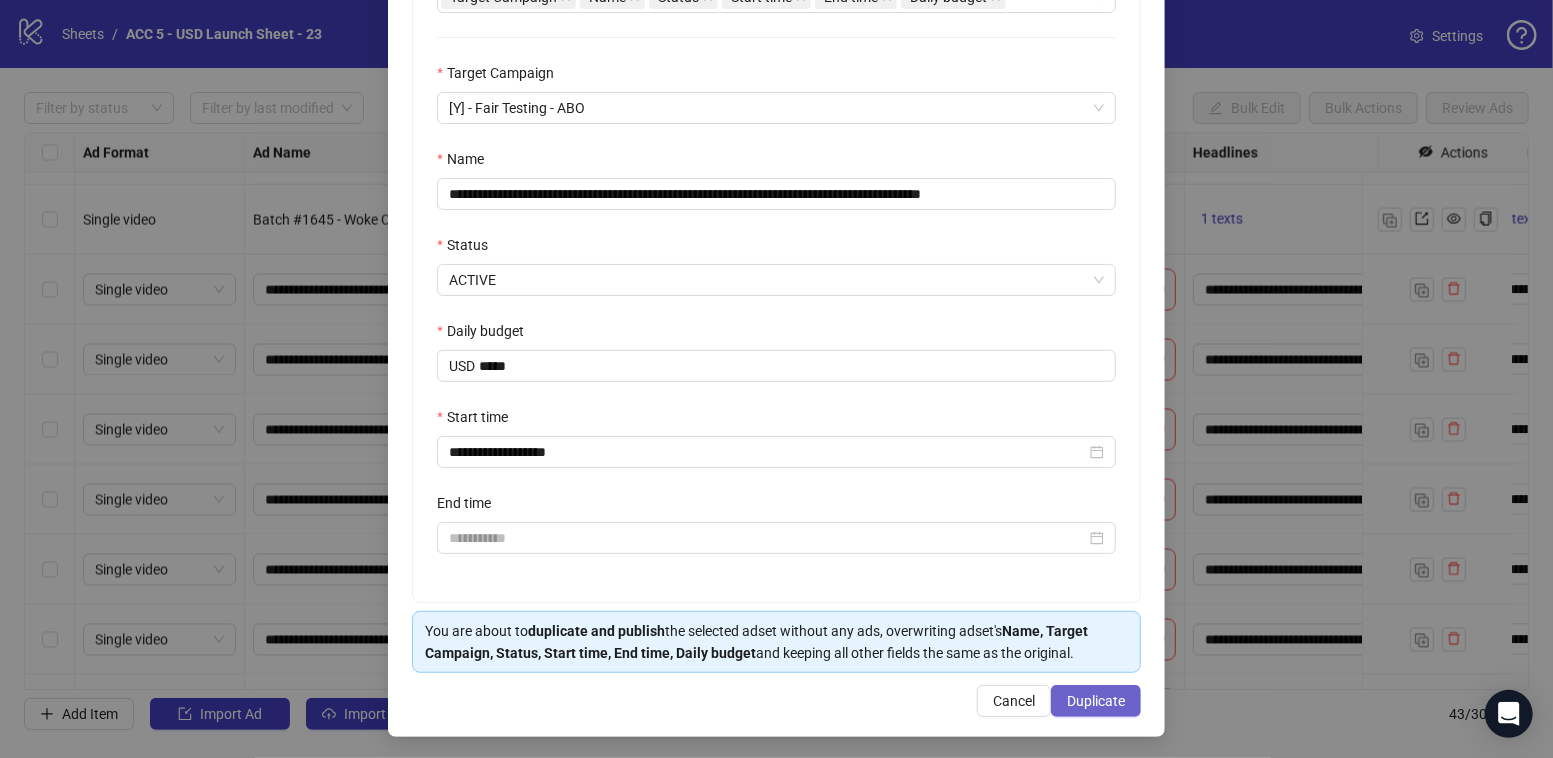 click on "Duplicate" at bounding box center [1096, 701] 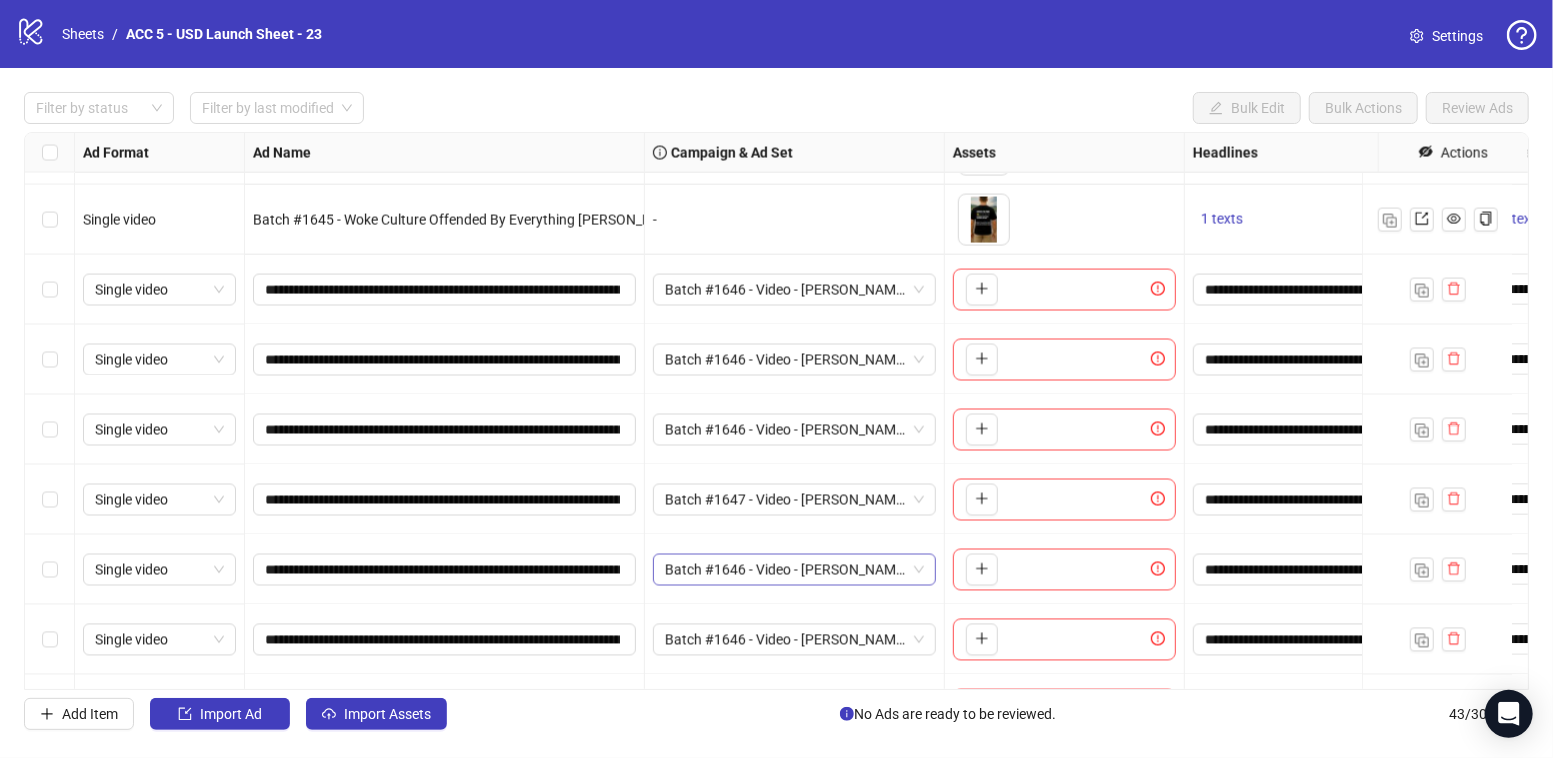 click on "Batch #1646 - Video - [PERSON_NAME] Duck Hunting Glock Gun T Shirt - Yuanda  - Tiktok Videos - [DATE]" at bounding box center [794, 570] 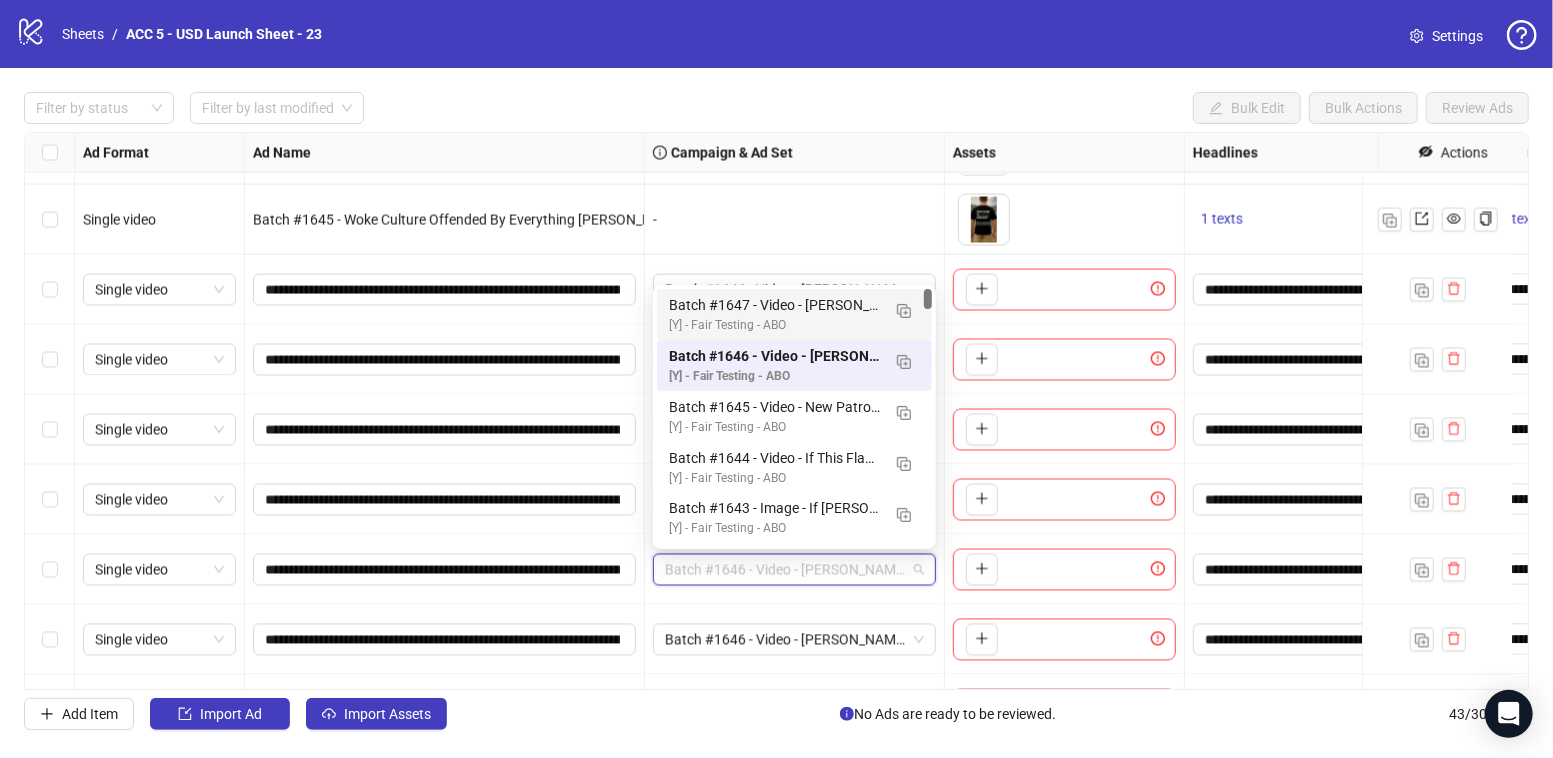 click on "Batch #1647 - Video - [PERSON_NAME] Duck Hunting Glock Gun T Shirt - Yuanda  - Tiktok Videos - [DATE]" at bounding box center (774, 305) 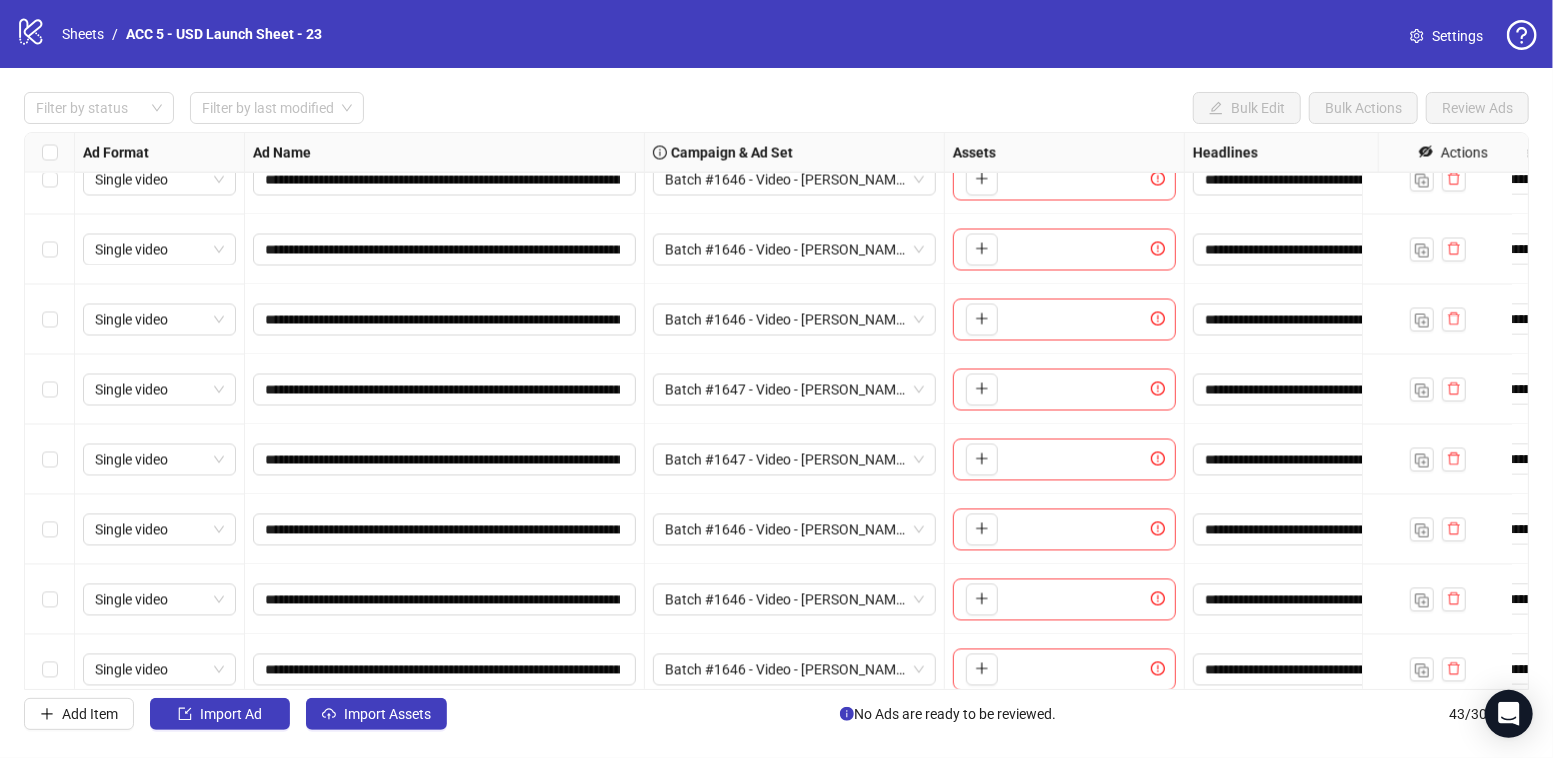 scroll, scrollTop: 2421, scrollLeft: 0, axis: vertical 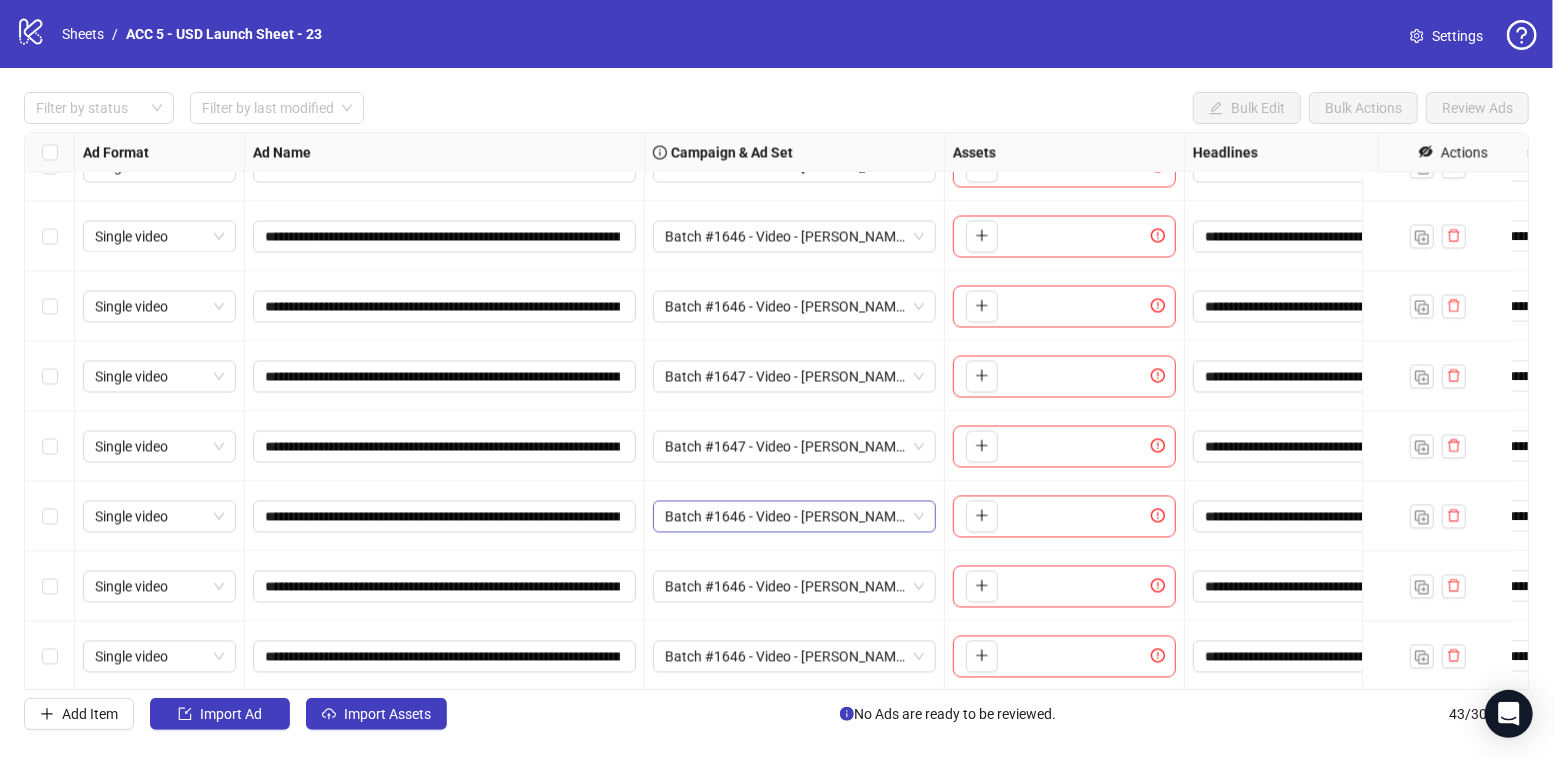 click on "Batch #1646 - Video - [PERSON_NAME] Duck Hunting Glock Gun T Shirt - Yuanda  - Tiktok Videos - [DATE]" at bounding box center (794, 517) 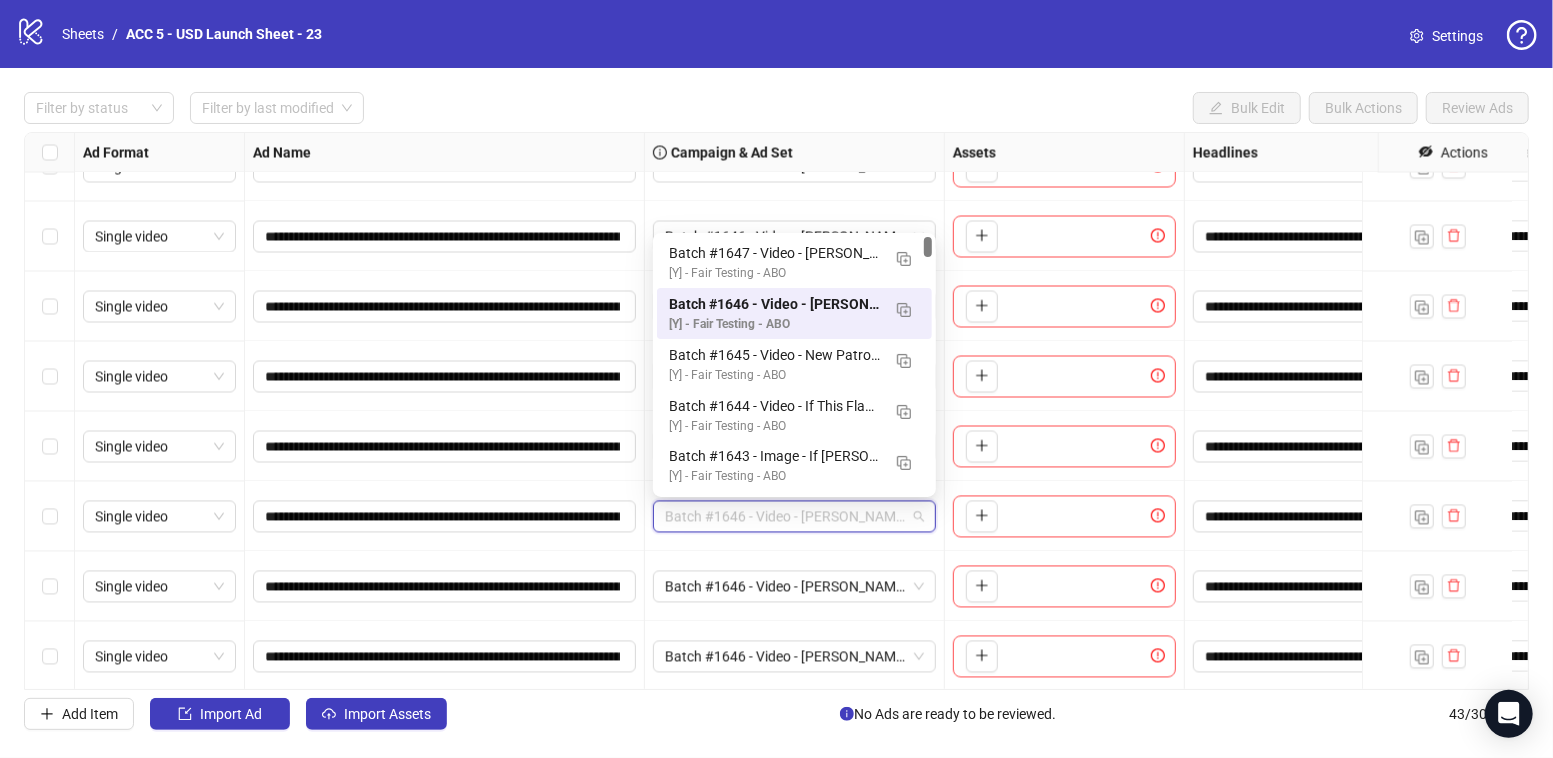 click on "[Y] - Fair Testing - ABO" at bounding box center (774, 273) 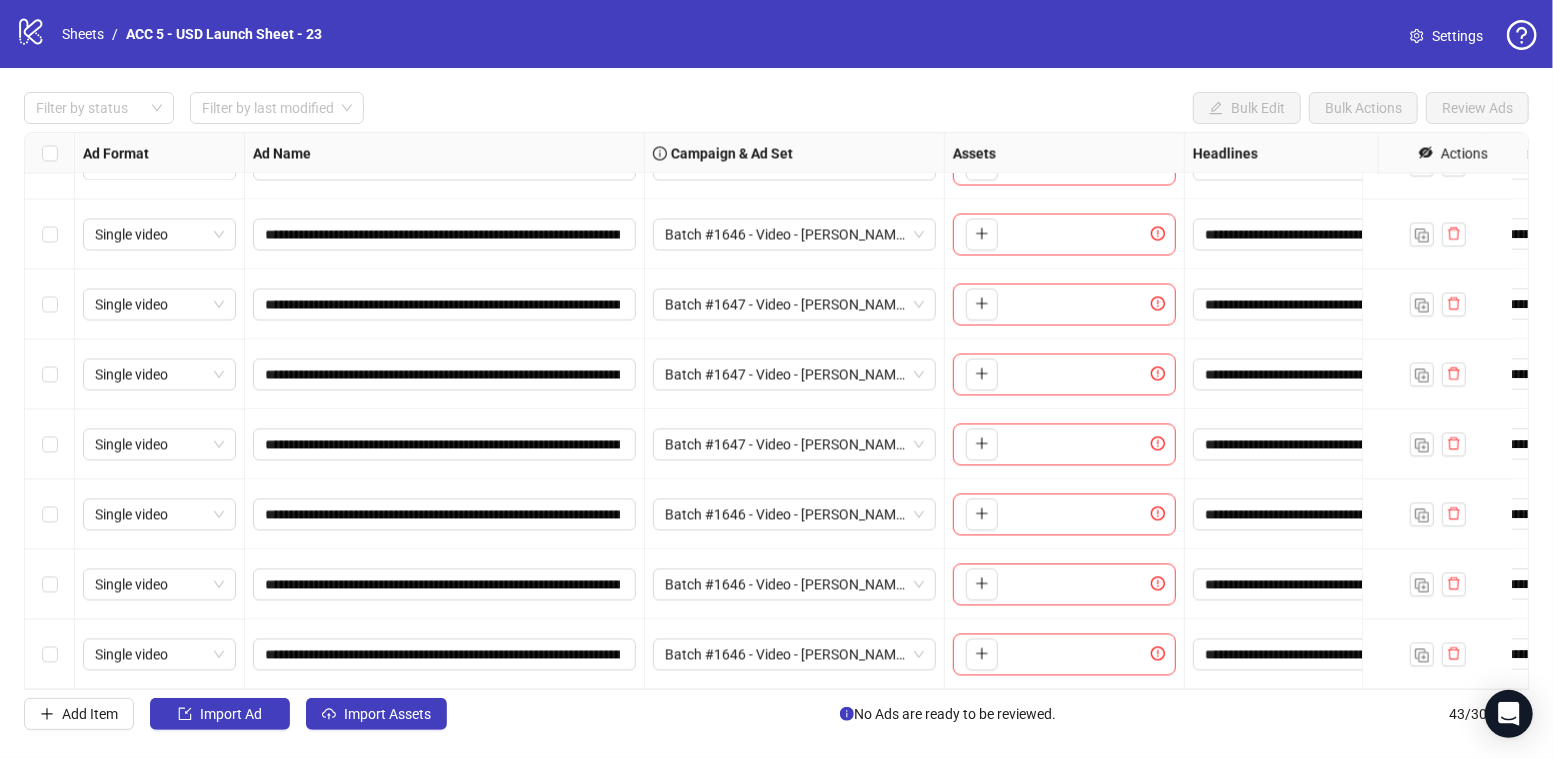 scroll, scrollTop: 2508, scrollLeft: 0, axis: vertical 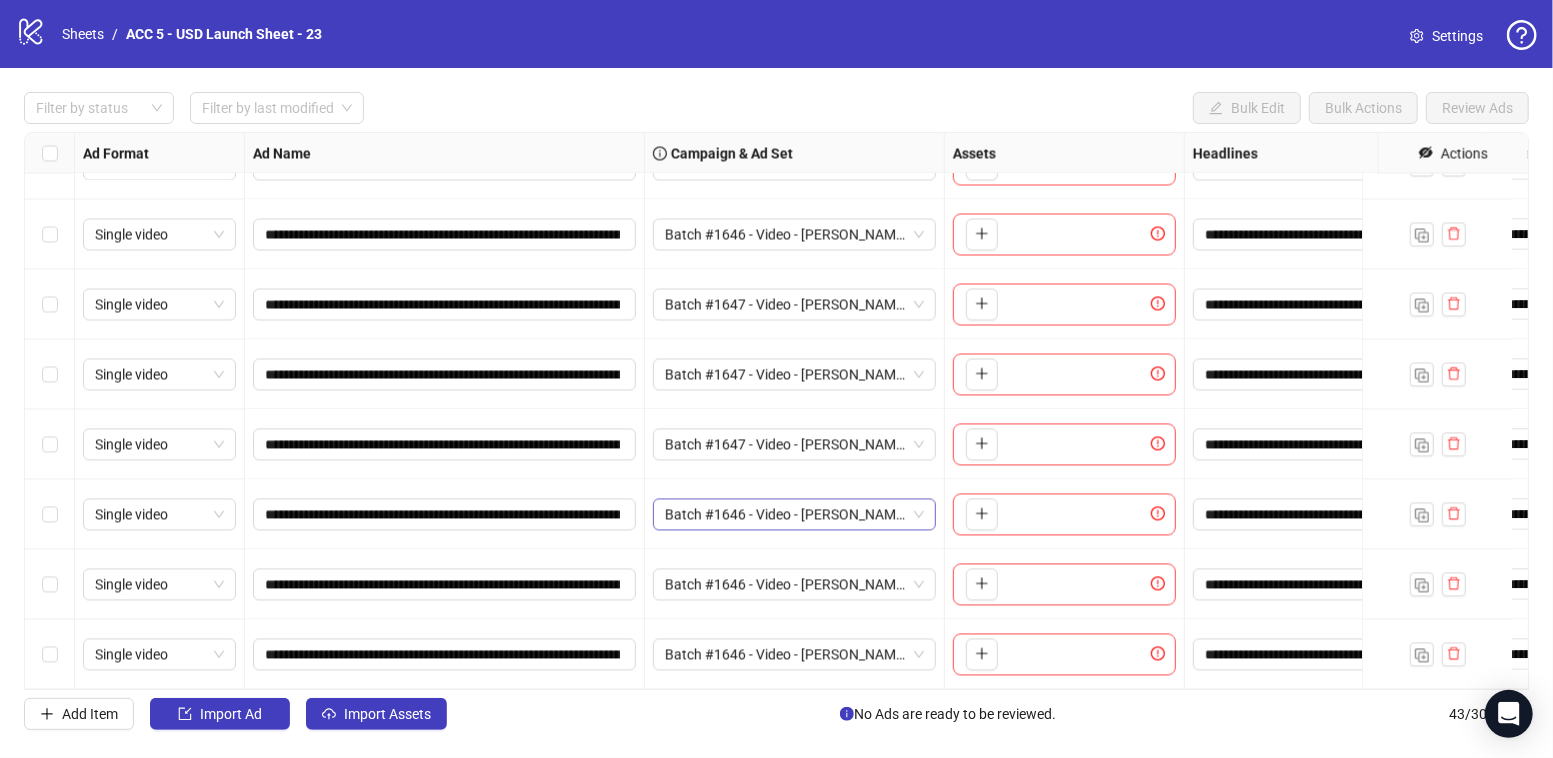 click on "Batch #1646 - Video - [PERSON_NAME] Duck Hunting Glock Gun T Shirt - Yuanda  - Tiktok Videos - [DATE]" at bounding box center [794, 514] 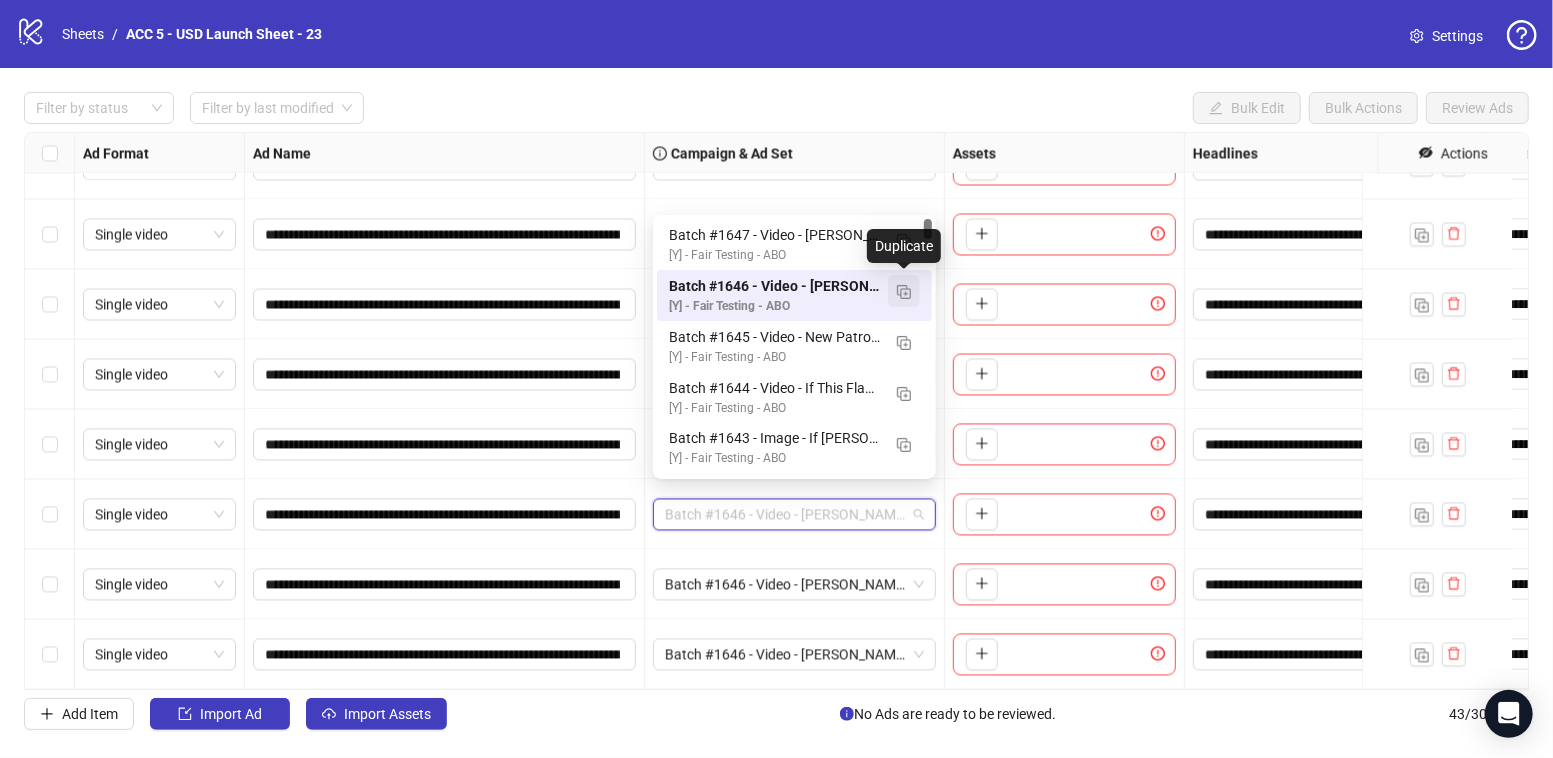 click at bounding box center (904, 291) 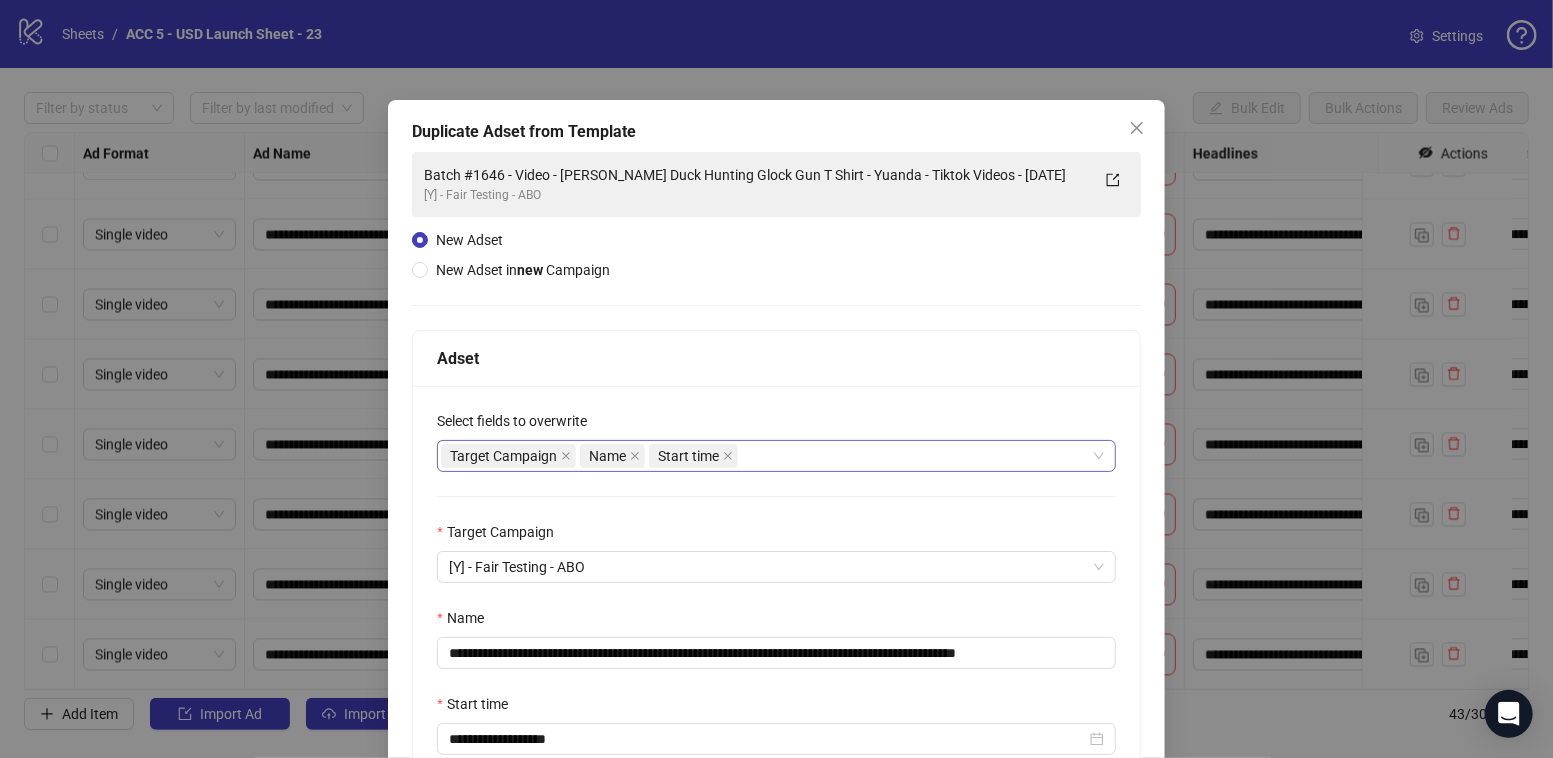 click on "Target Campaign Name Start time" at bounding box center [766, 456] 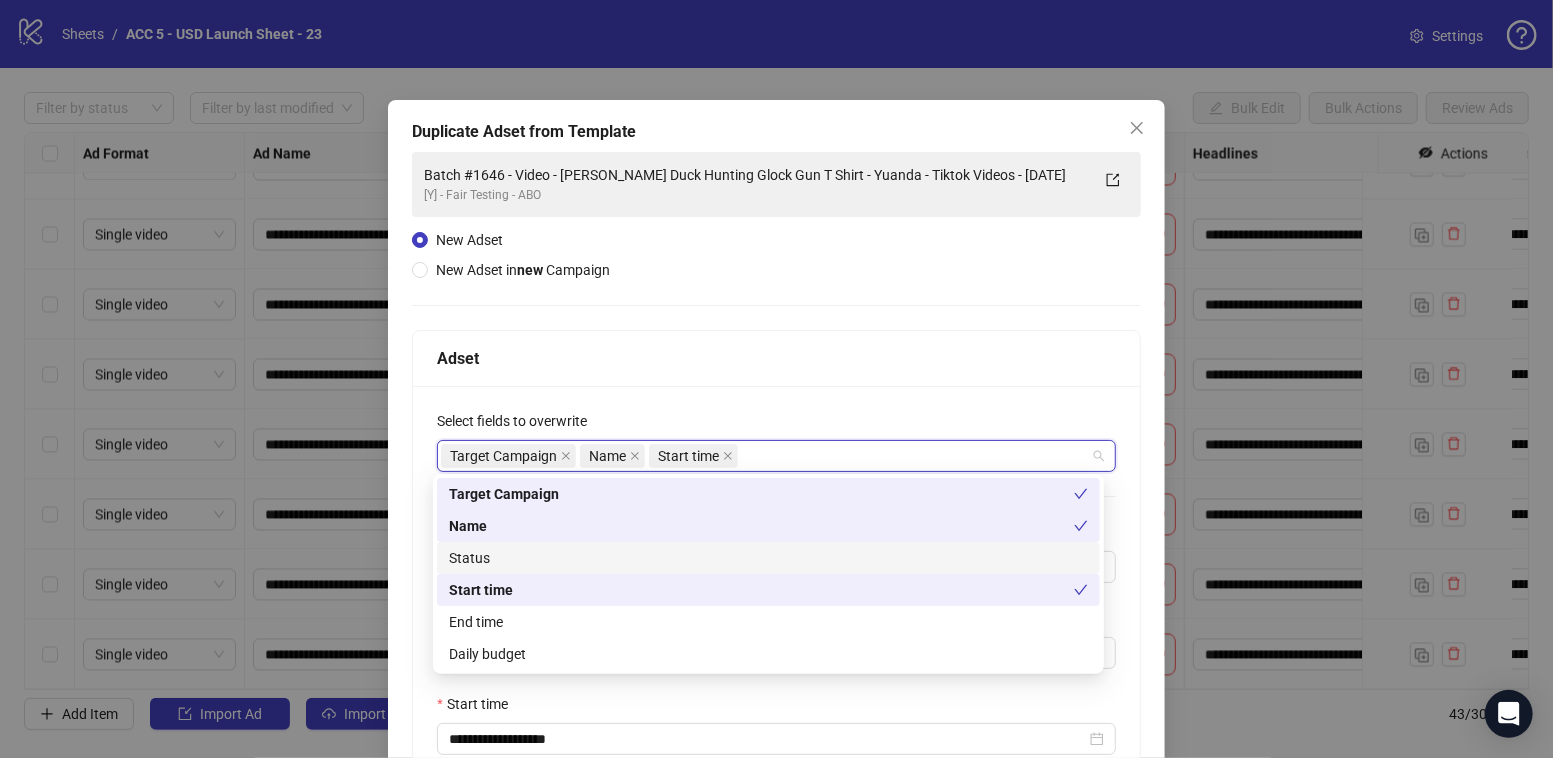 drag, startPoint x: 551, startPoint y: 559, endPoint x: 563, endPoint y: 686, distance: 127.56567 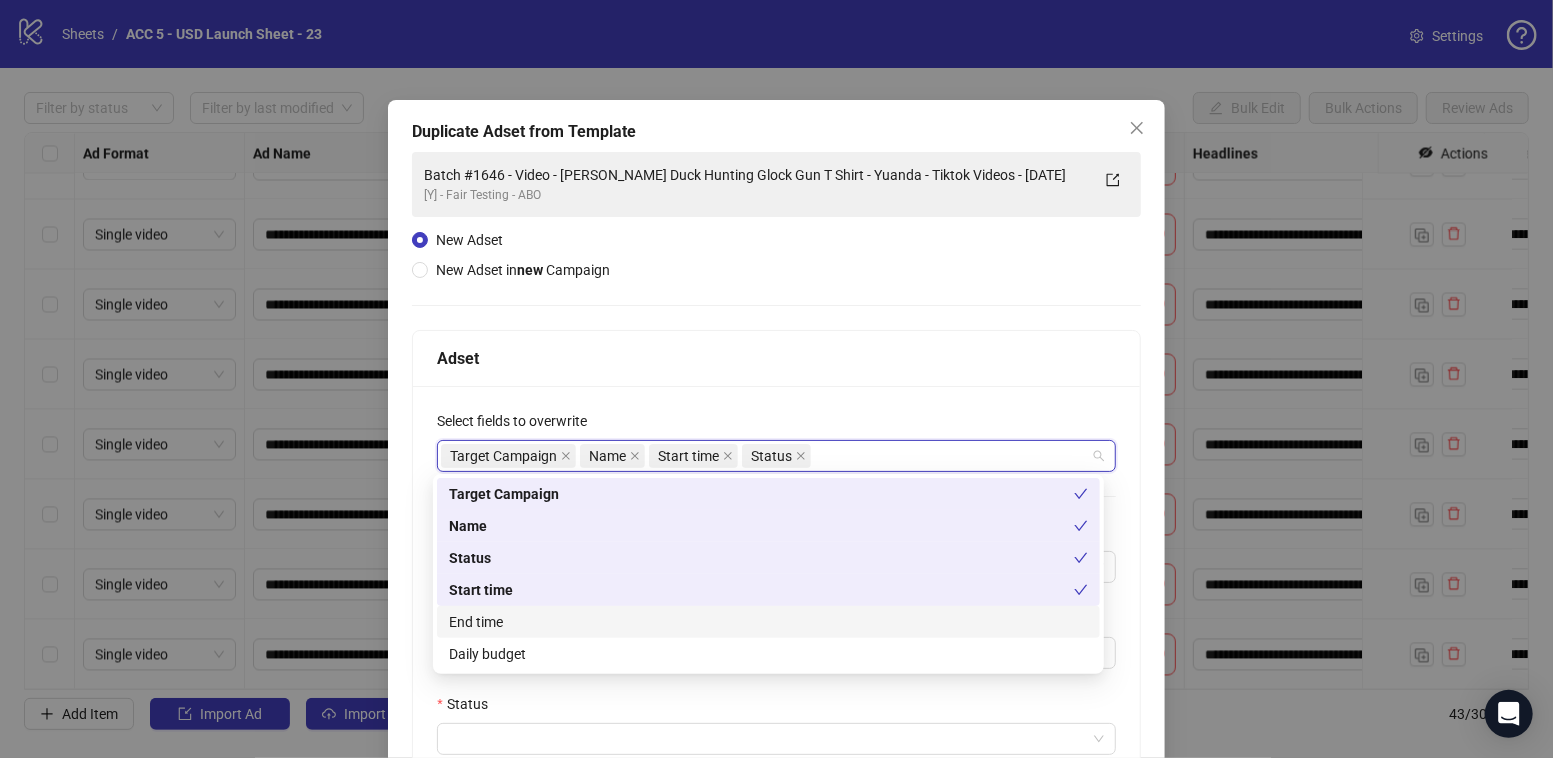 click on "End time" at bounding box center (768, 622) 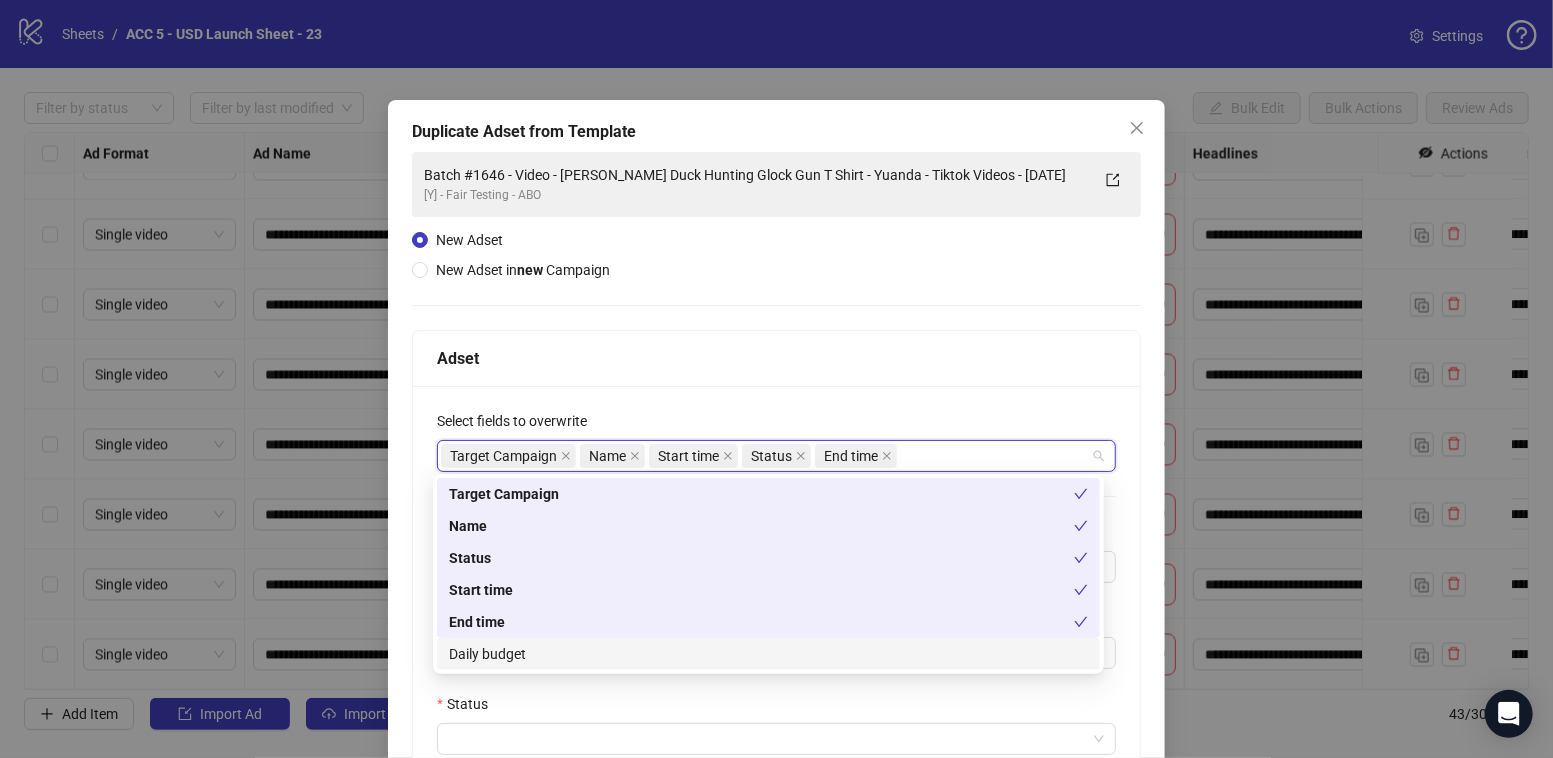 click on "Daily budget" at bounding box center (768, 654) 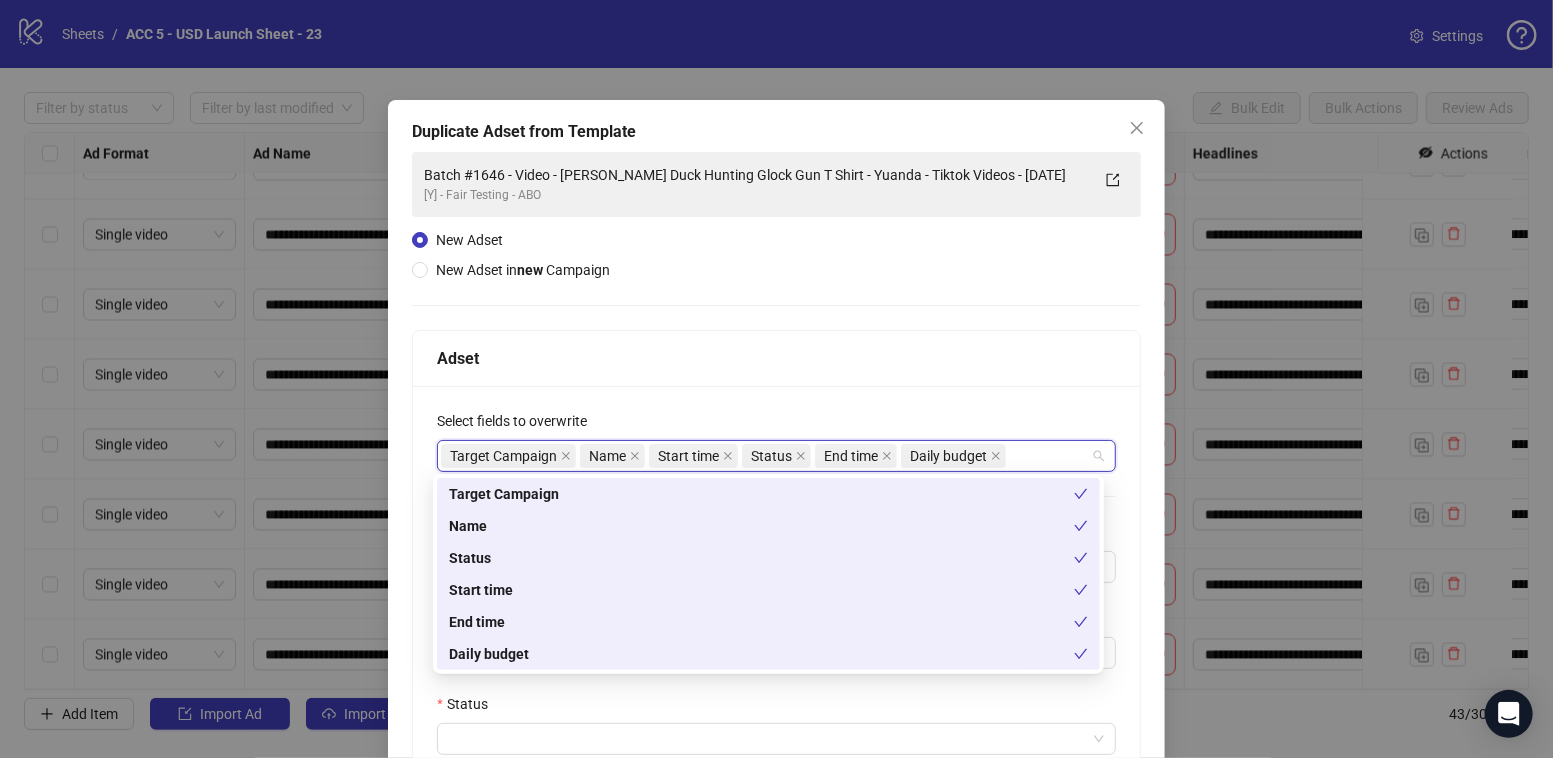 click on "Select fields to overwrite" at bounding box center (776, 425) 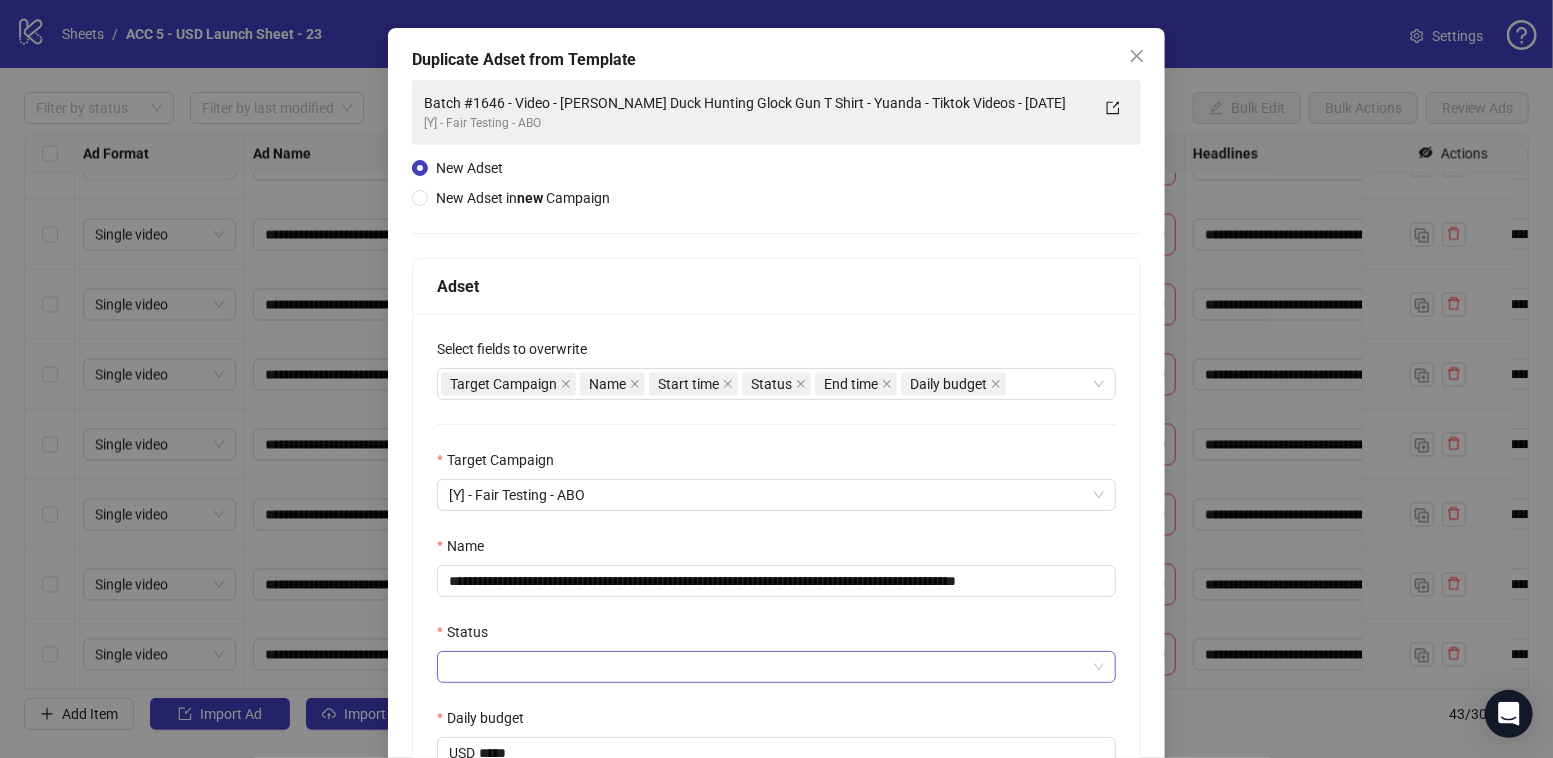 scroll, scrollTop: 151, scrollLeft: 0, axis: vertical 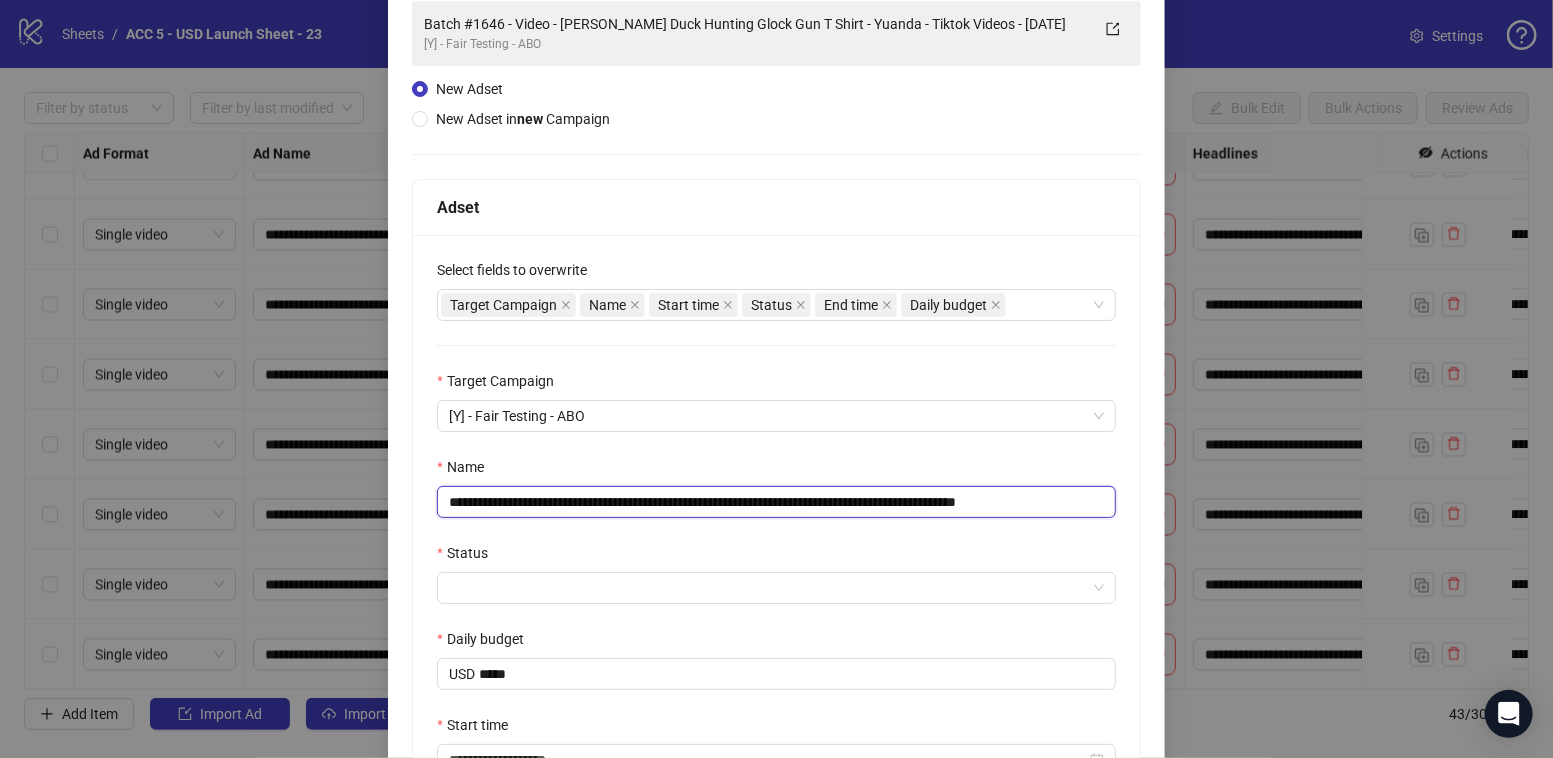 click on "**********" at bounding box center [776, 502] 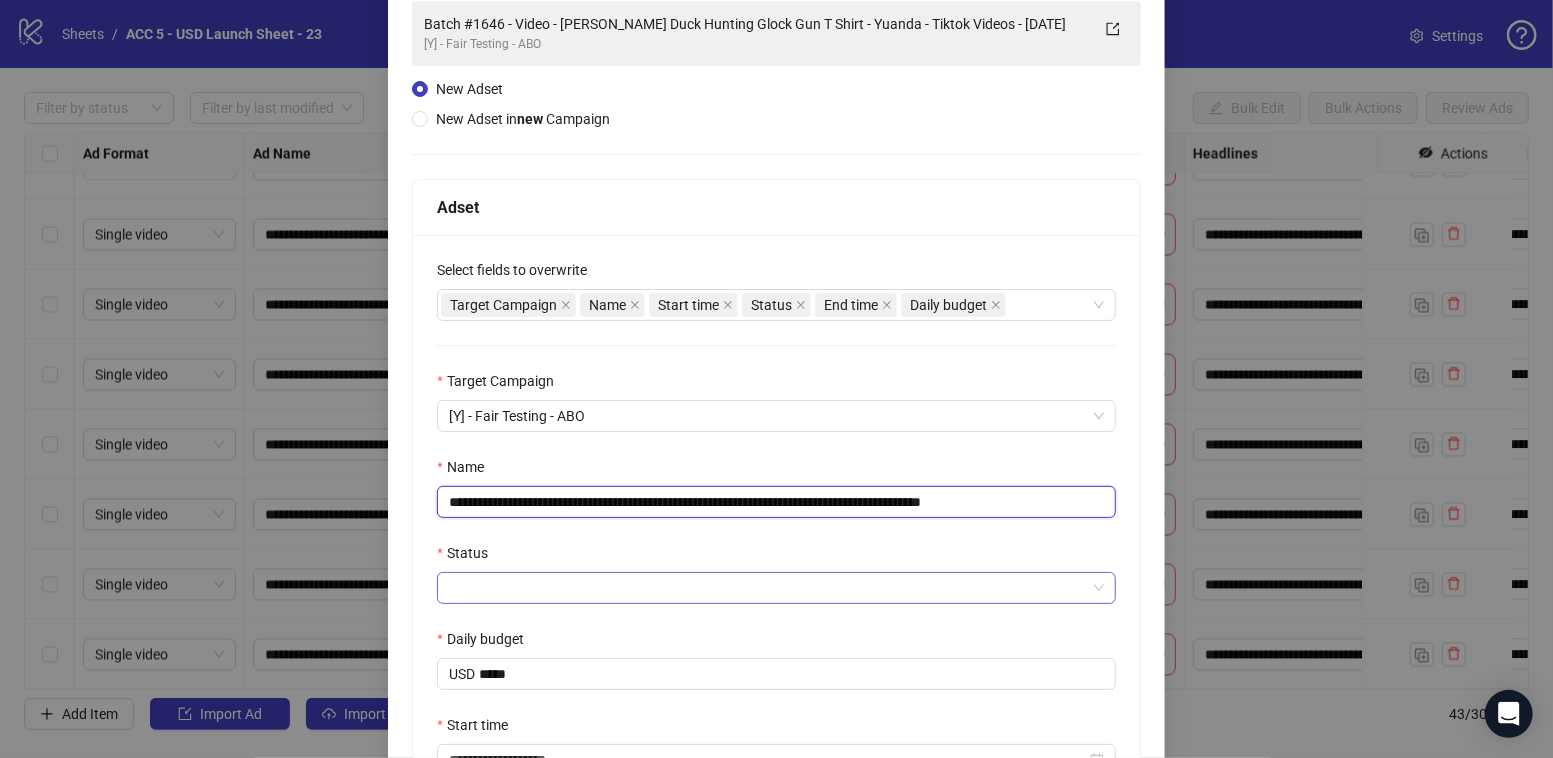 type on "**********" 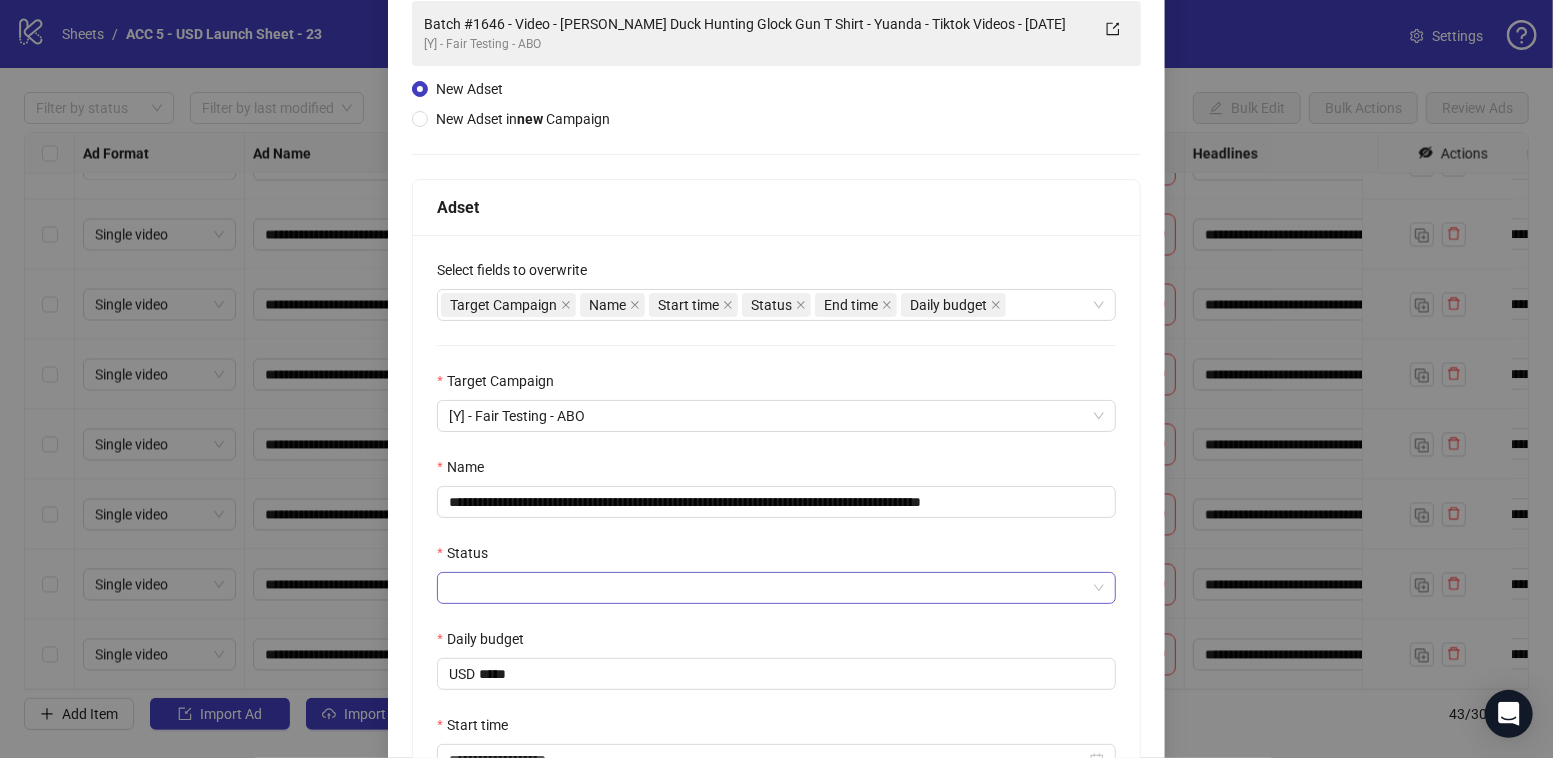 click on "Status" at bounding box center [767, 588] 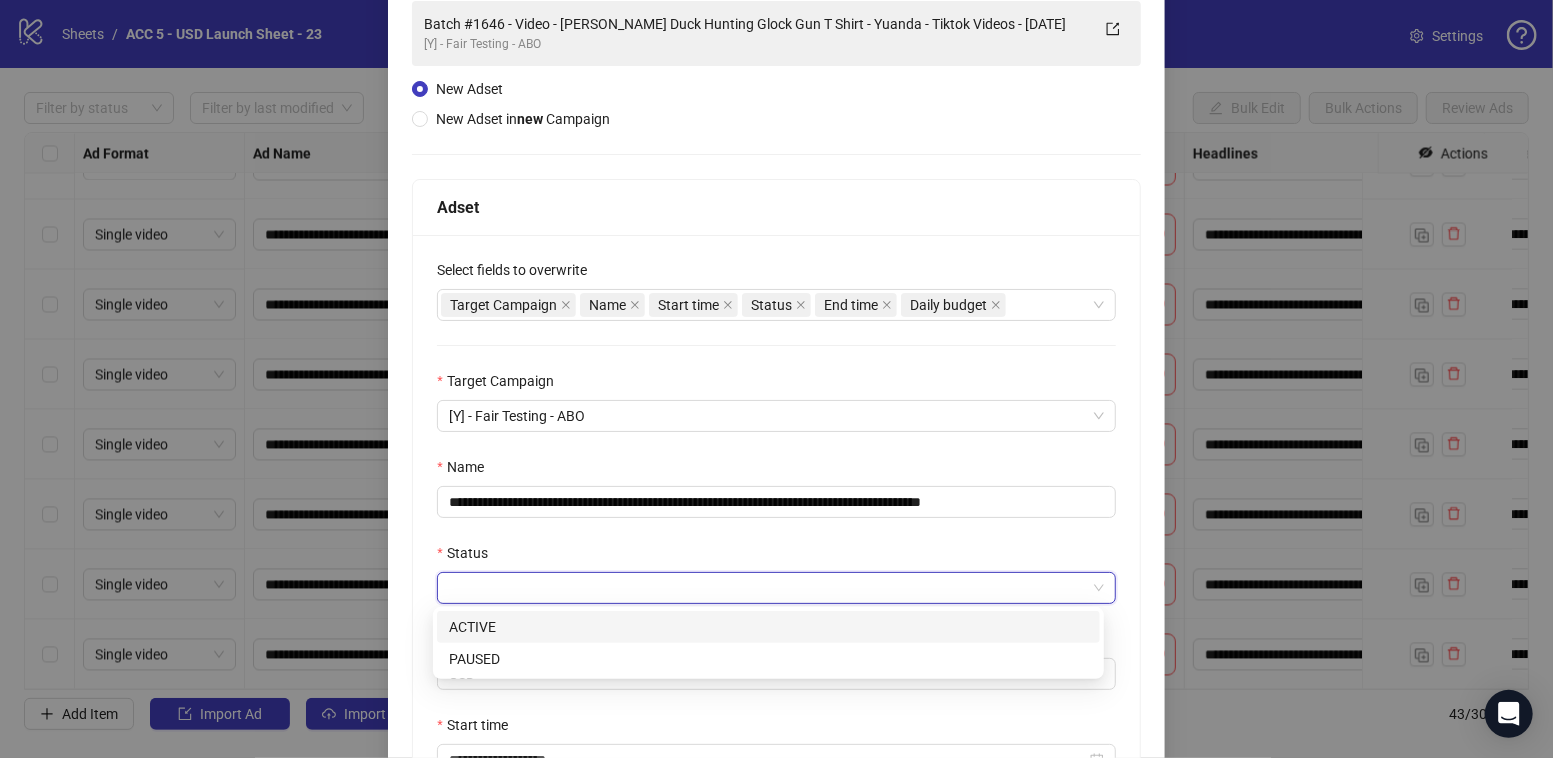 click on "ACTIVE" at bounding box center [768, 627] 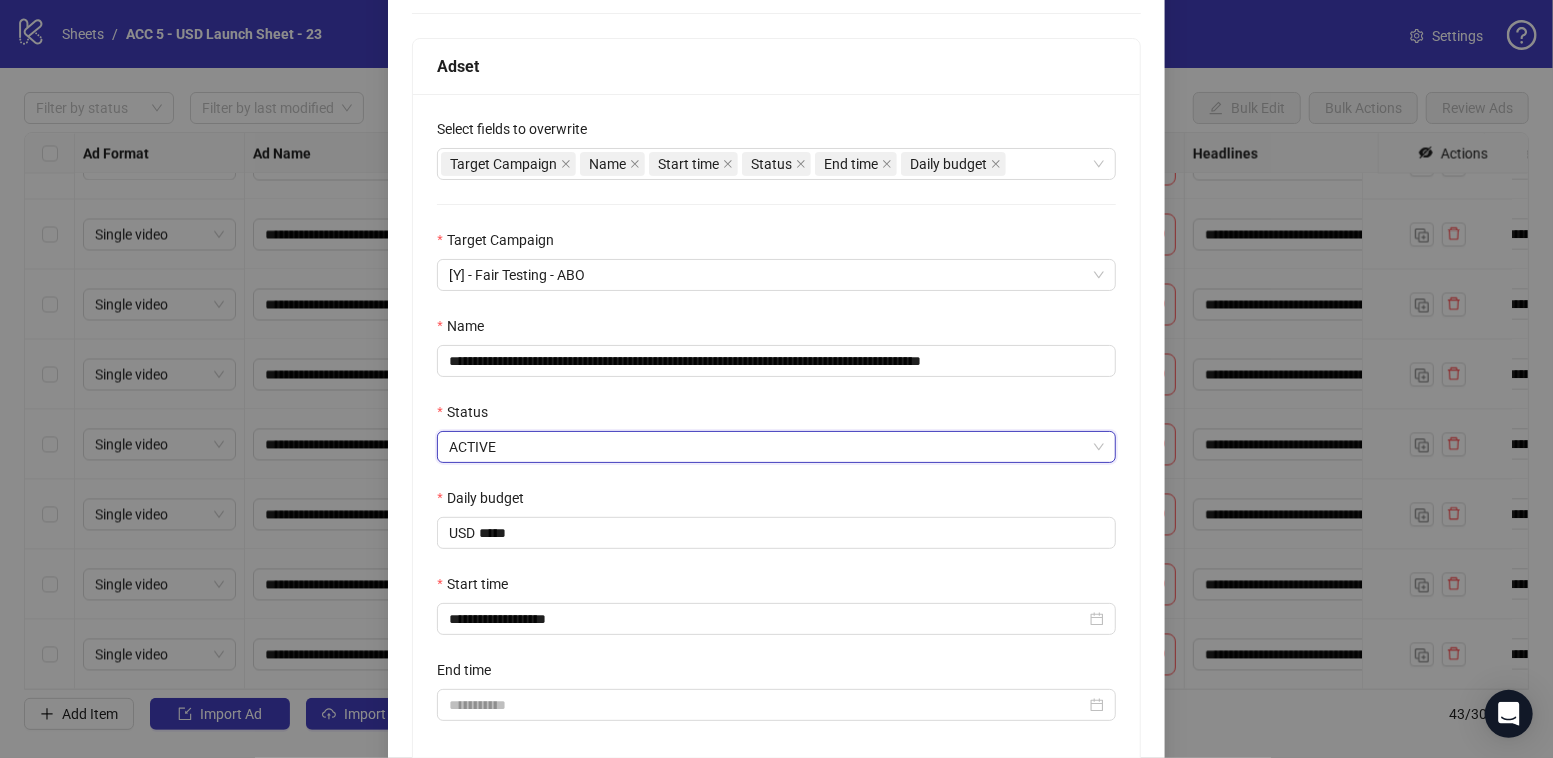 scroll, scrollTop: 294, scrollLeft: 0, axis: vertical 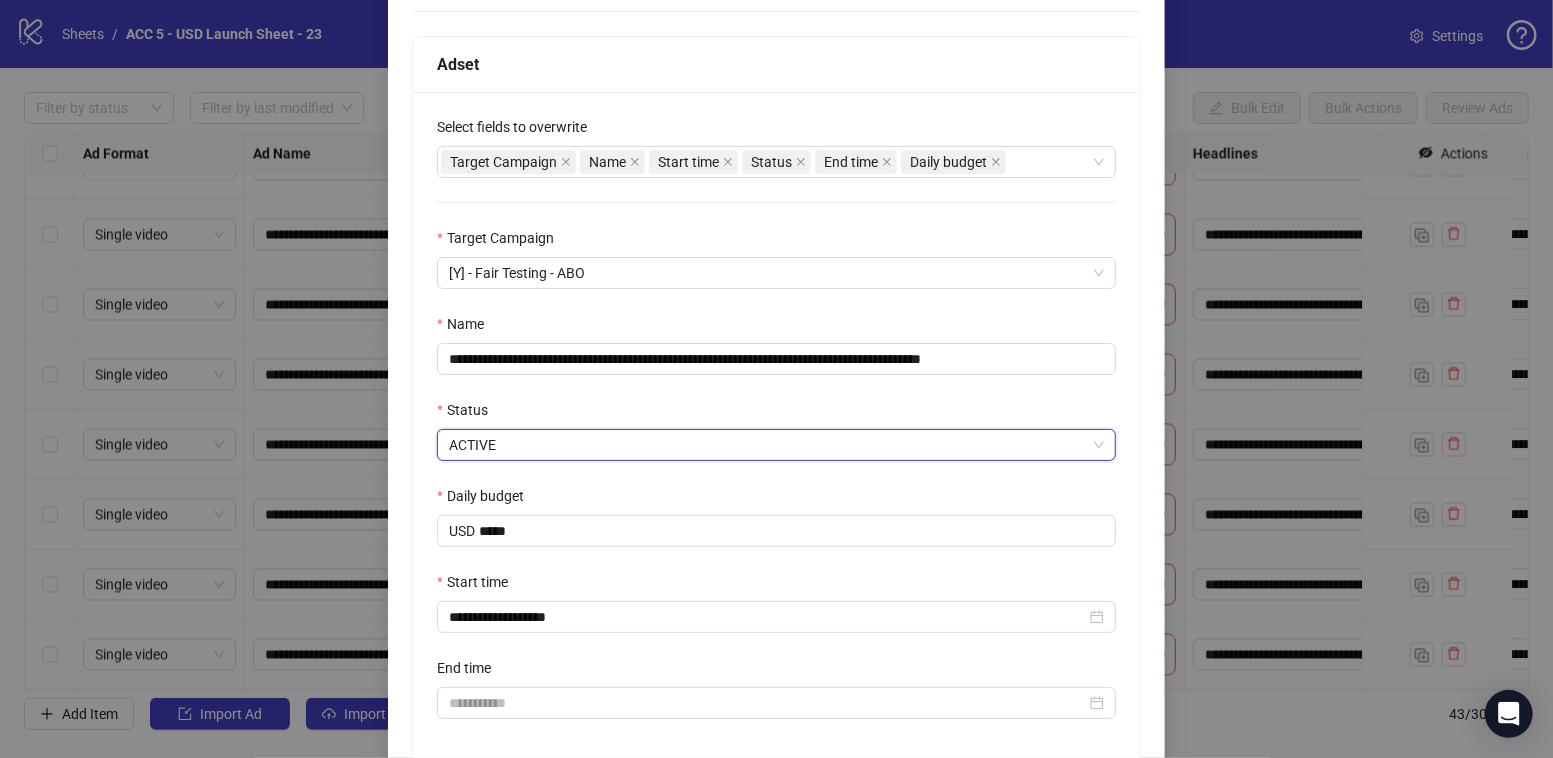 click on "**********" at bounding box center (776, 429) 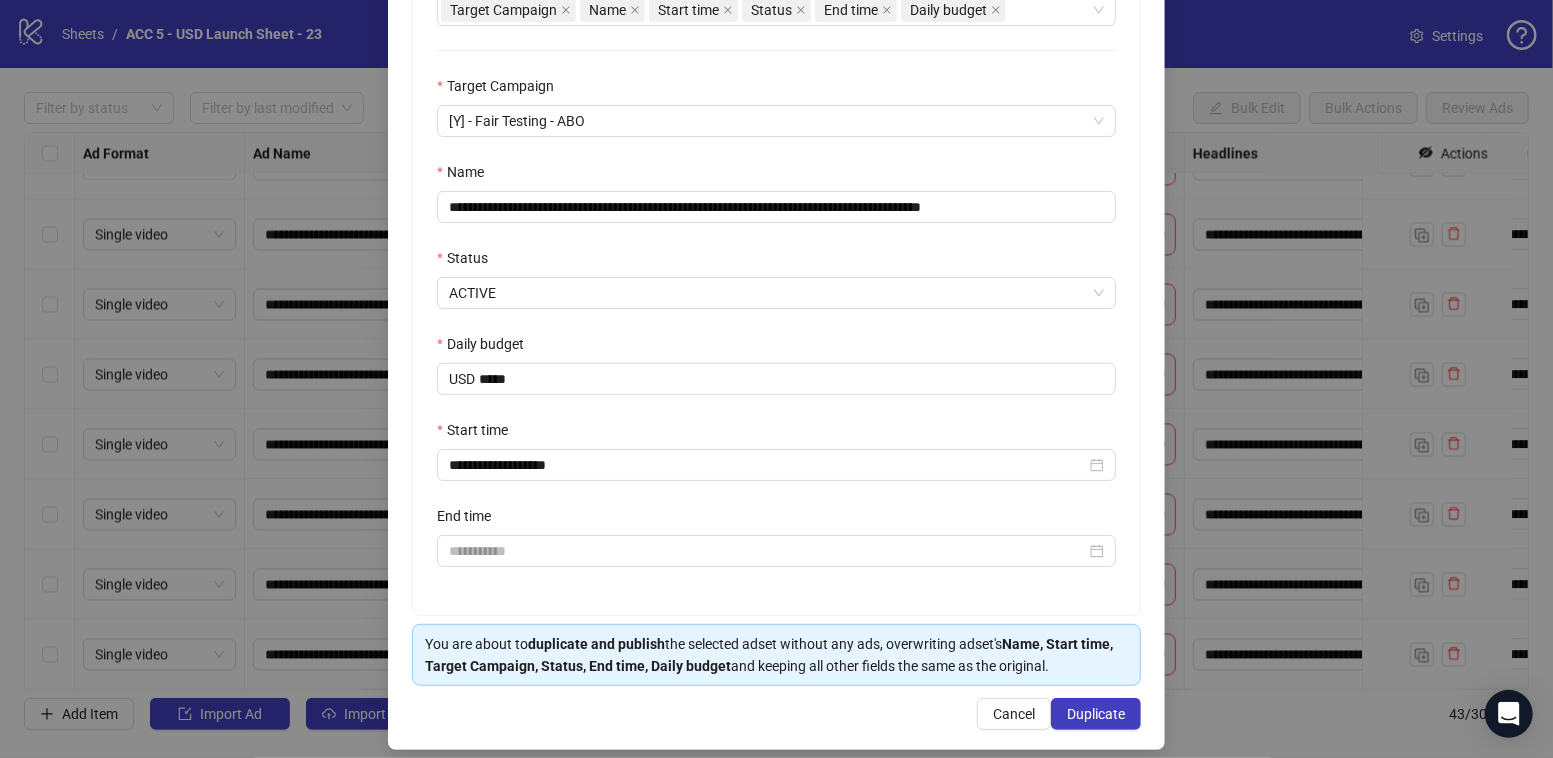 scroll, scrollTop: 459, scrollLeft: 0, axis: vertical 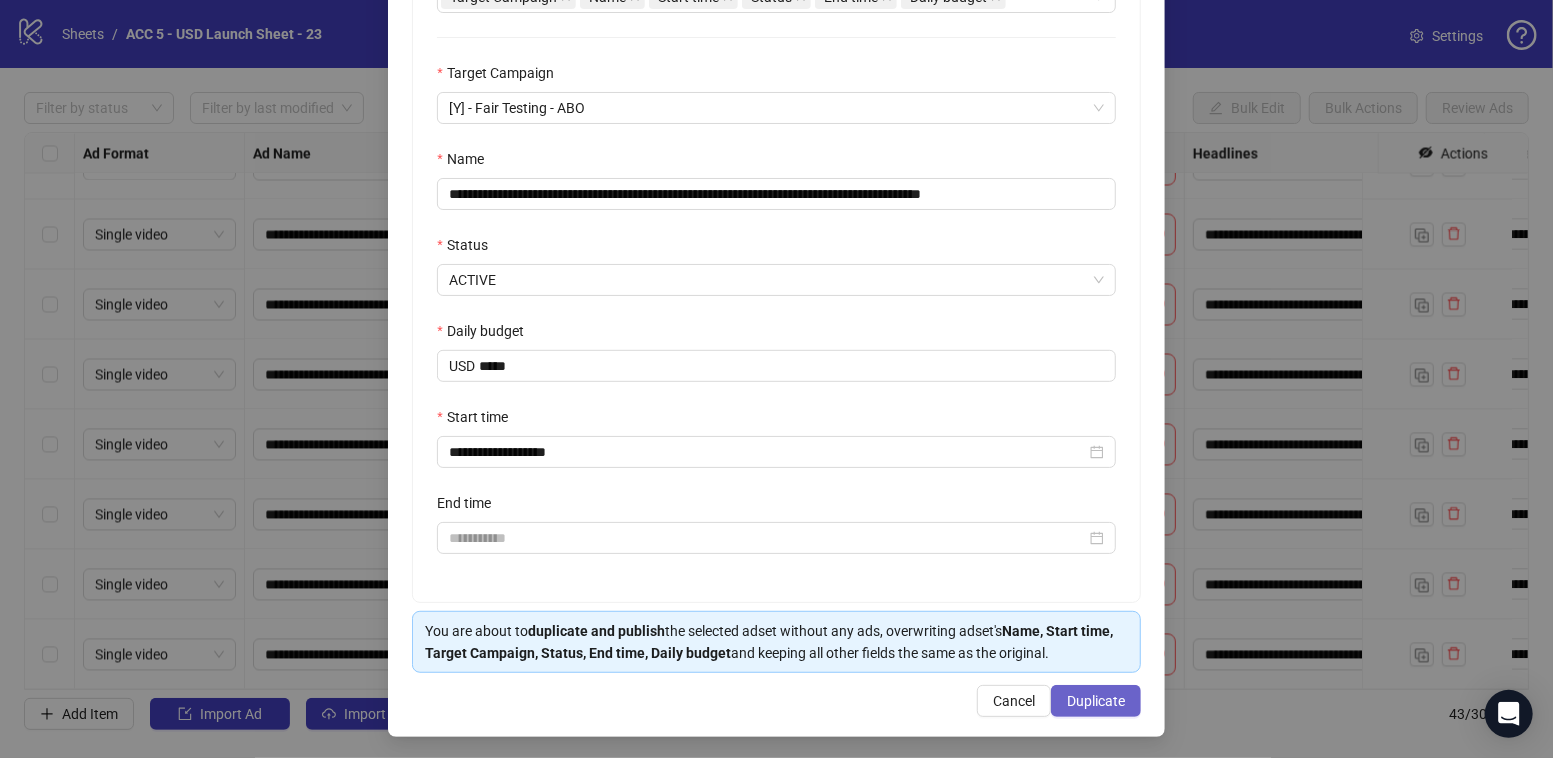 click on "Duplicate" at bounding box center [1096, 701] 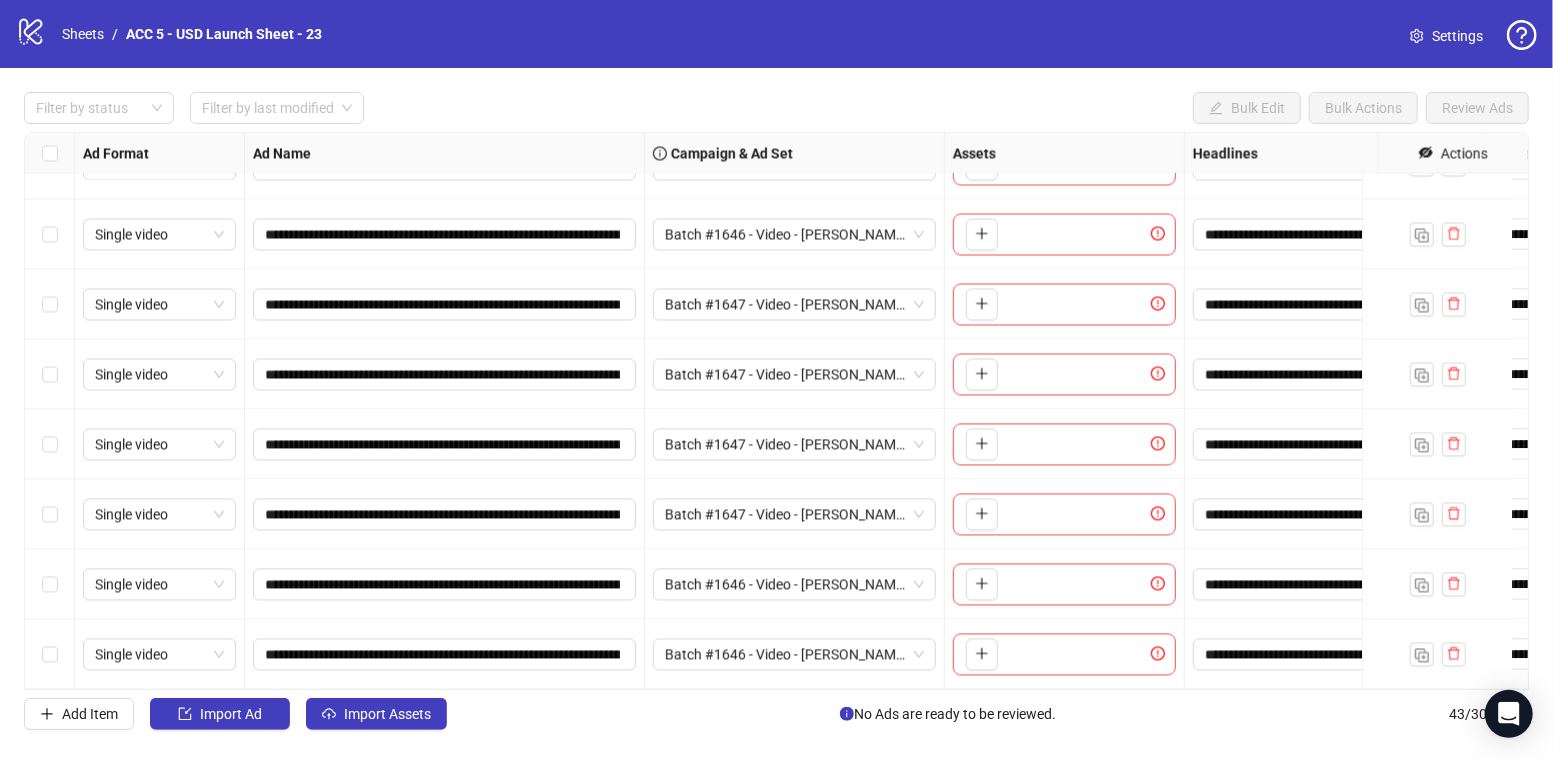 scroll, scrollTop: 2510, scrollLeft: 0, axis: vertical 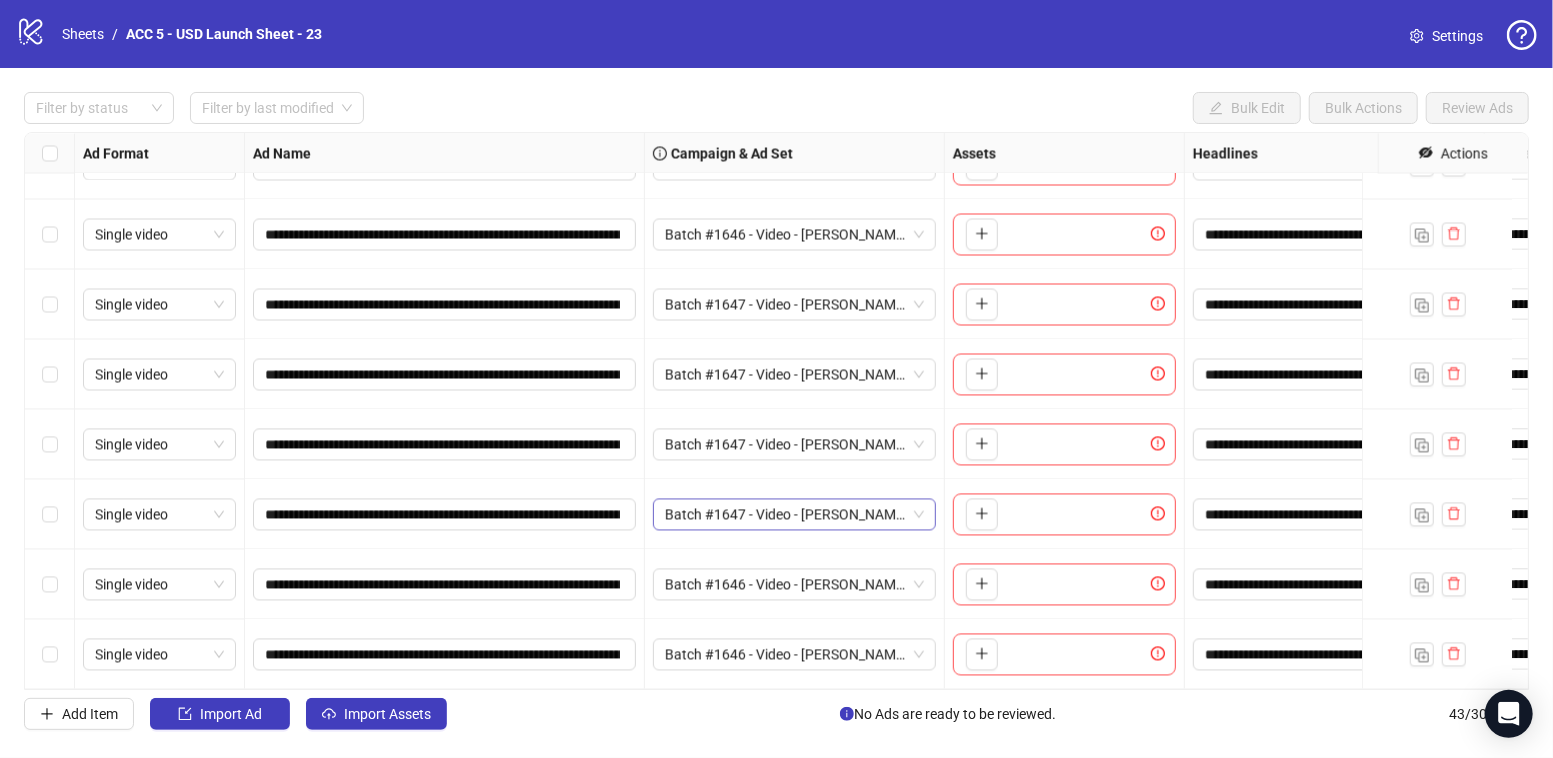 click on "Batch #1647 - Video - [PERSON_NAME] Duck Hunting Glock Gun T Shirt - Yuanda  - Tiktok Videos - [DATE]" at bounding box center (794, 514) 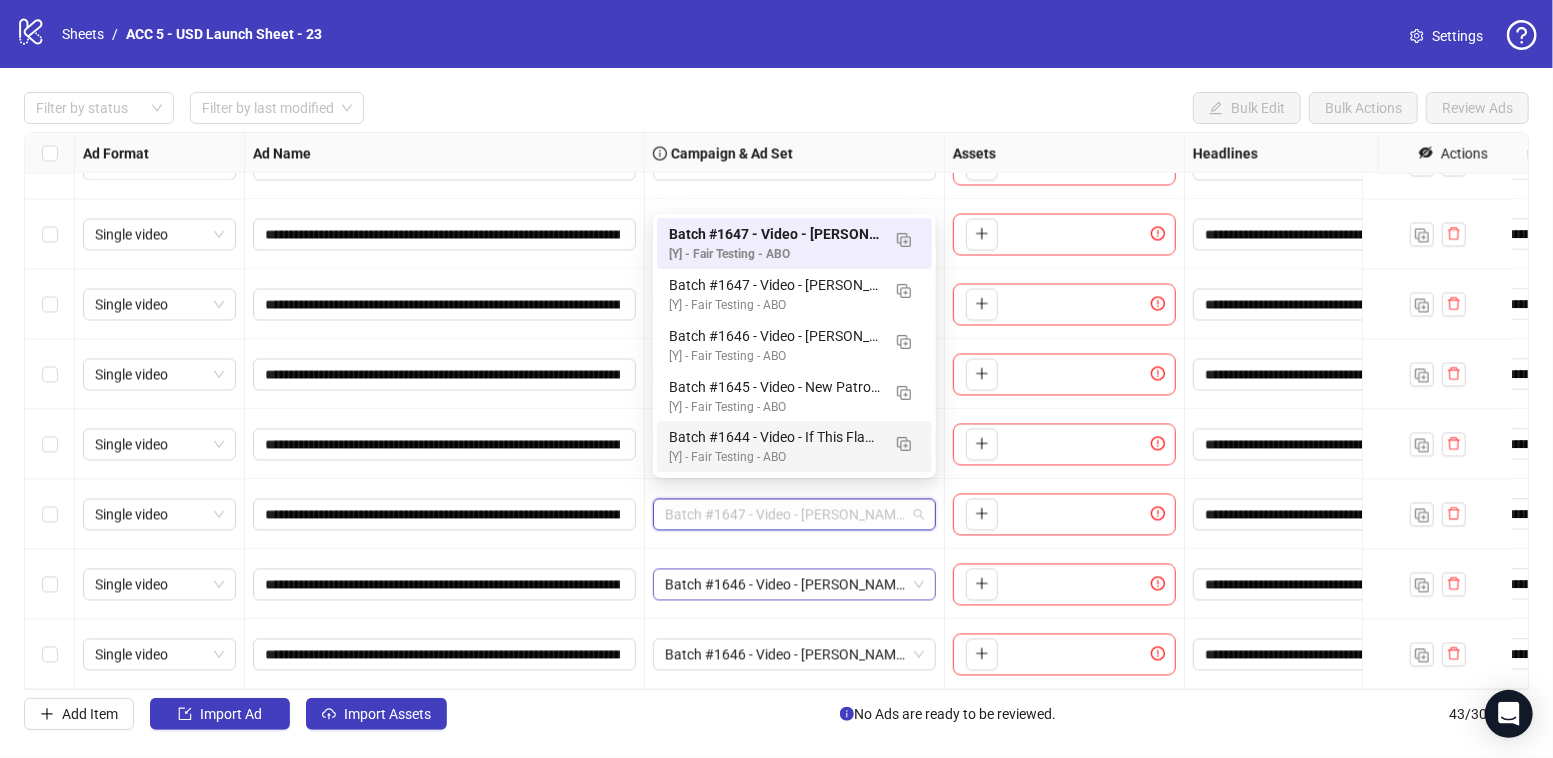 click on "Batch #1646 - Video - [PERSON_NAME] Duck Hunting Glock Gun T Shirt - Yuanda  - Tiktok Videos - [DATE]" at bounding box center [794, 584] 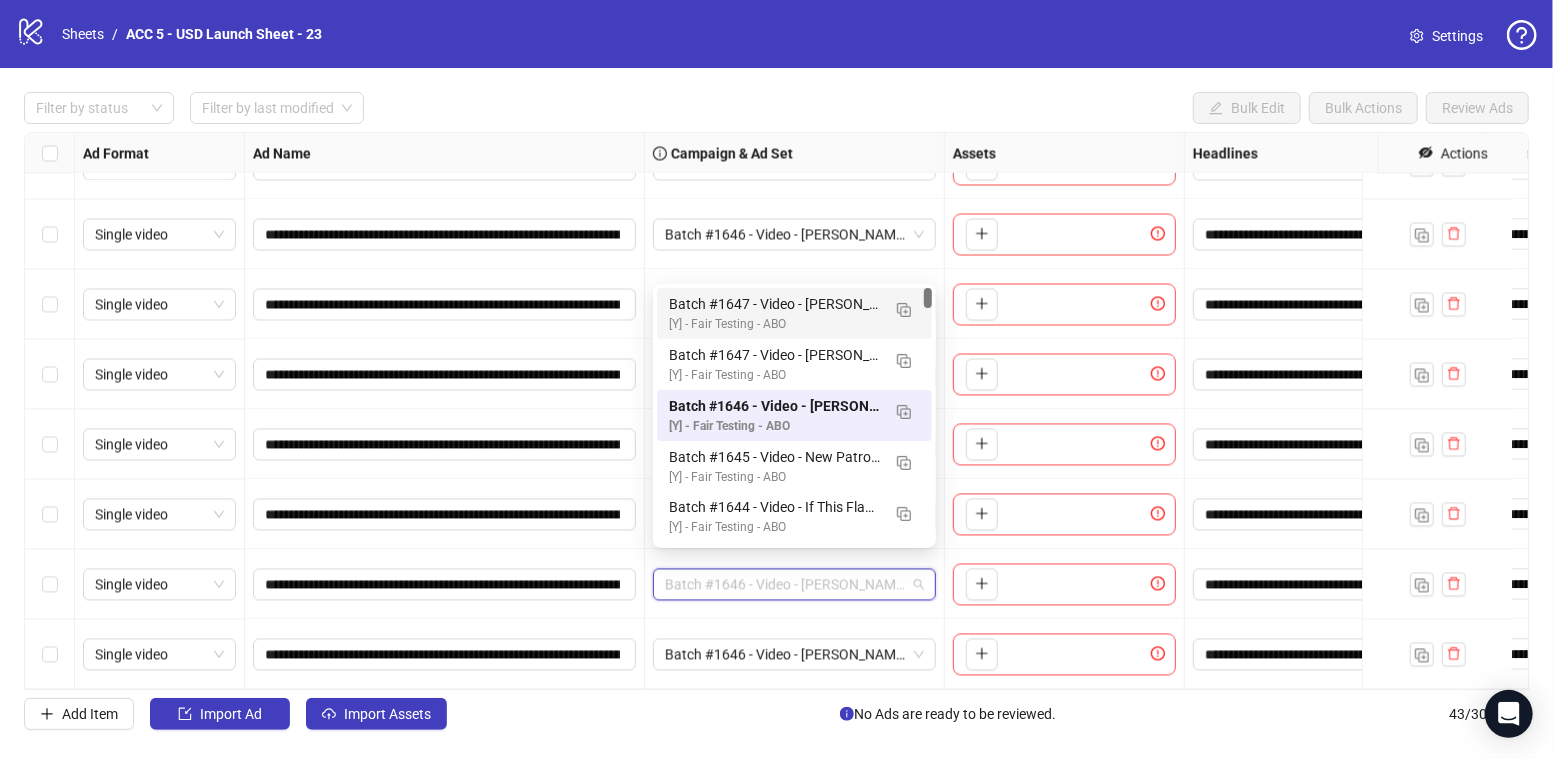 click on "Batch #1647 - Video - [PERSON_NAME] Duck Hunting Glock Gun T Shirt - Yuanda  - Tiktok Videos - [DATE]" at bounding box center [774, 304] 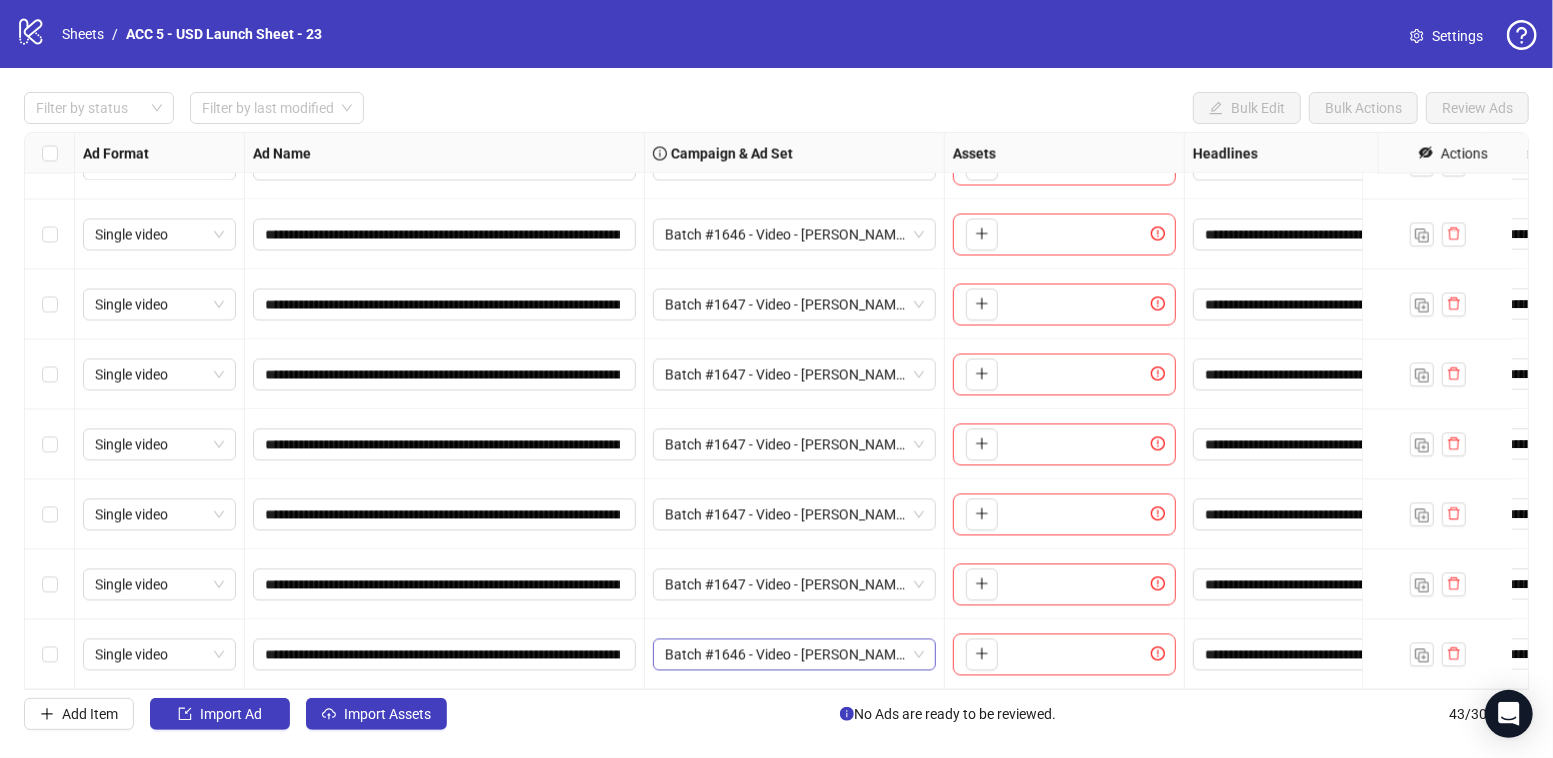 click on "Batch #1646 - Video - [PERSON_NAME] Duck Hunting Glock Gun T Shirt - Yuanda  - Tiktok Videos - [DATE]" at bounding box center [794, 654] 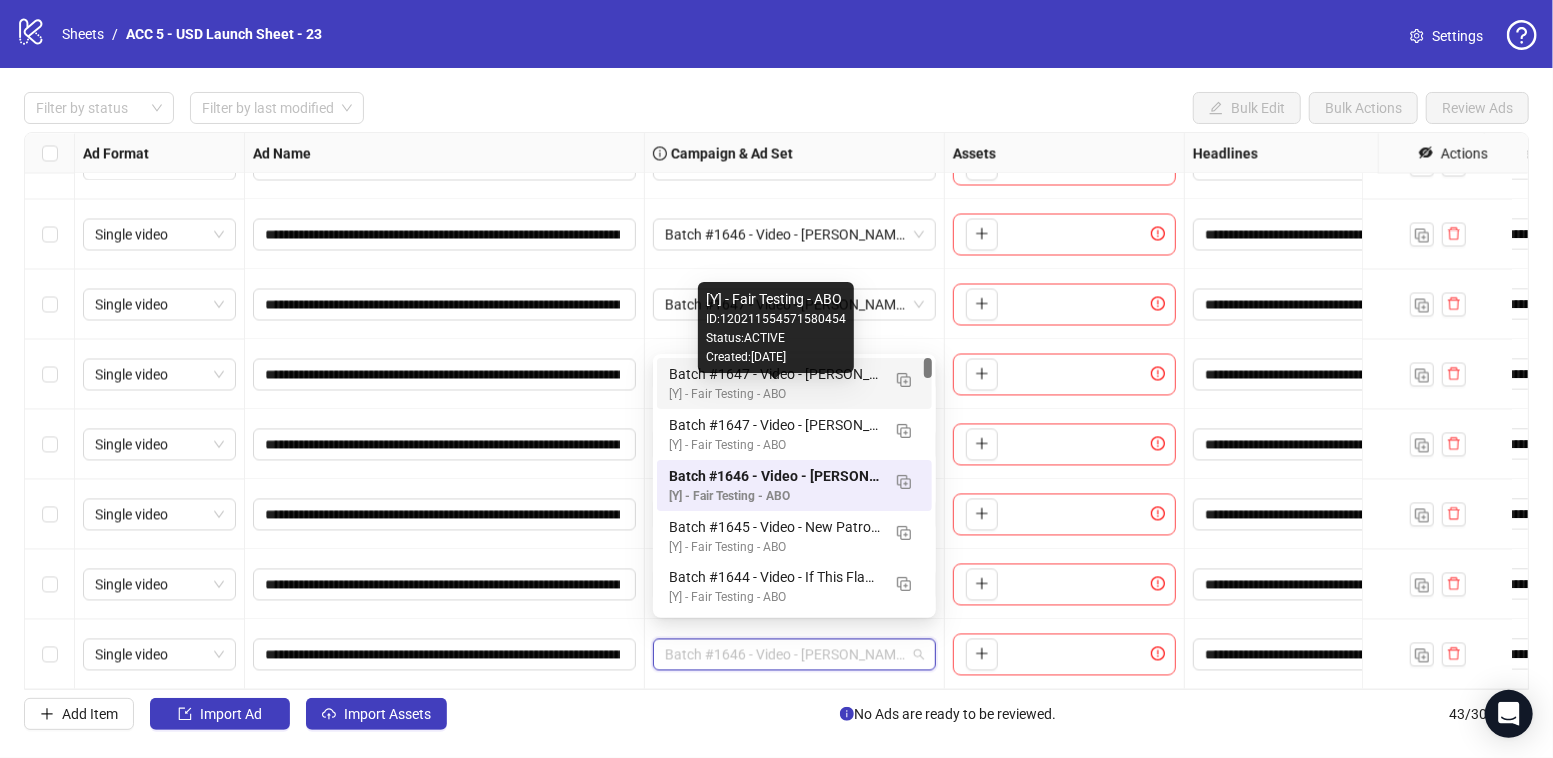 click on "[Y] - Fair Testing - ABO" at bounding box center [774, 394] 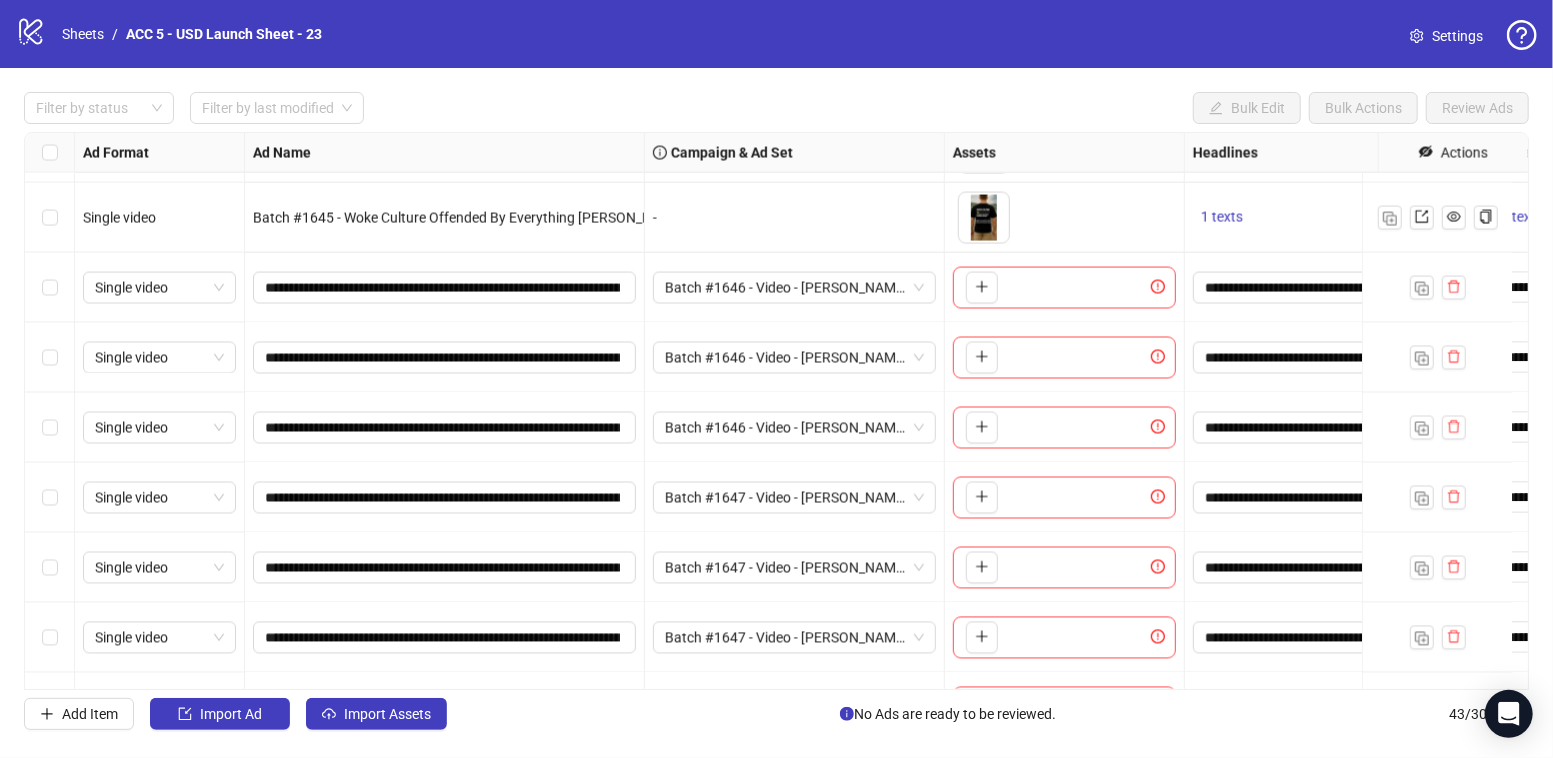 scroll, scrollTop: 2295, scrollLeft: 0, axis: vertical 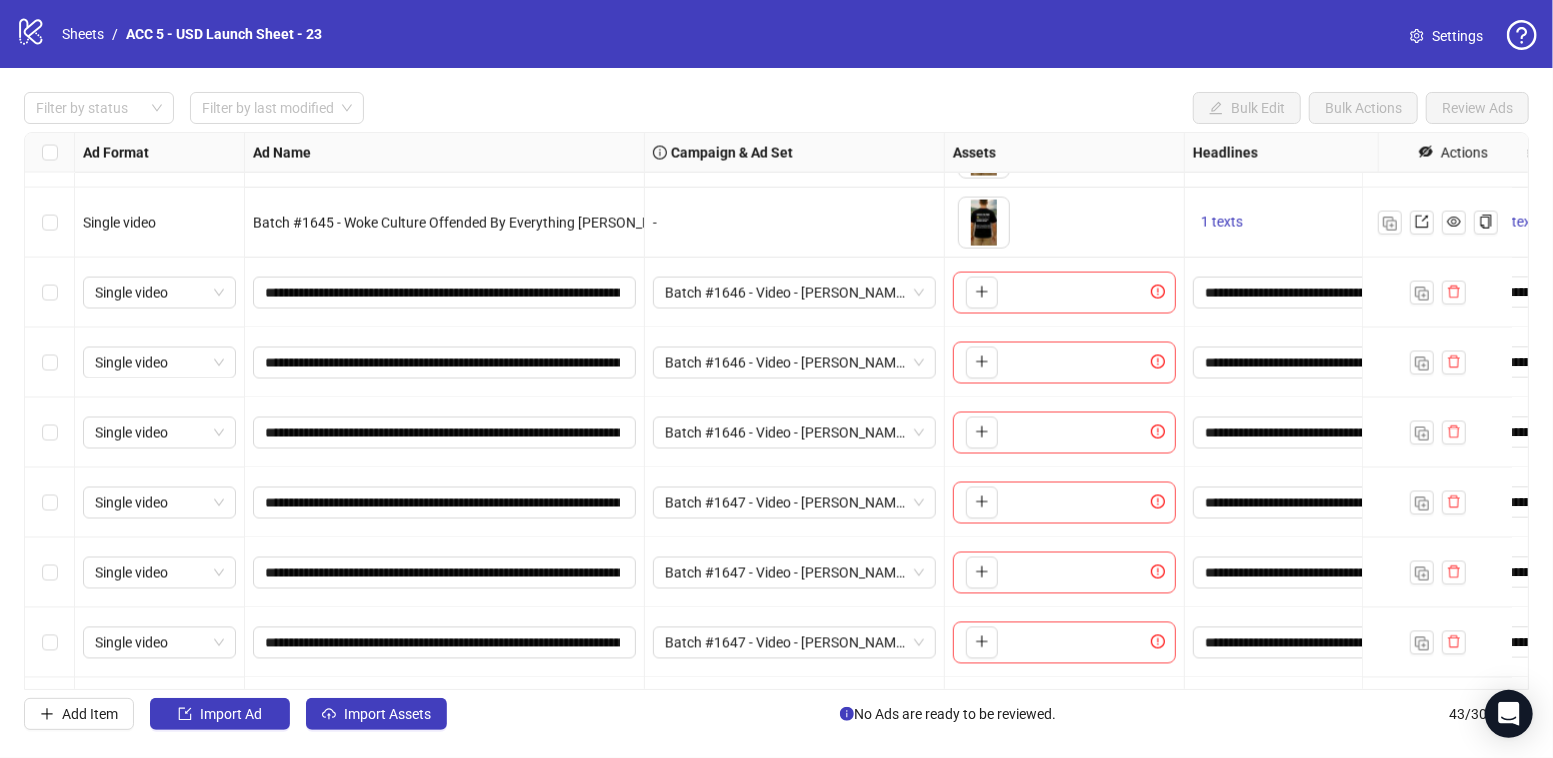 click on "**********" at bounding box center [776, 411] 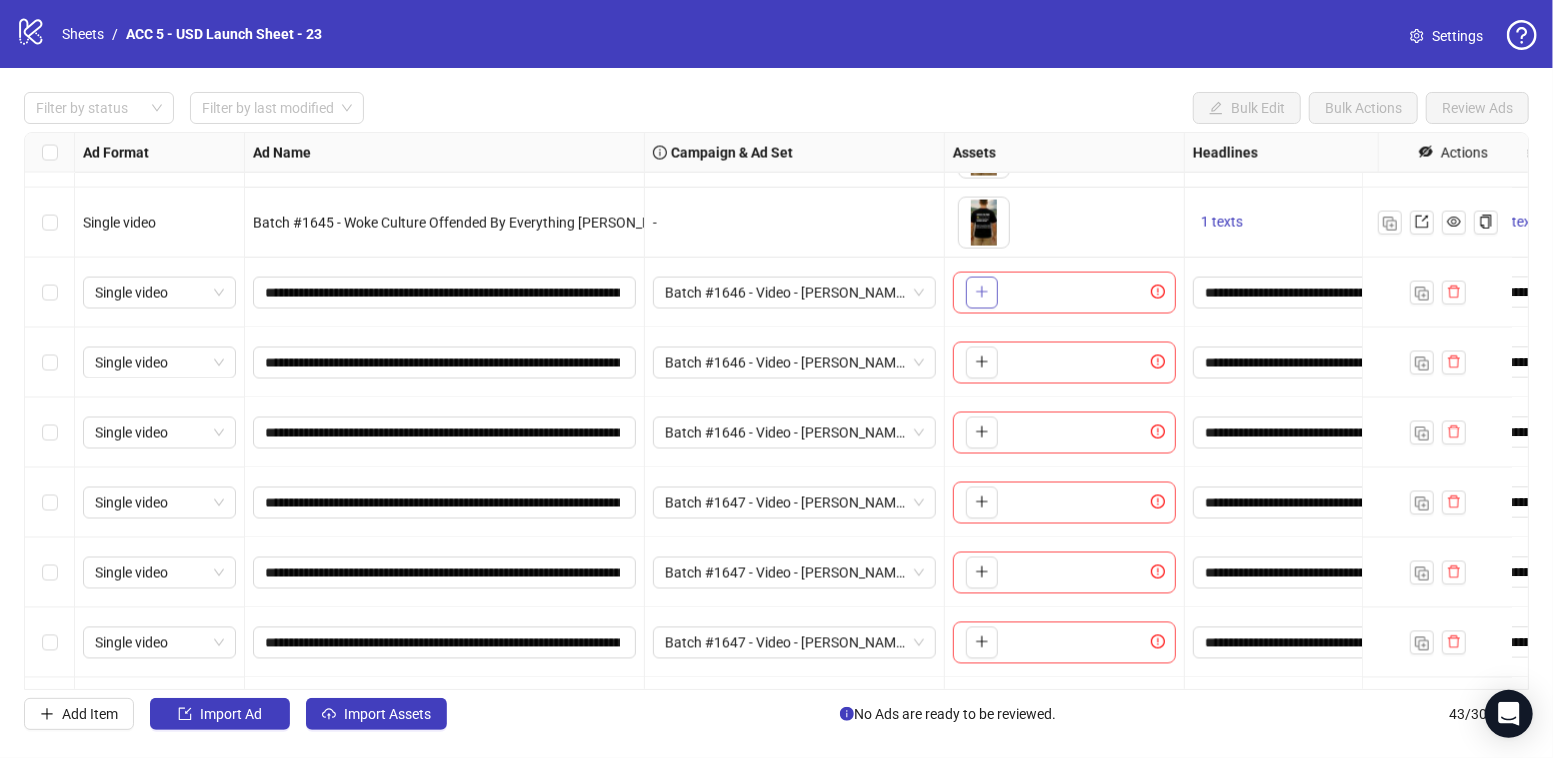click at bounding box center [982, 293] 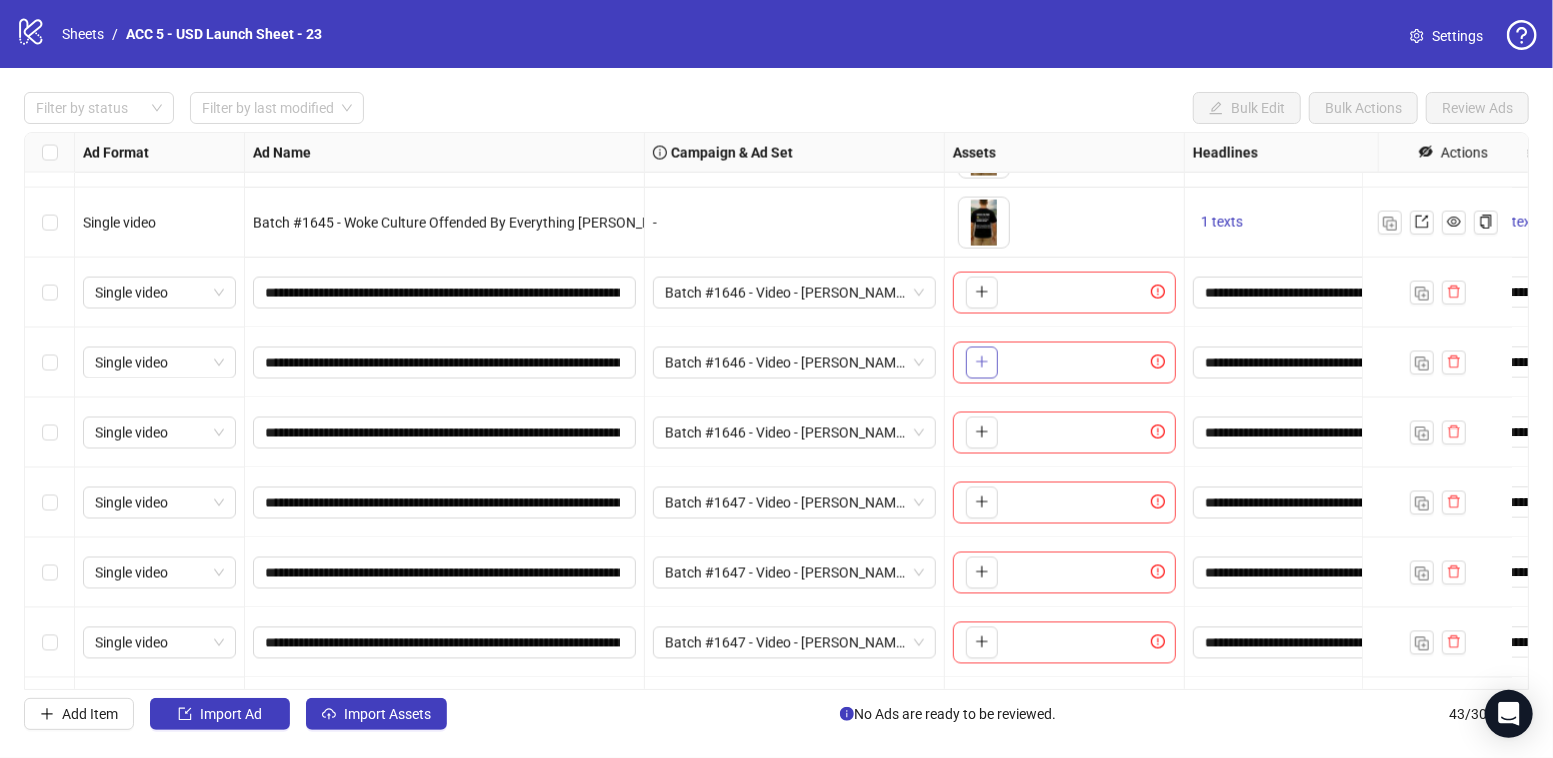 click at bounding box center (982, 363) 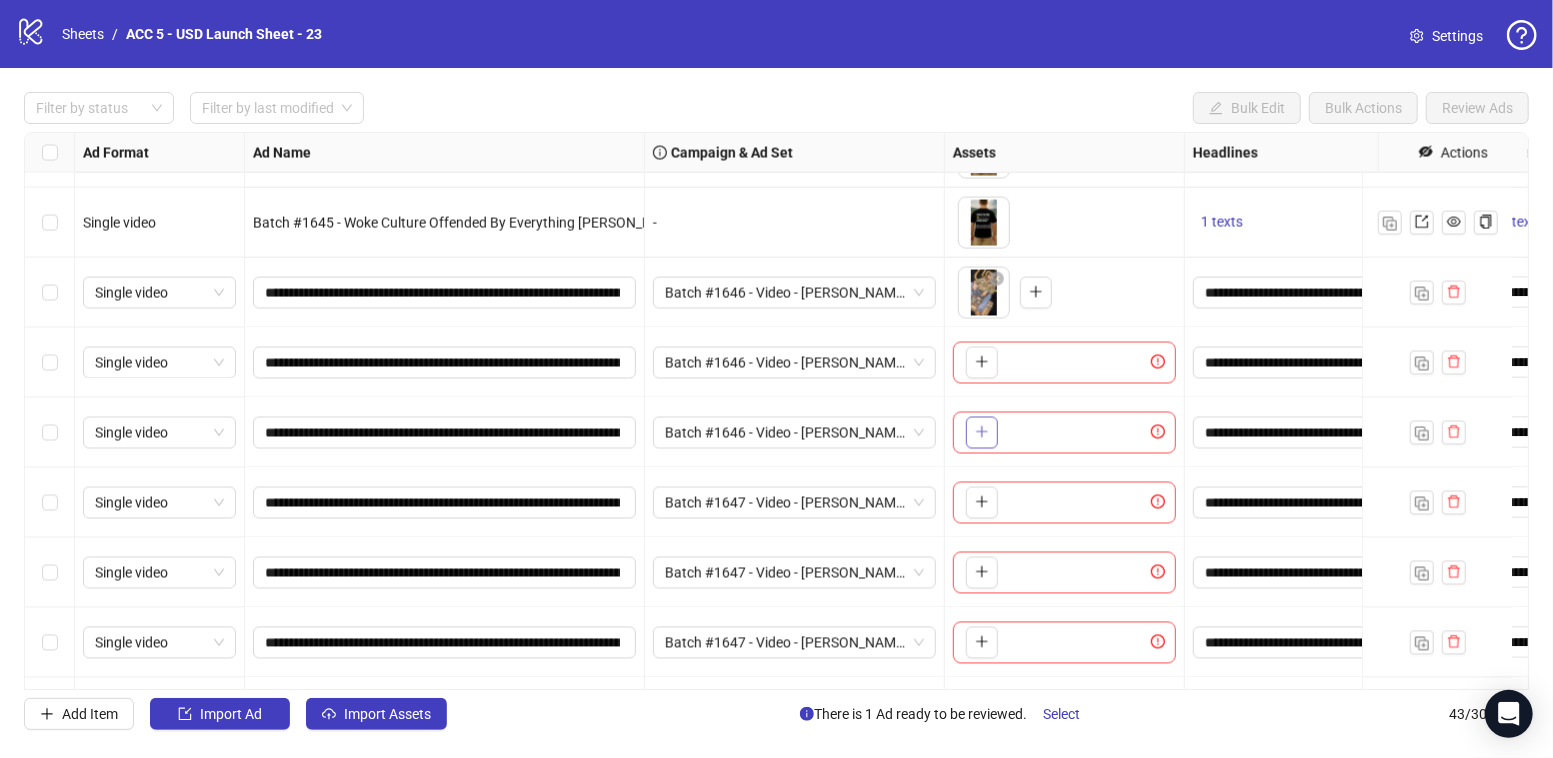 click 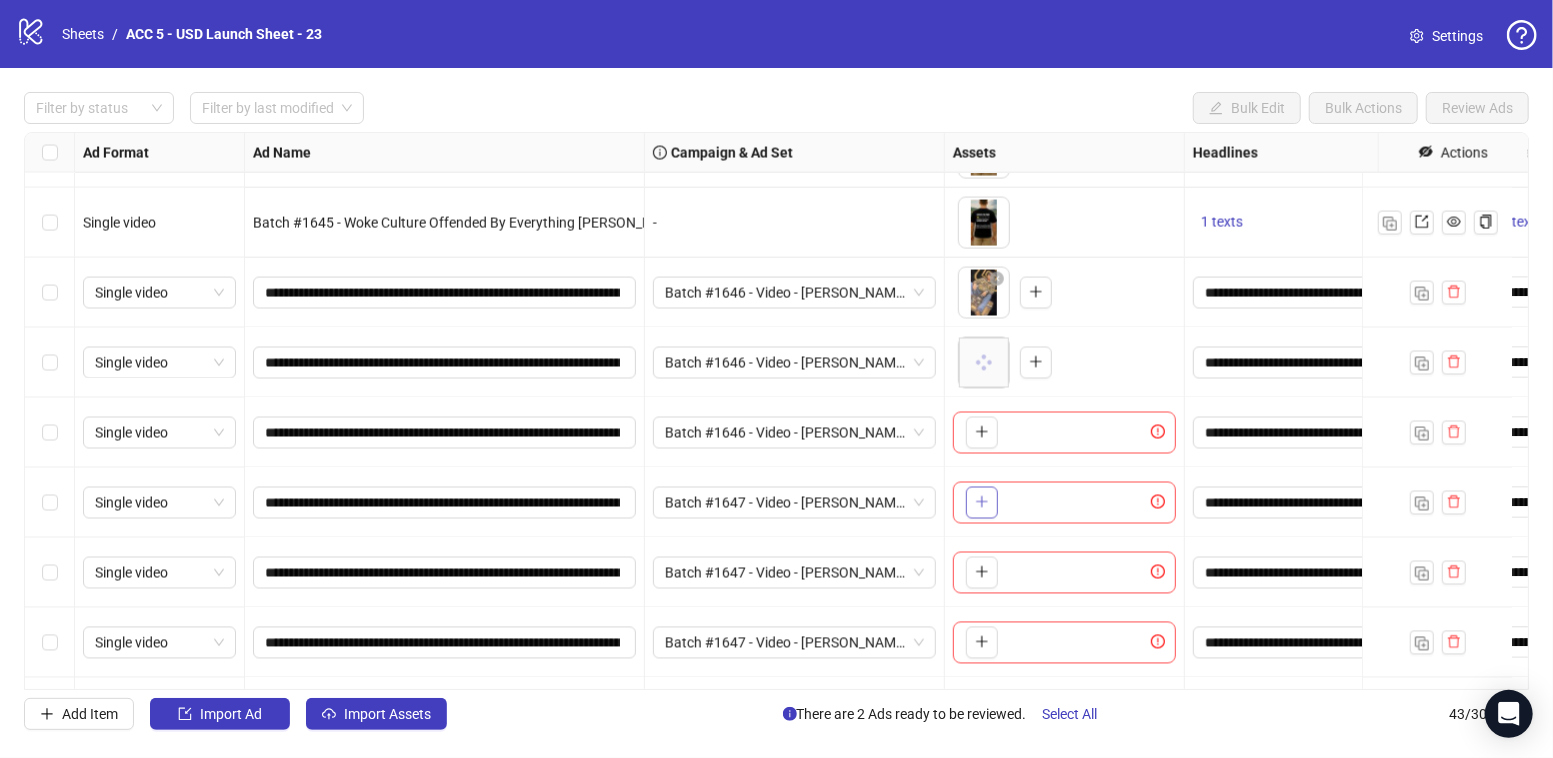 click 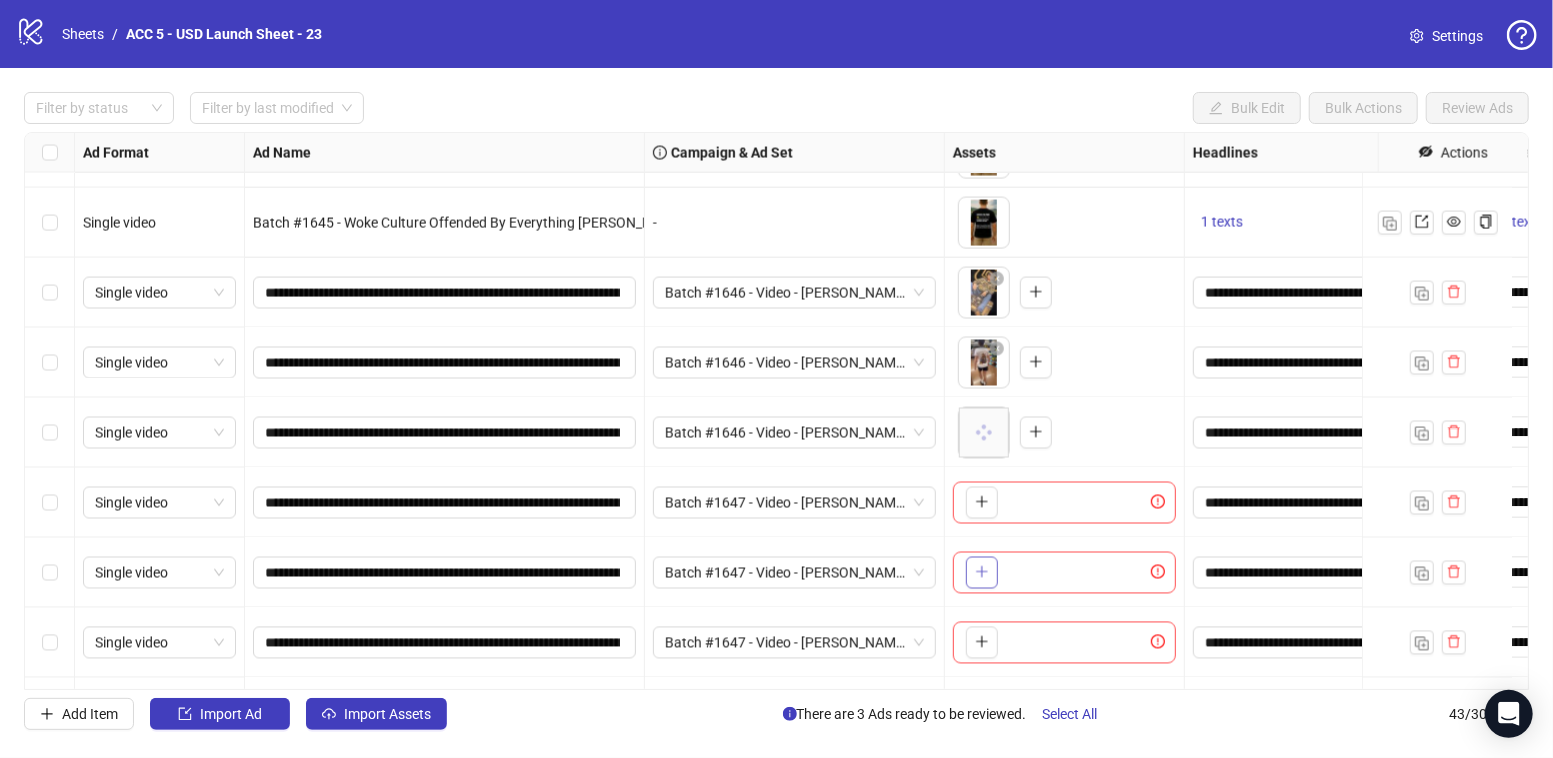 click 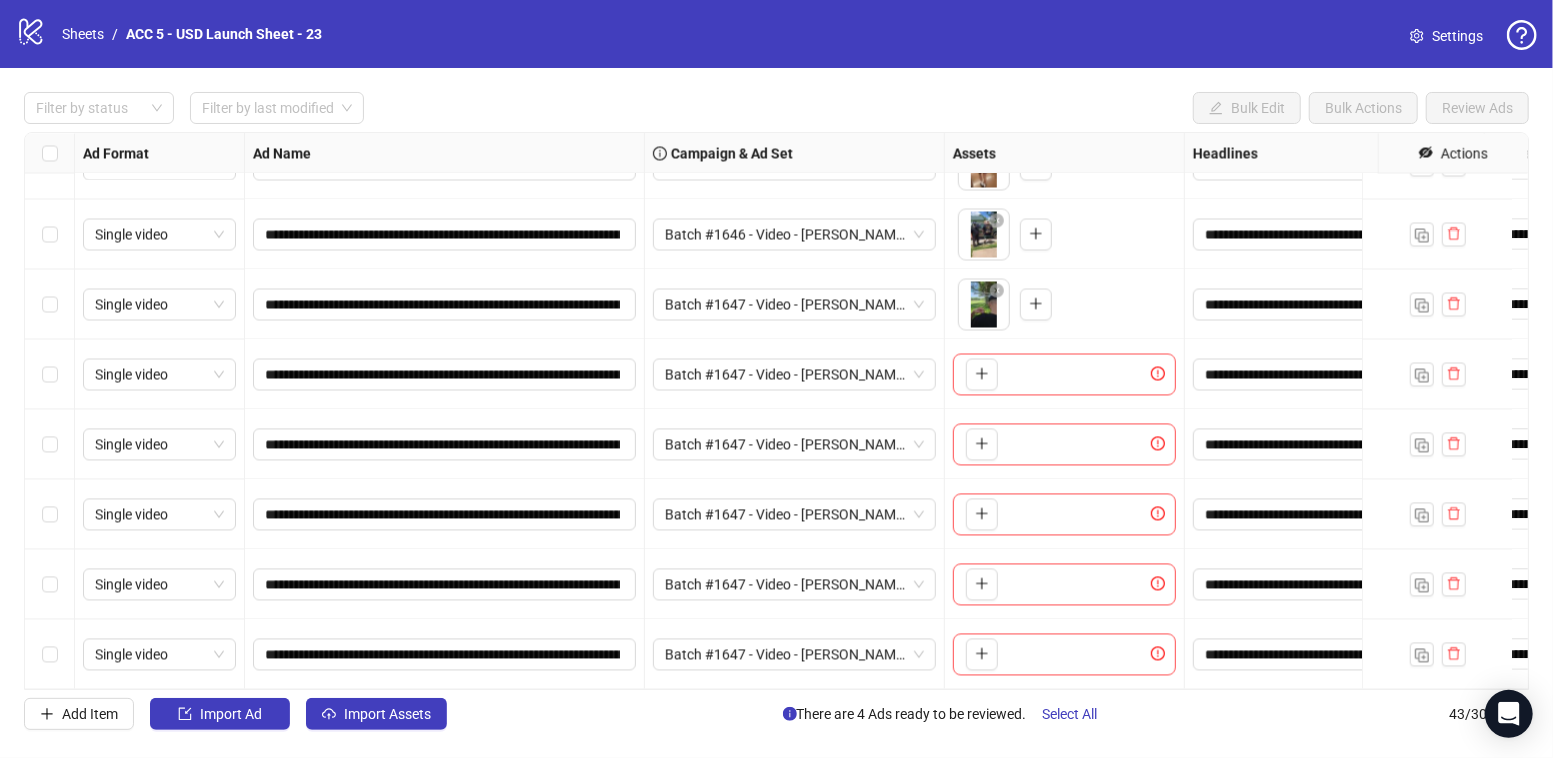 scroll, scrollTop: 2510, scrollLeft: 0, axis: vertical 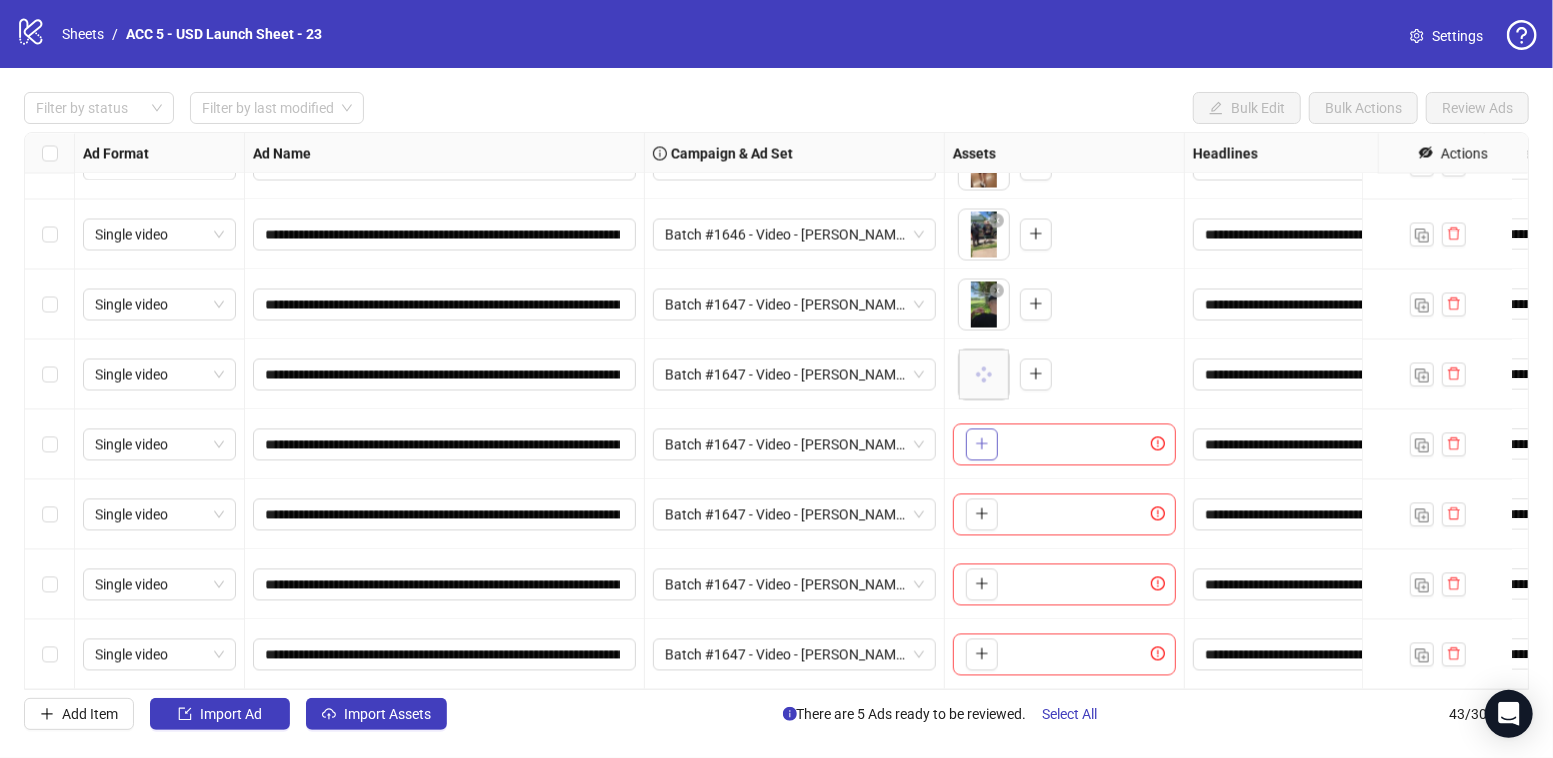 click 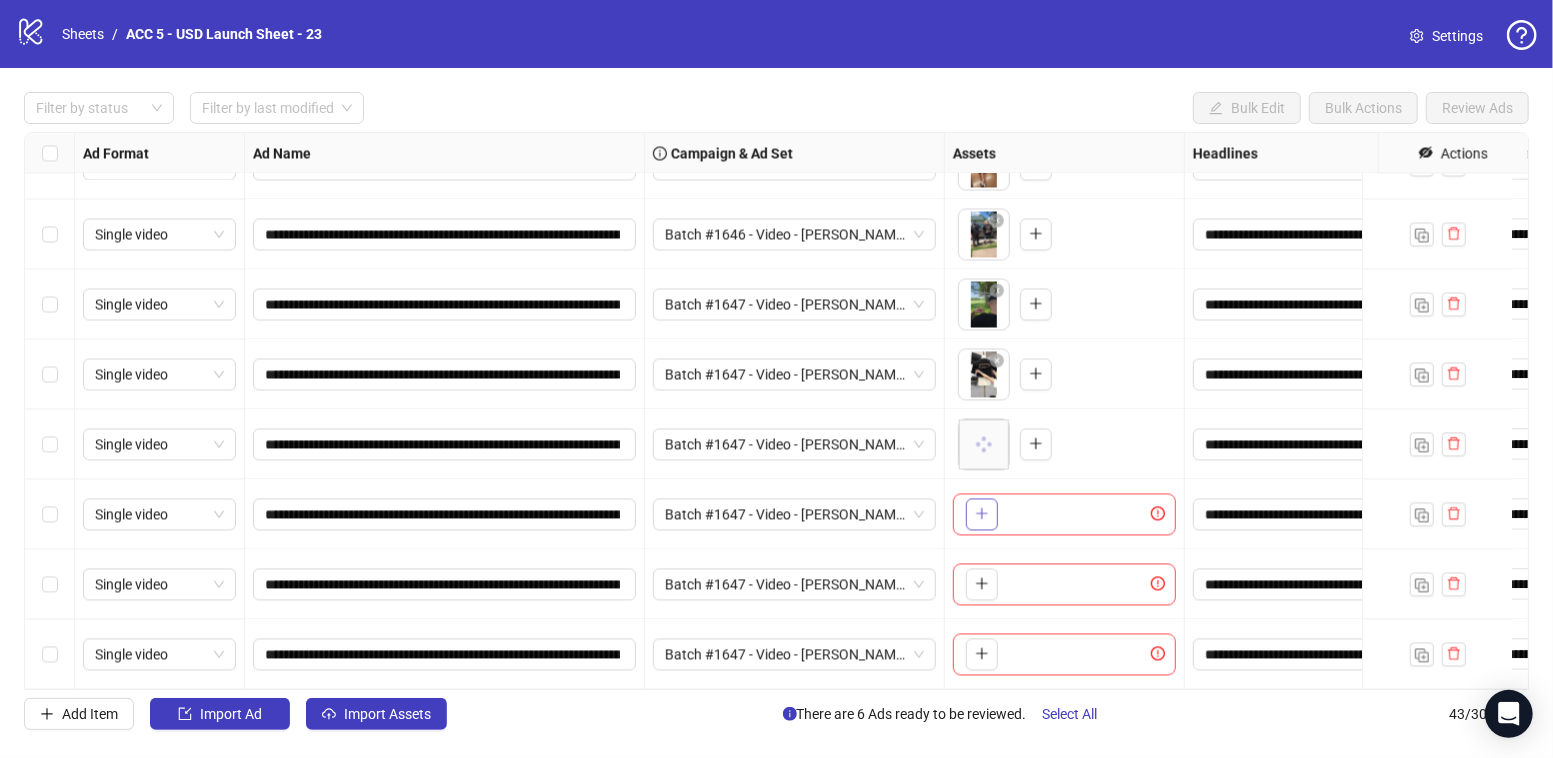 click 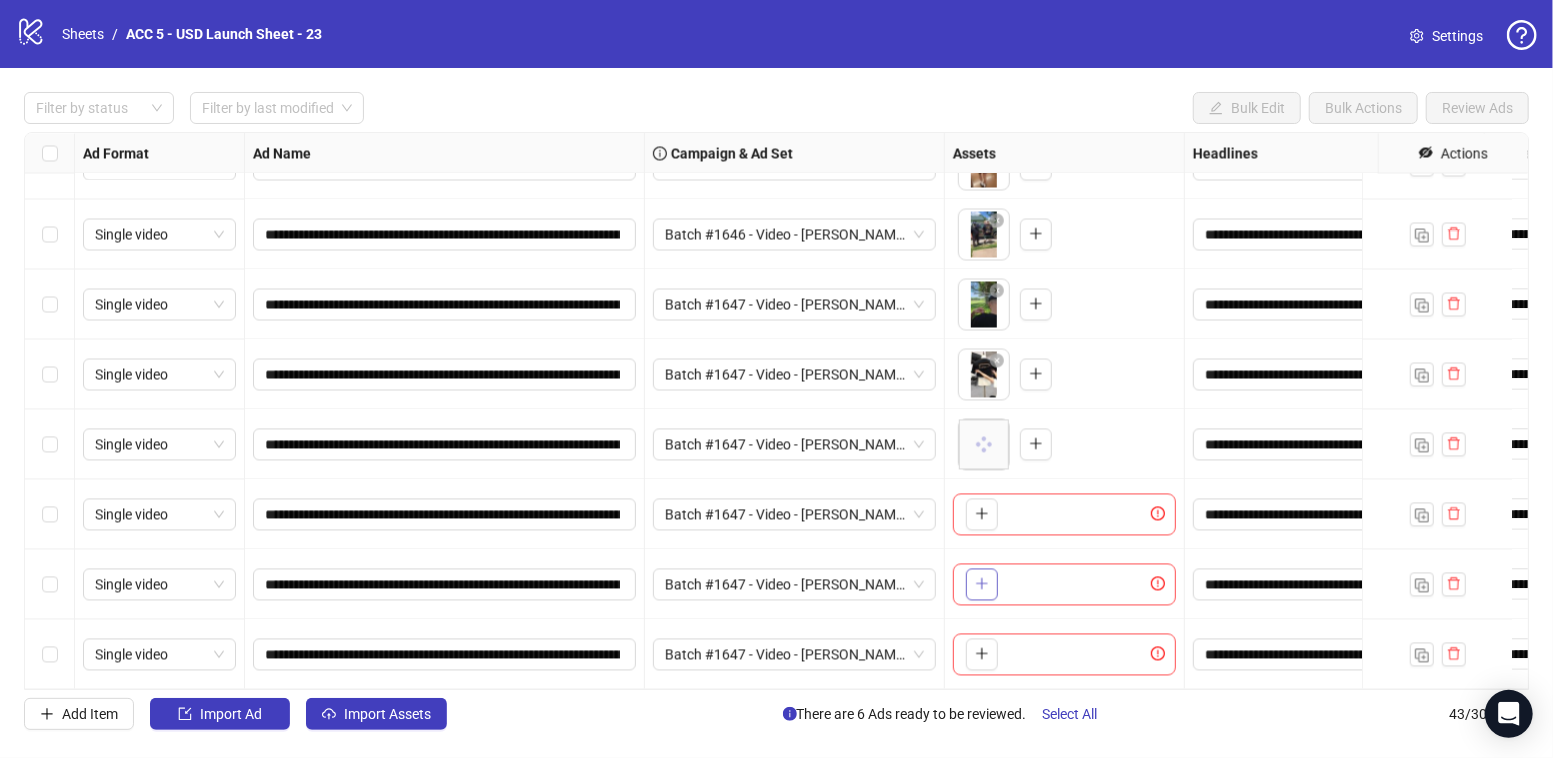 click at bounding box center [982, 583] 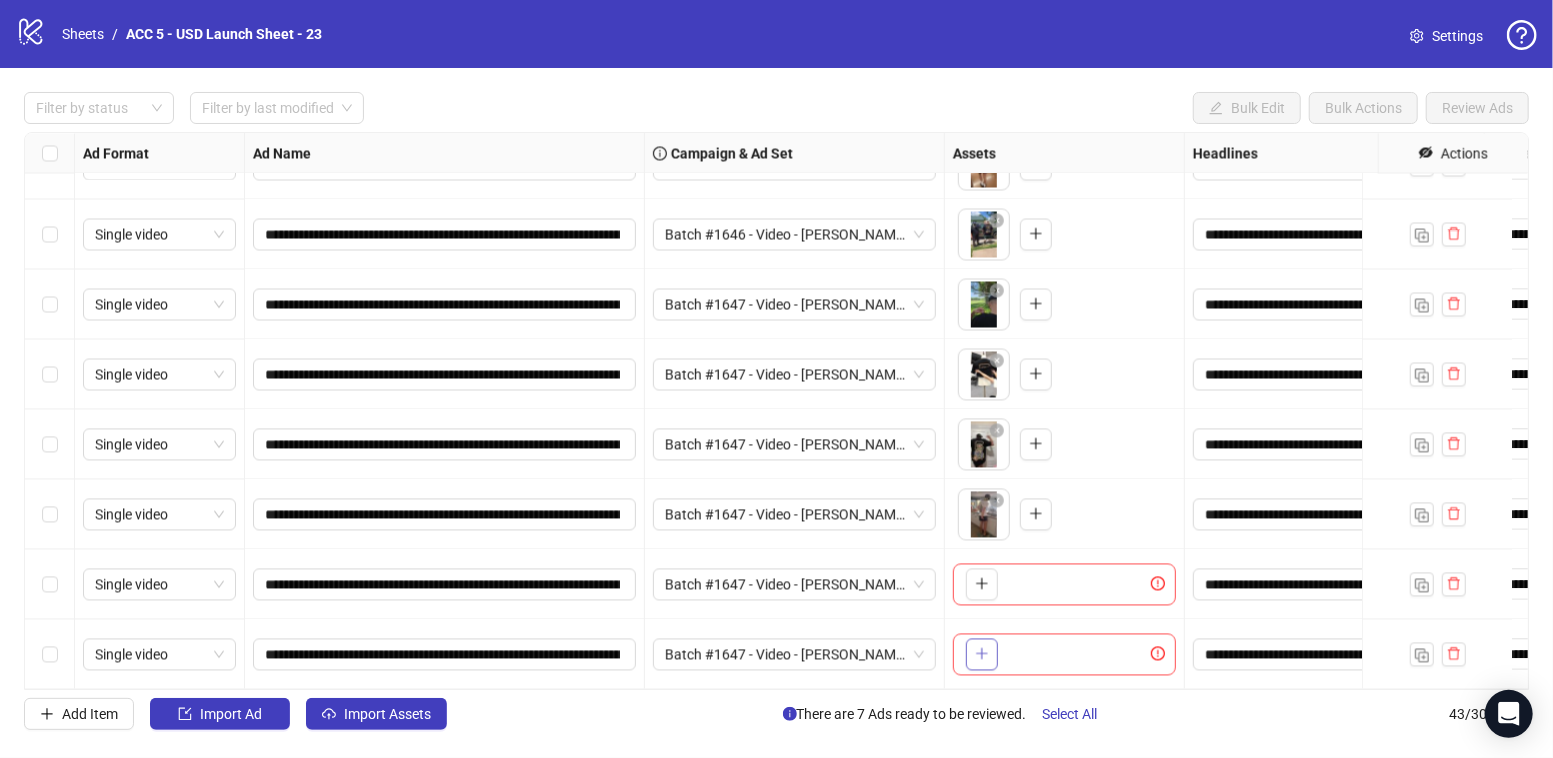 click at bounding box center (982, 654) 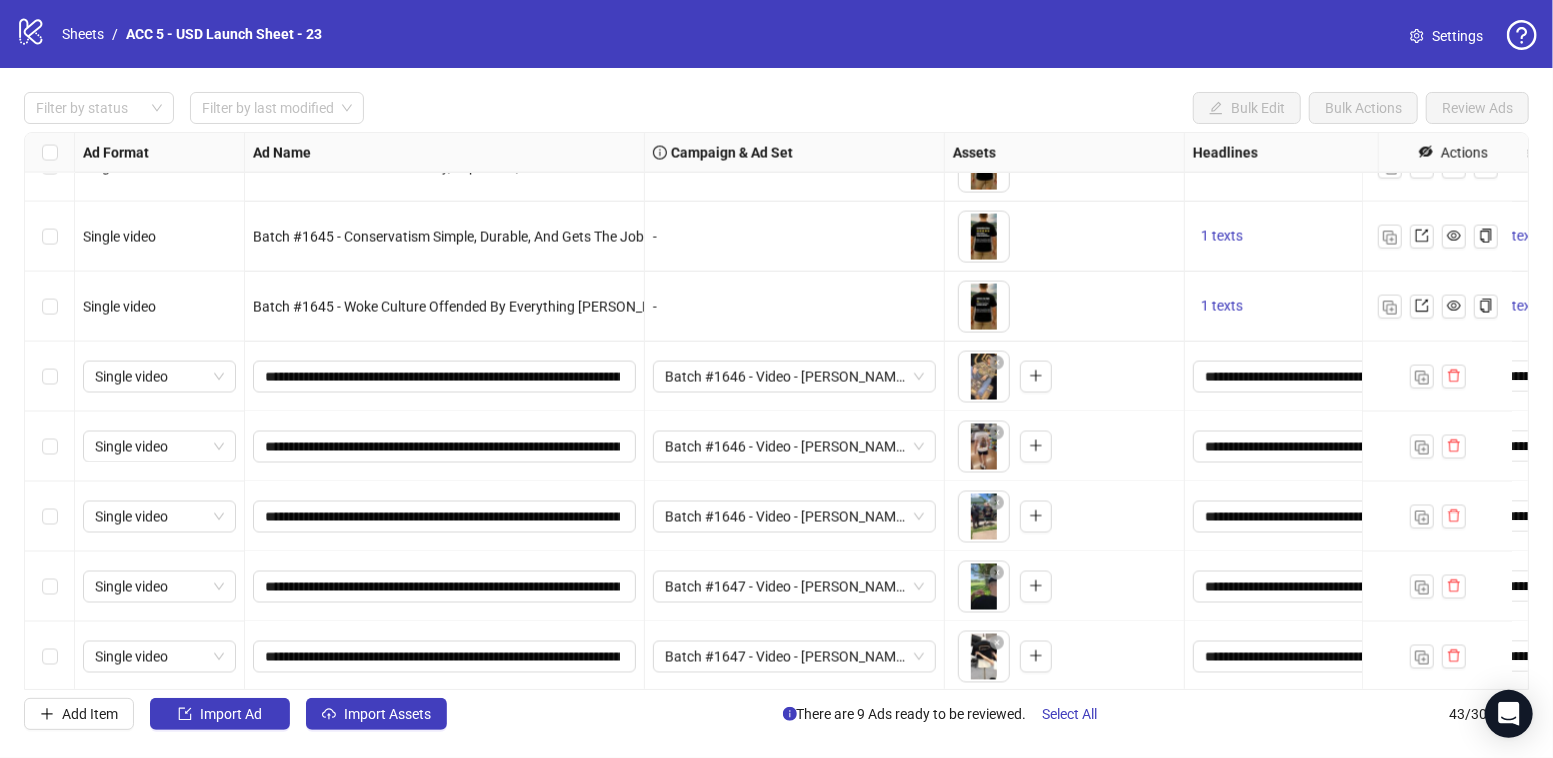 scroll, scrollTop: 2210, scrollLeft: 0, axis: vertical 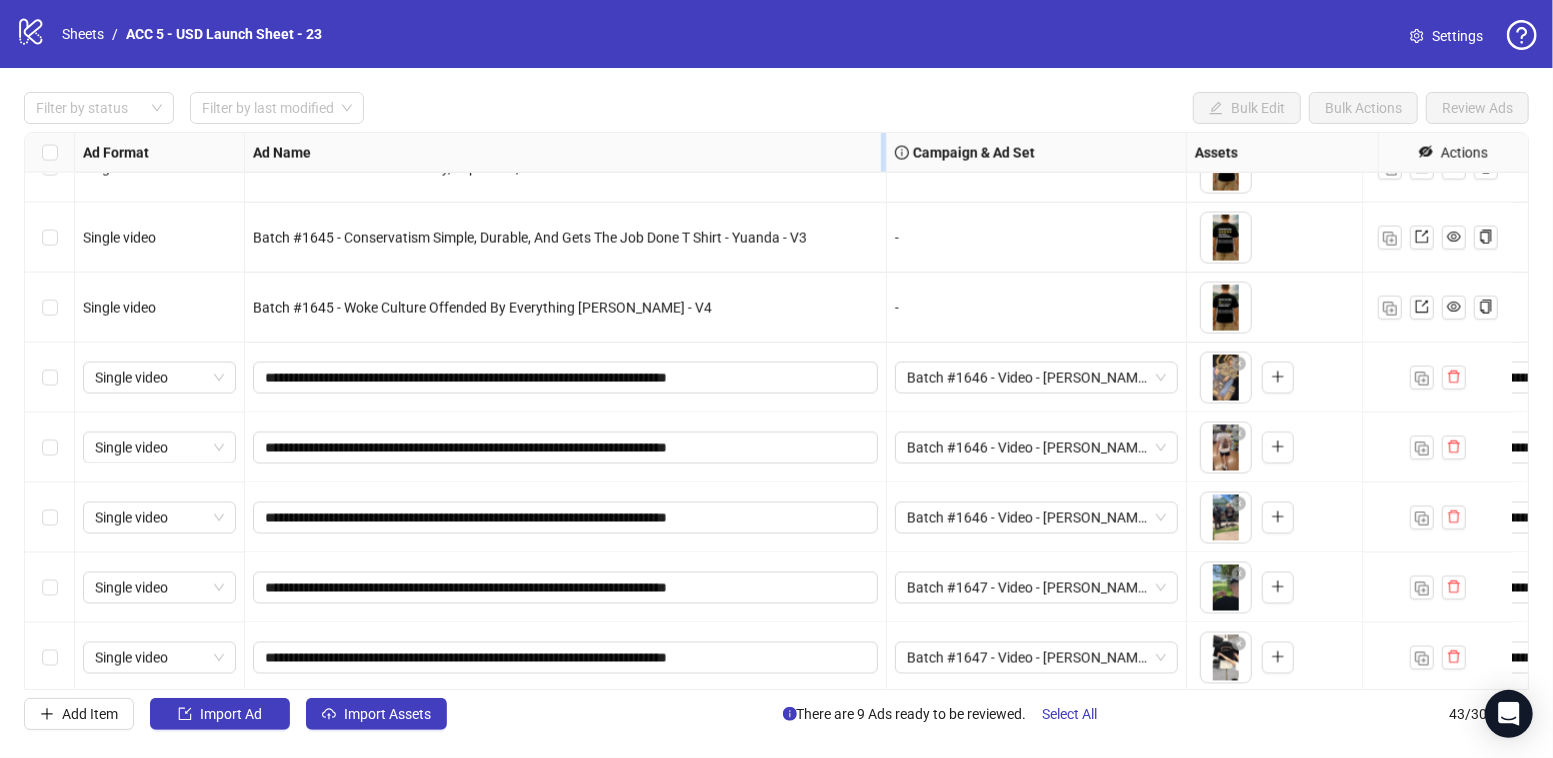 drag, startPoint x: 642, startPoint y: 146, endPoint x: 906, endPoint y: 158, distance: 264.27258 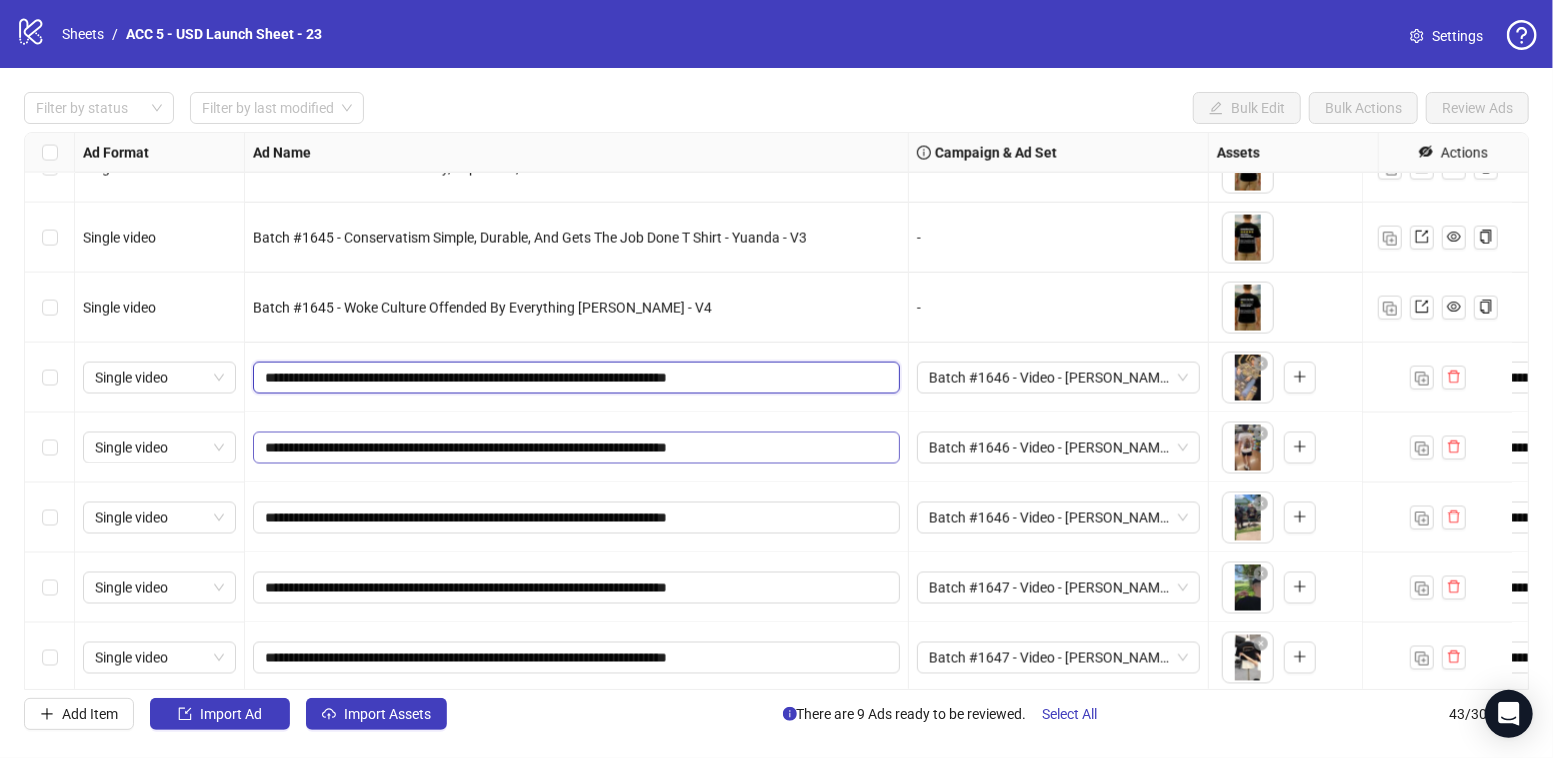 drag, startPoint x: 780, startPoint y: 373, endPoint x: 799, endPoint y: 453, distance: 82.2253 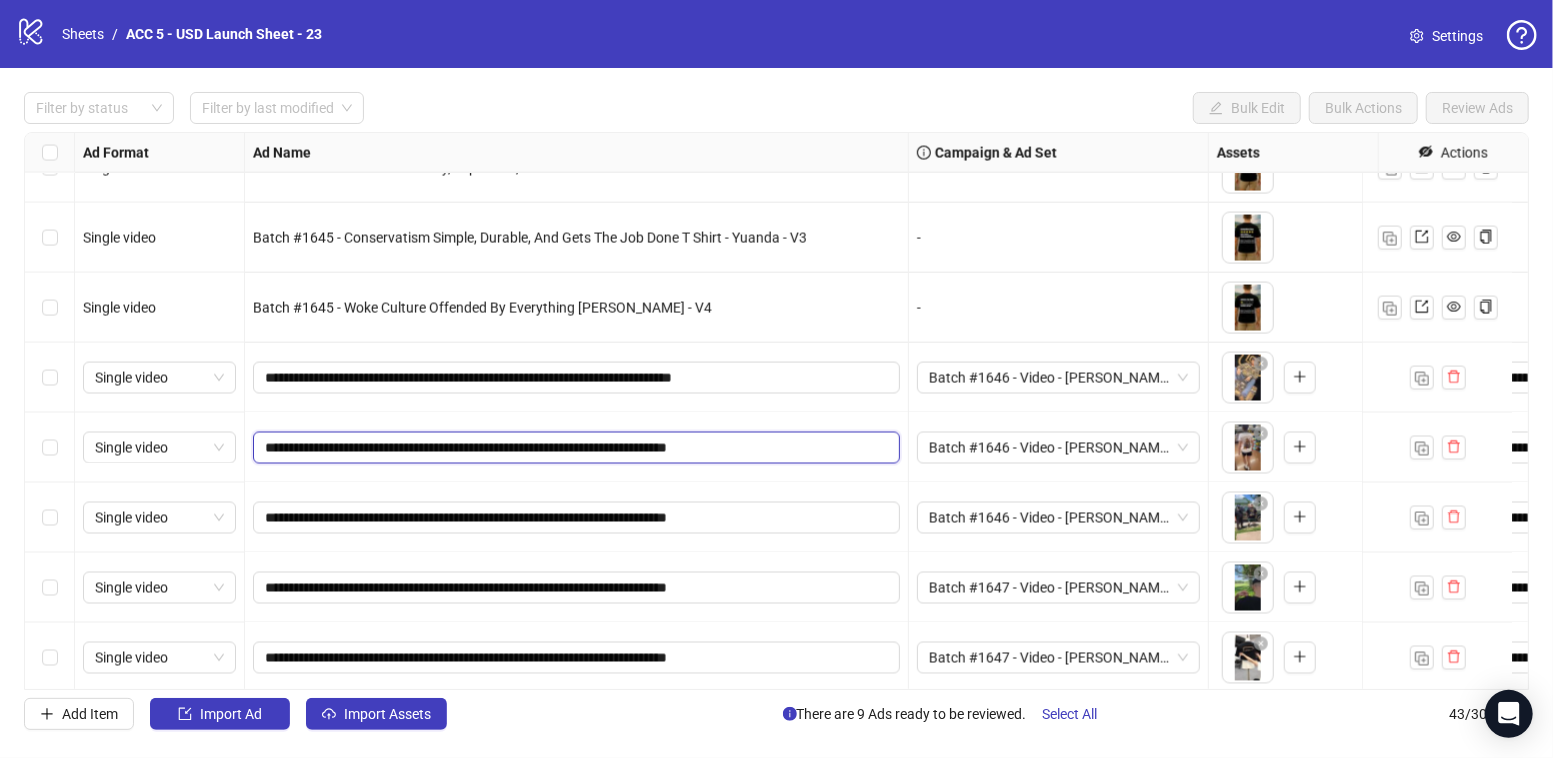 drag, startPoint x: 796, startPoint y: 448, endPoint x: 800, endPoint y: 460, distance: 12.649111 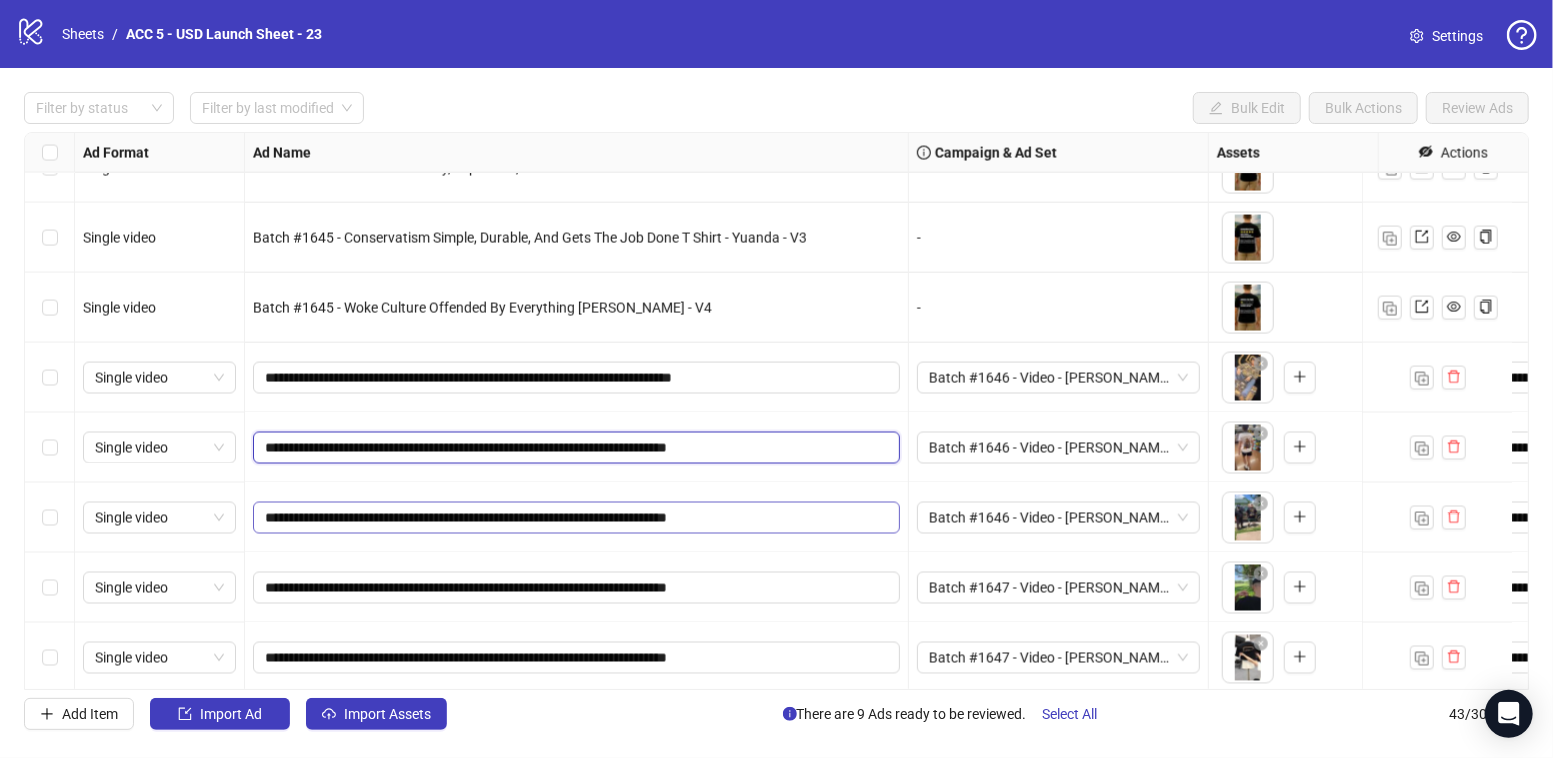 type on "**********" 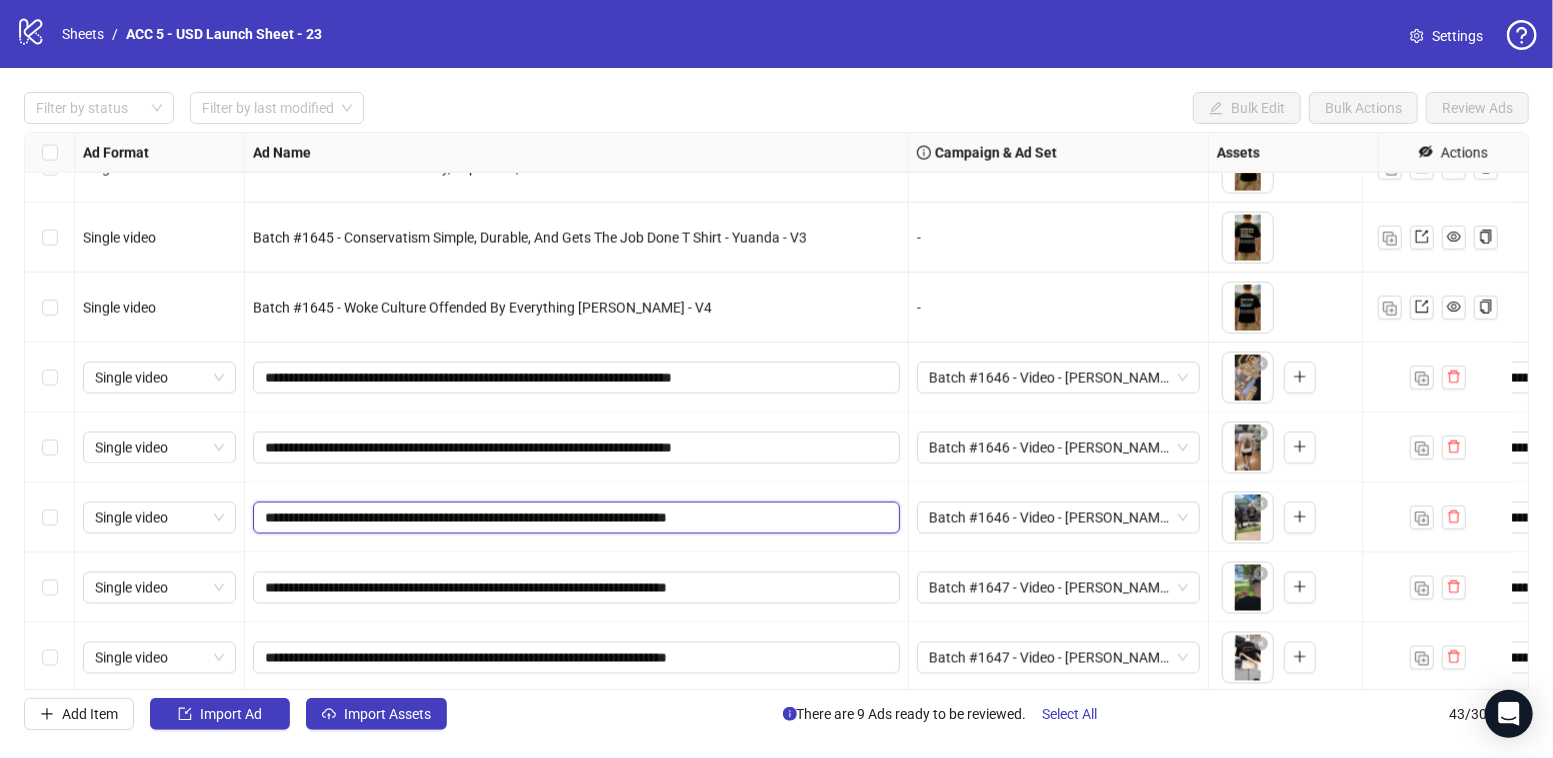 click on "**********" at bounding box center (574, 518) 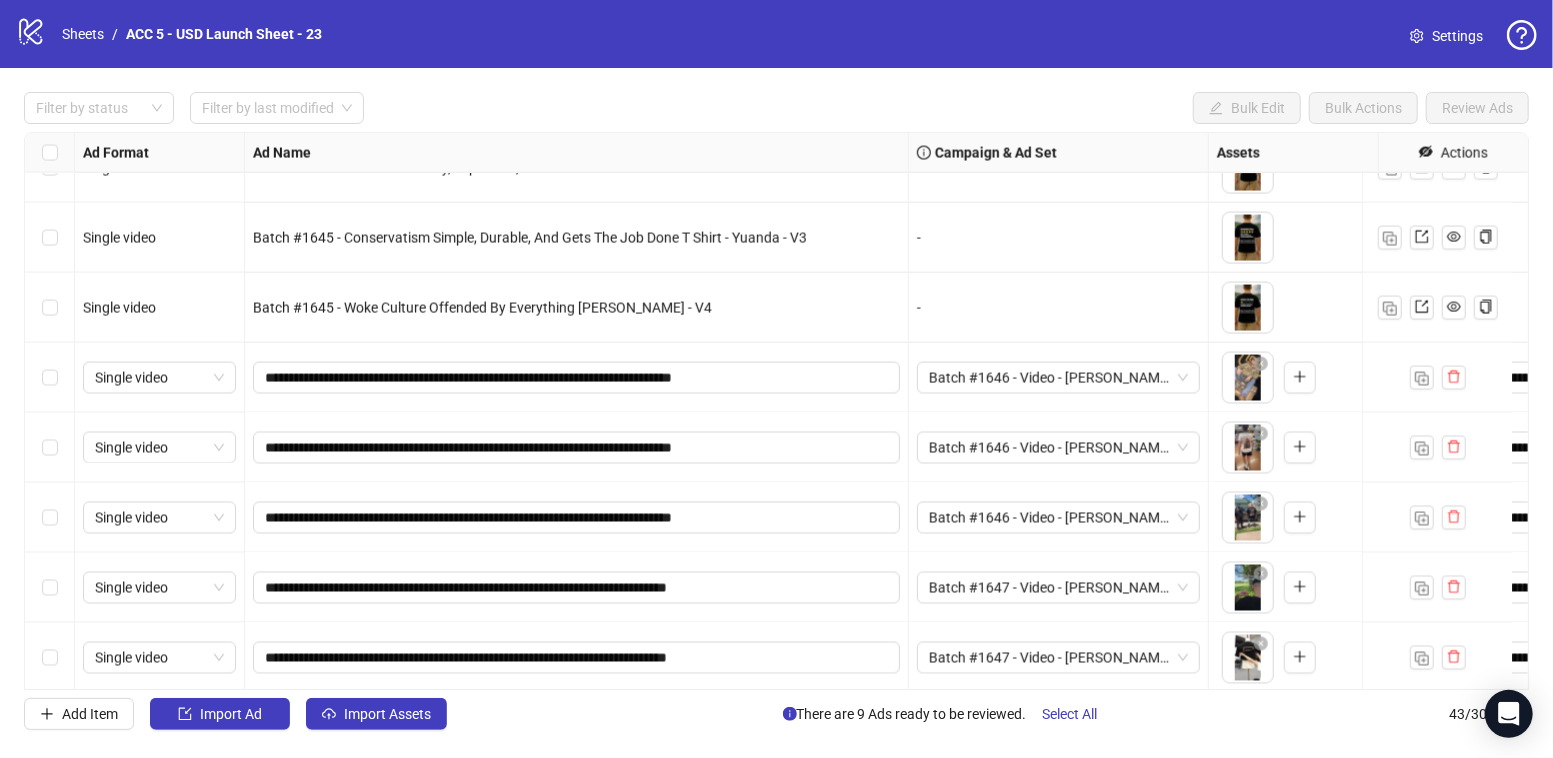 click on "**********" at bounding box center [577, 518] 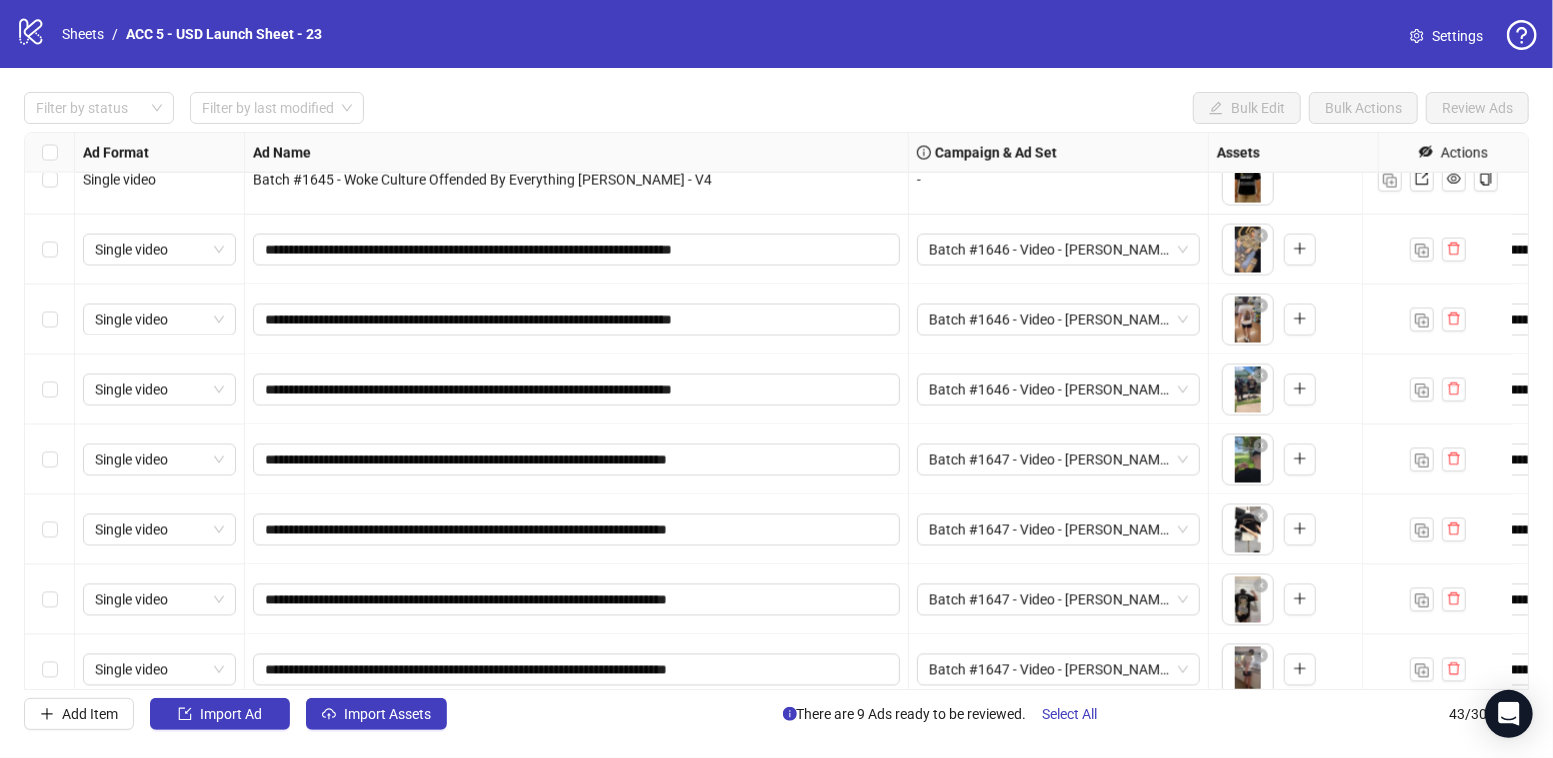 scroll, scrollTop: 2353, scrollLeft: 0, axis: vertical 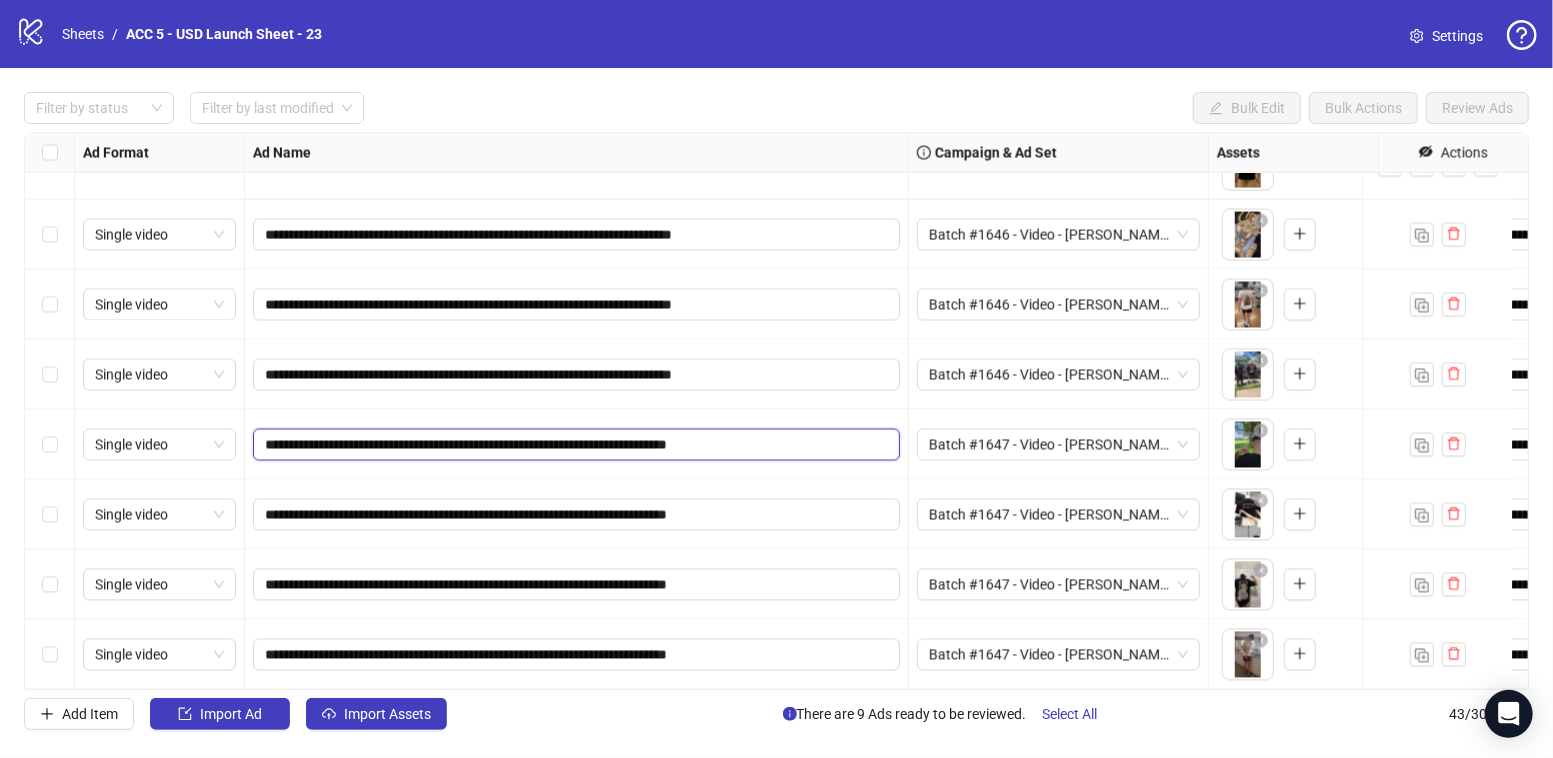 click on "**********" at bounding box center (574, 445) 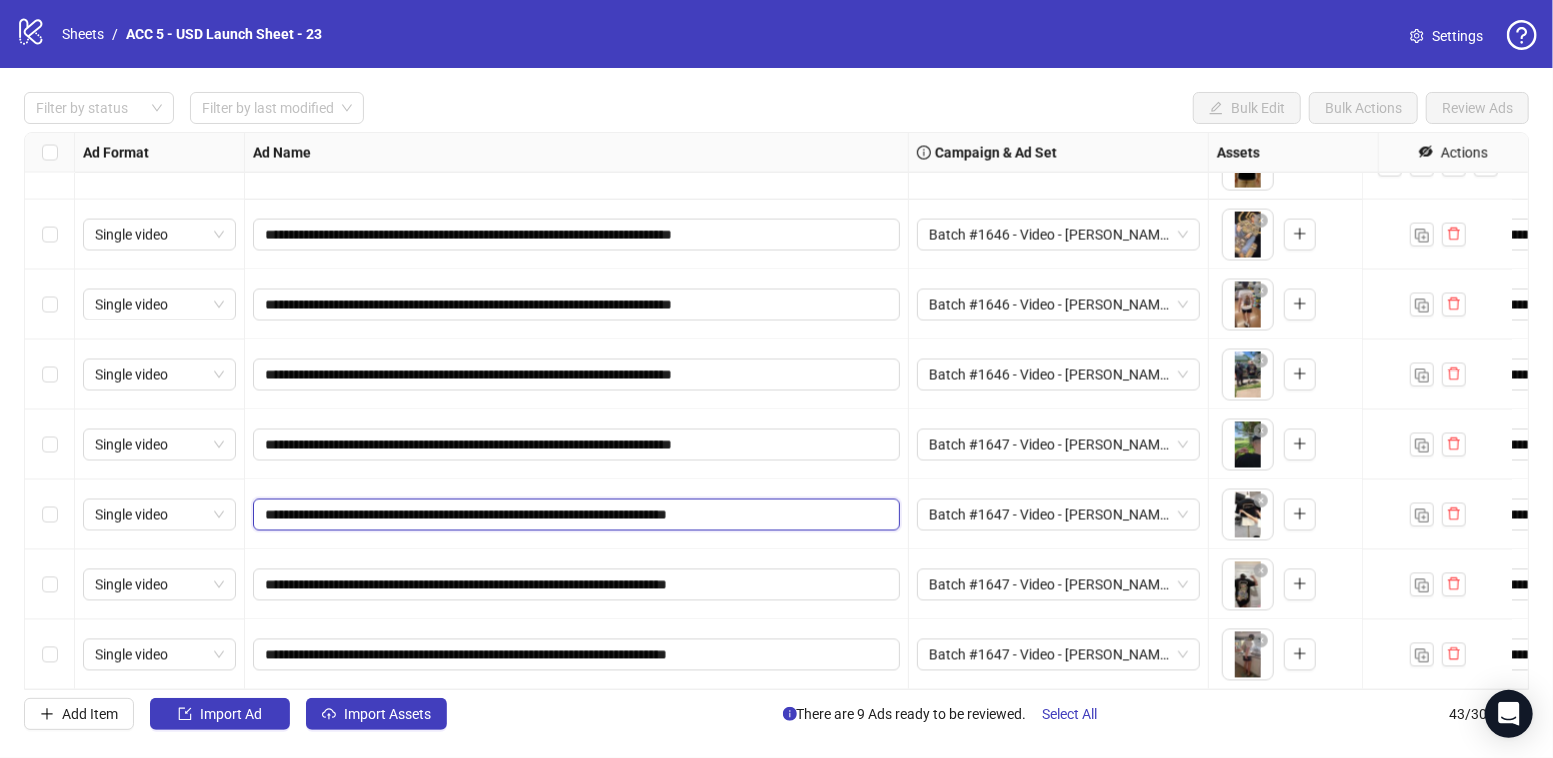 drag, startPoint x: 783, startPoint y: 518, endPoint x: 802, endPoint y: 558, distance: 44.28318 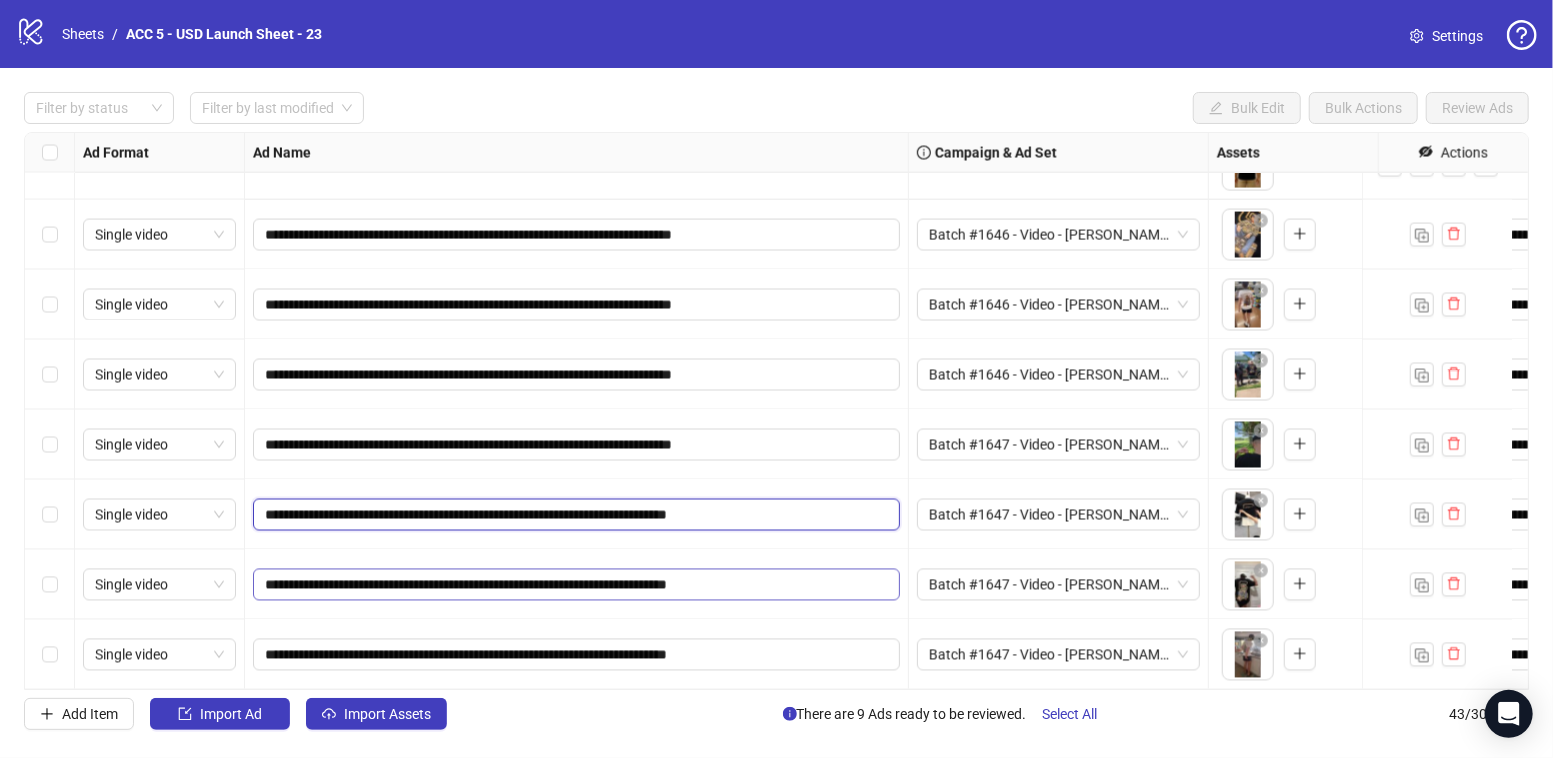type on "**********" 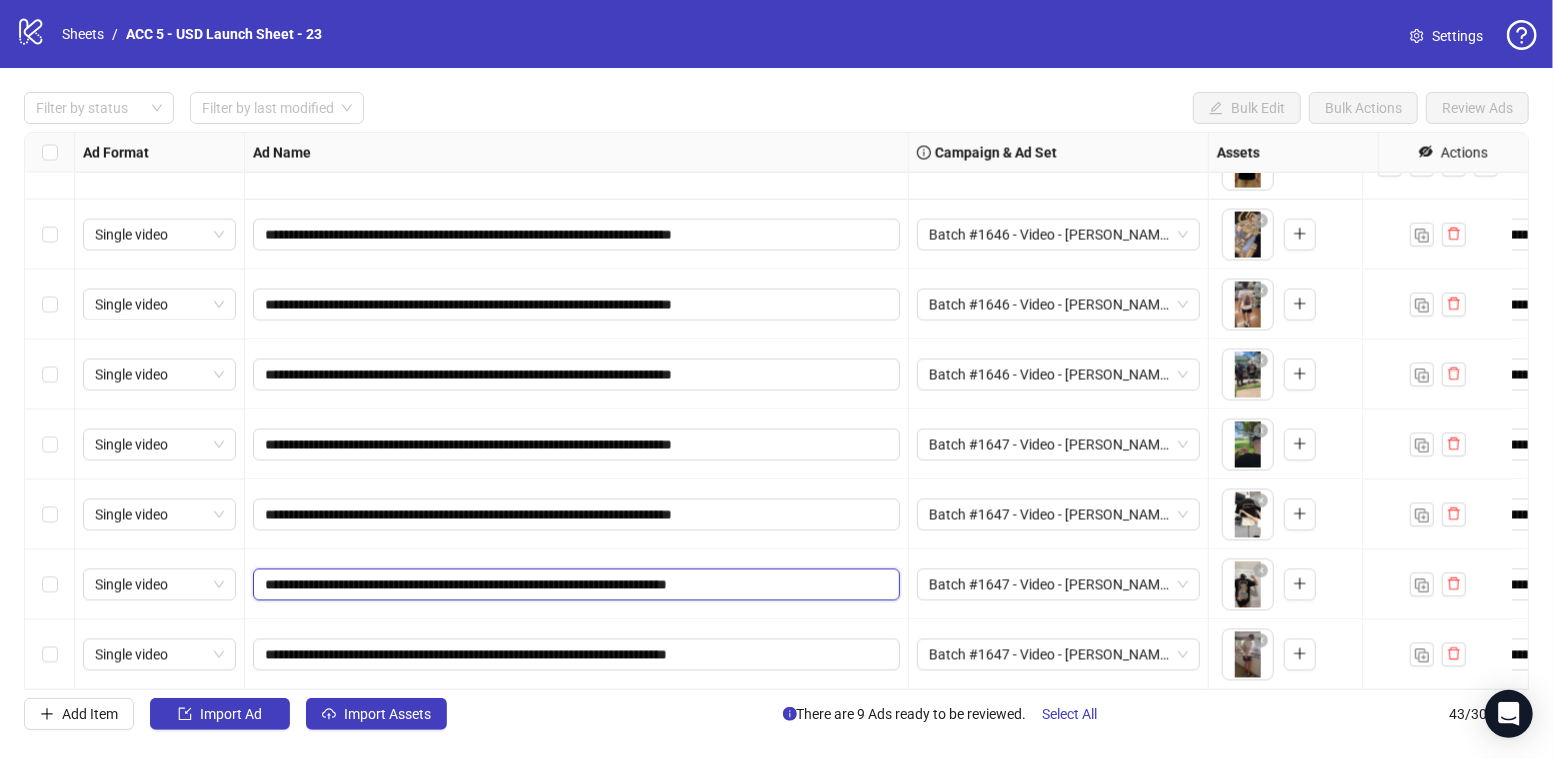 click on "**********" at bounding box center [574, 585] 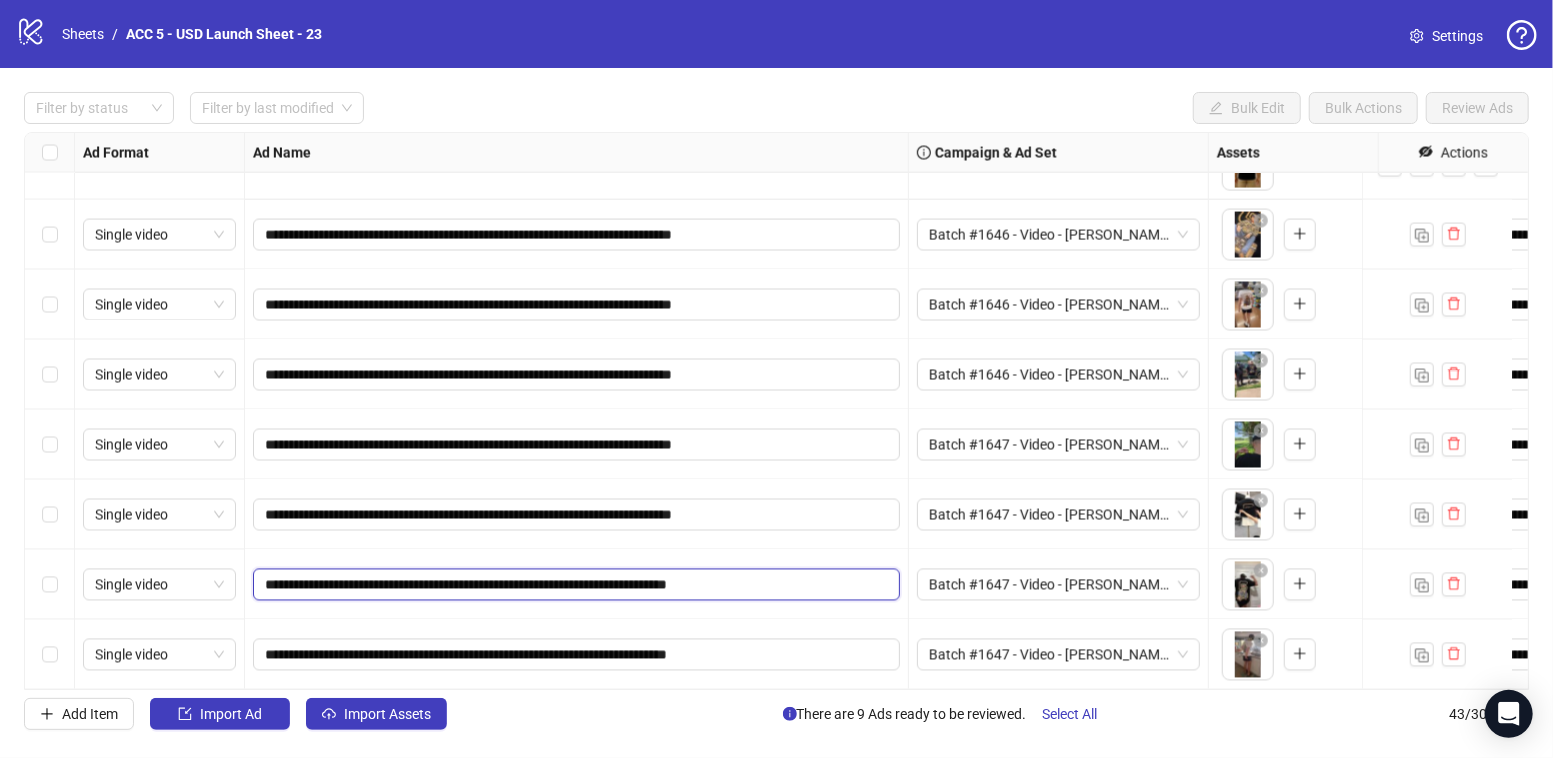 paste 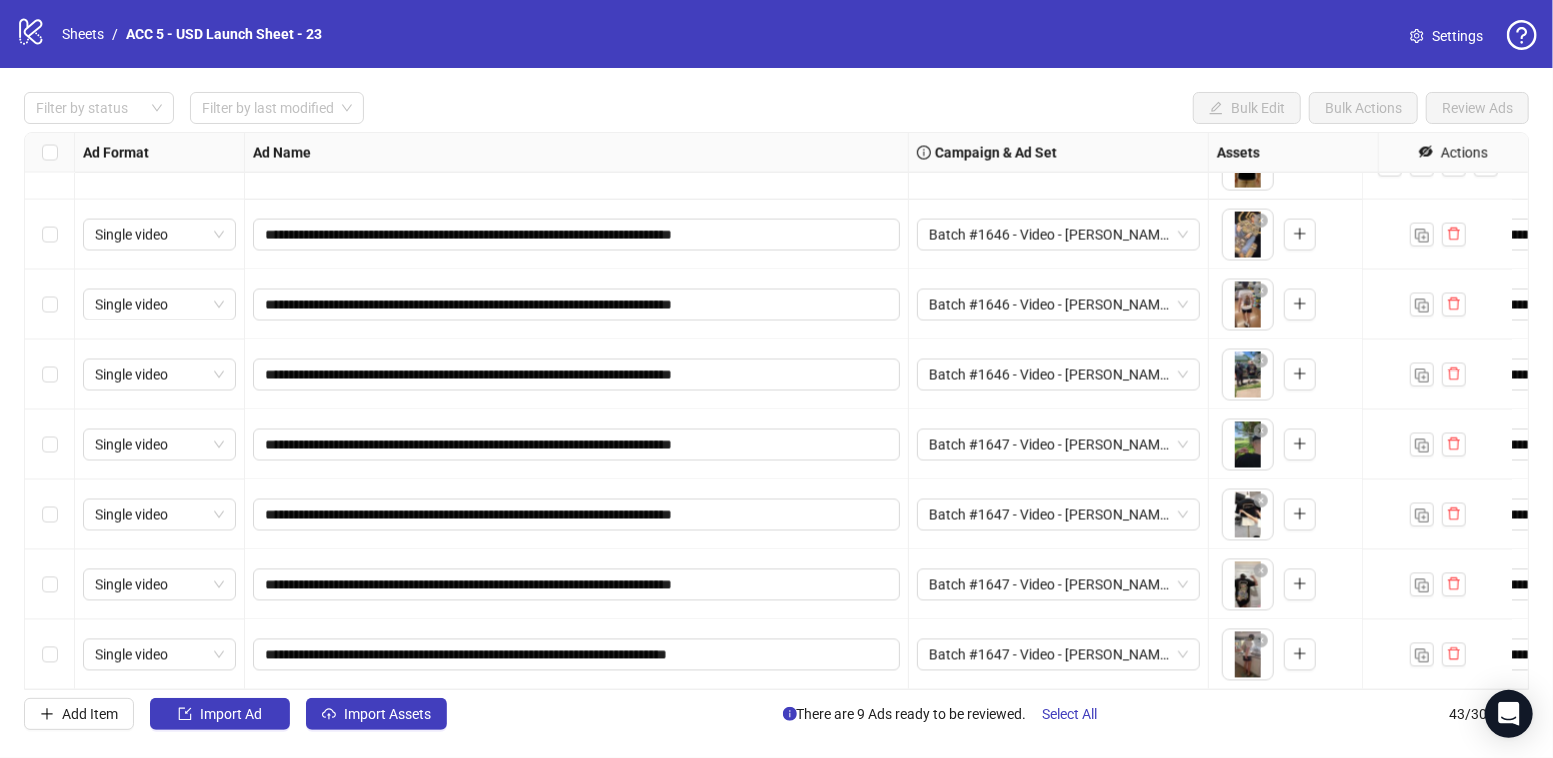 click on "**********" at bounding box center [577, 515] 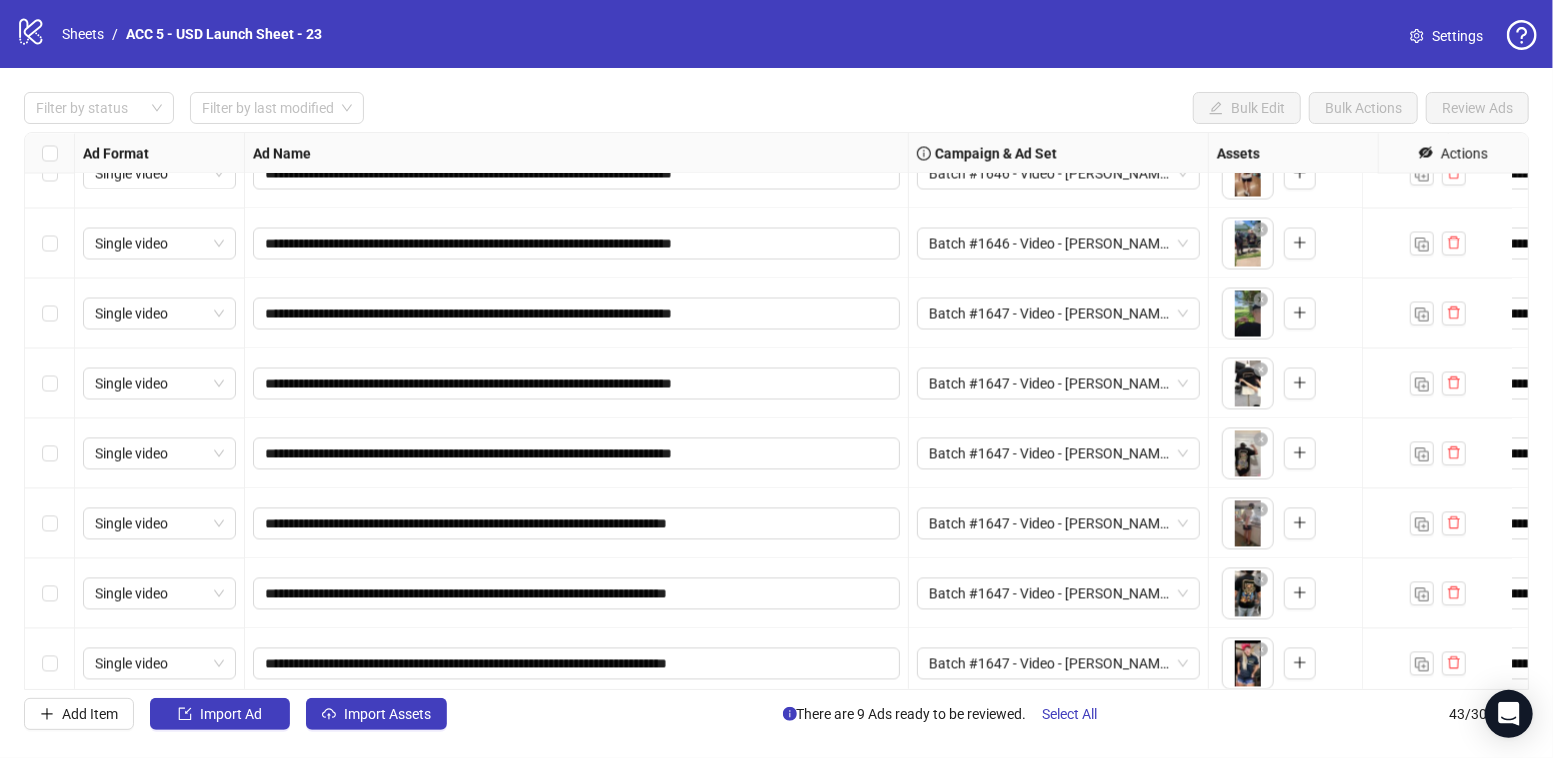 scroll, scrollTop: 2510, scrollLeft: 0, axis: vertical 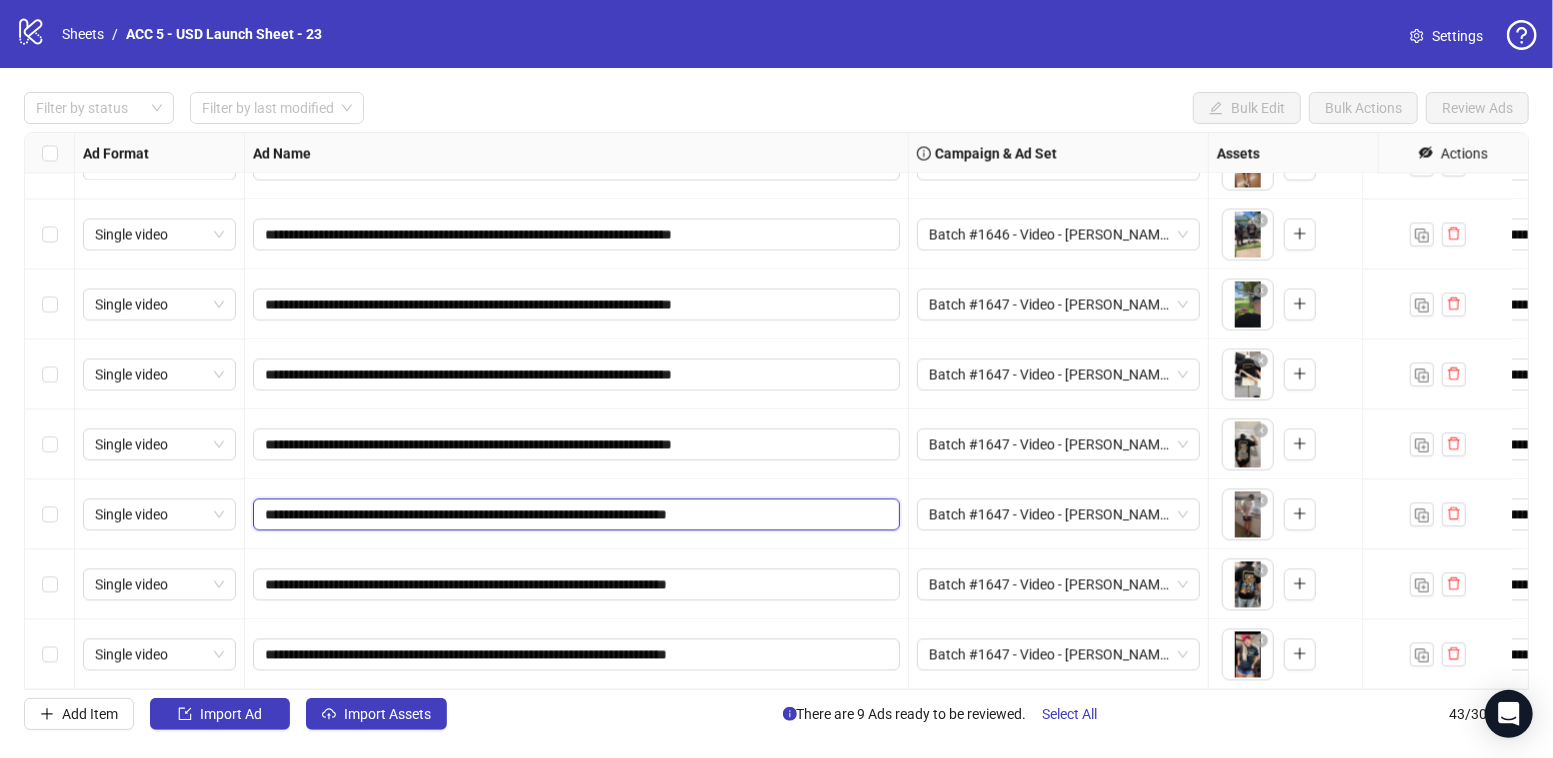 click on "**********" at bounding box center (574, 514) 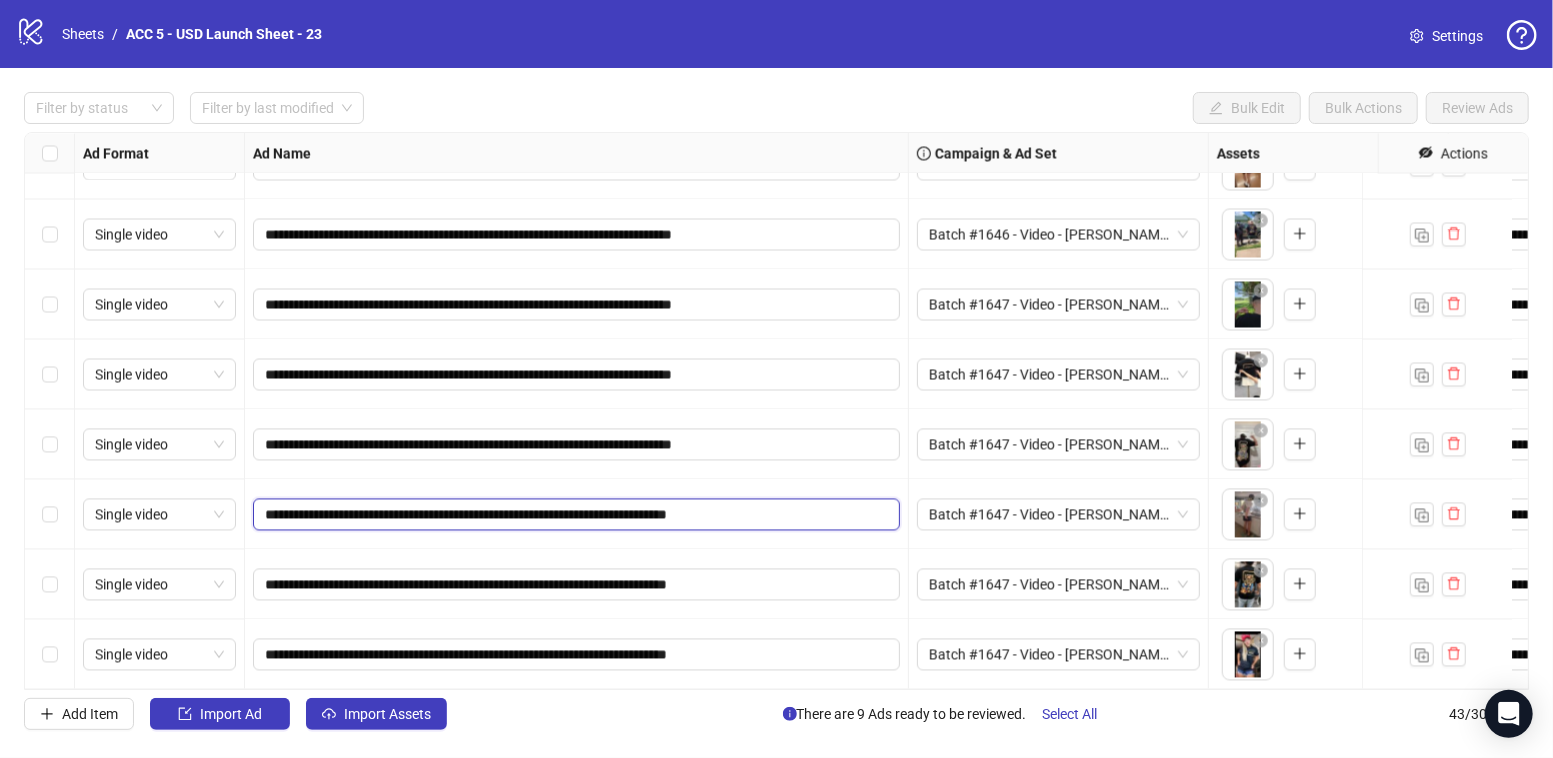 type on "**********" 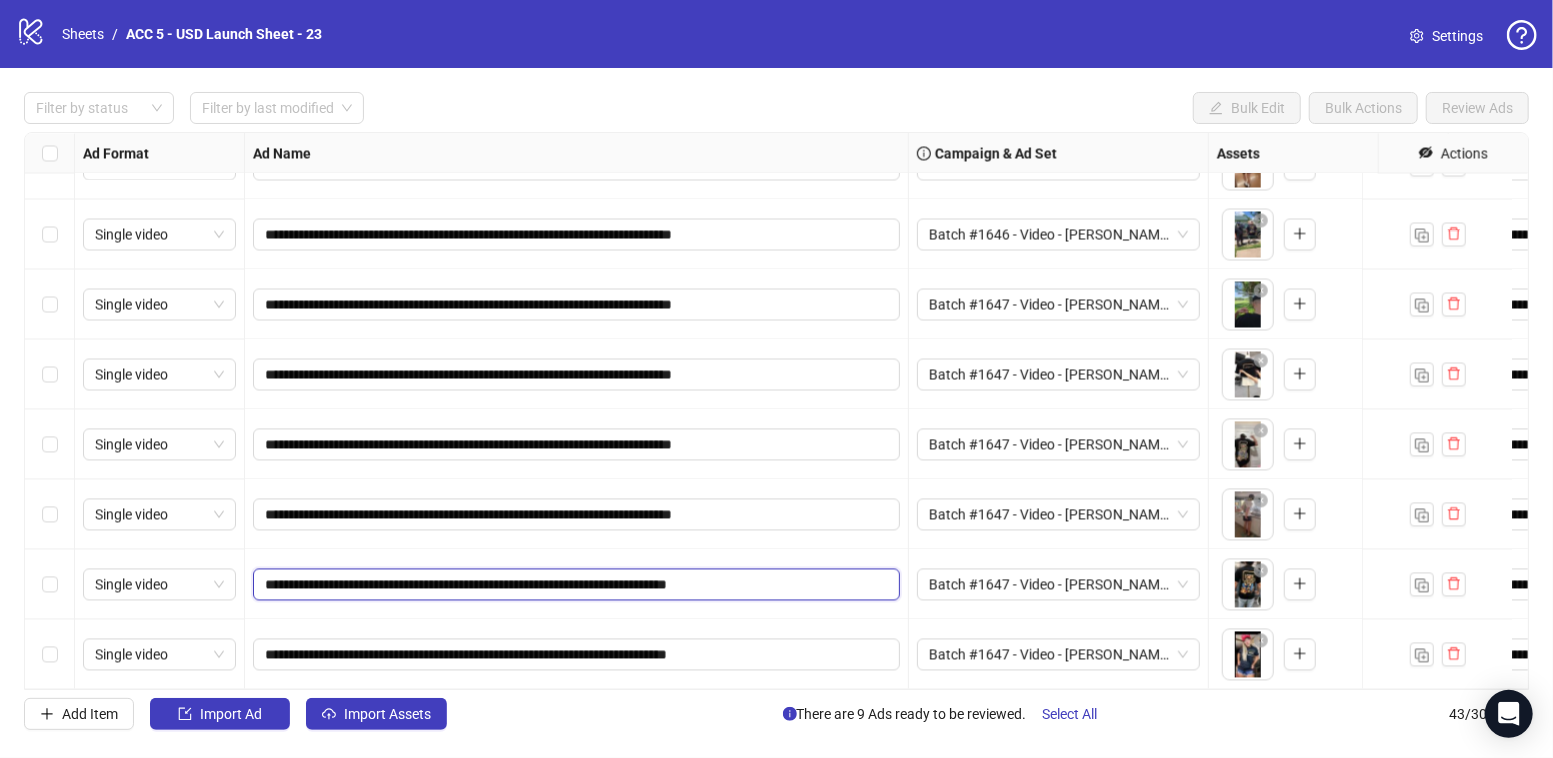 click on "**********" at bounding box center [574, 584] 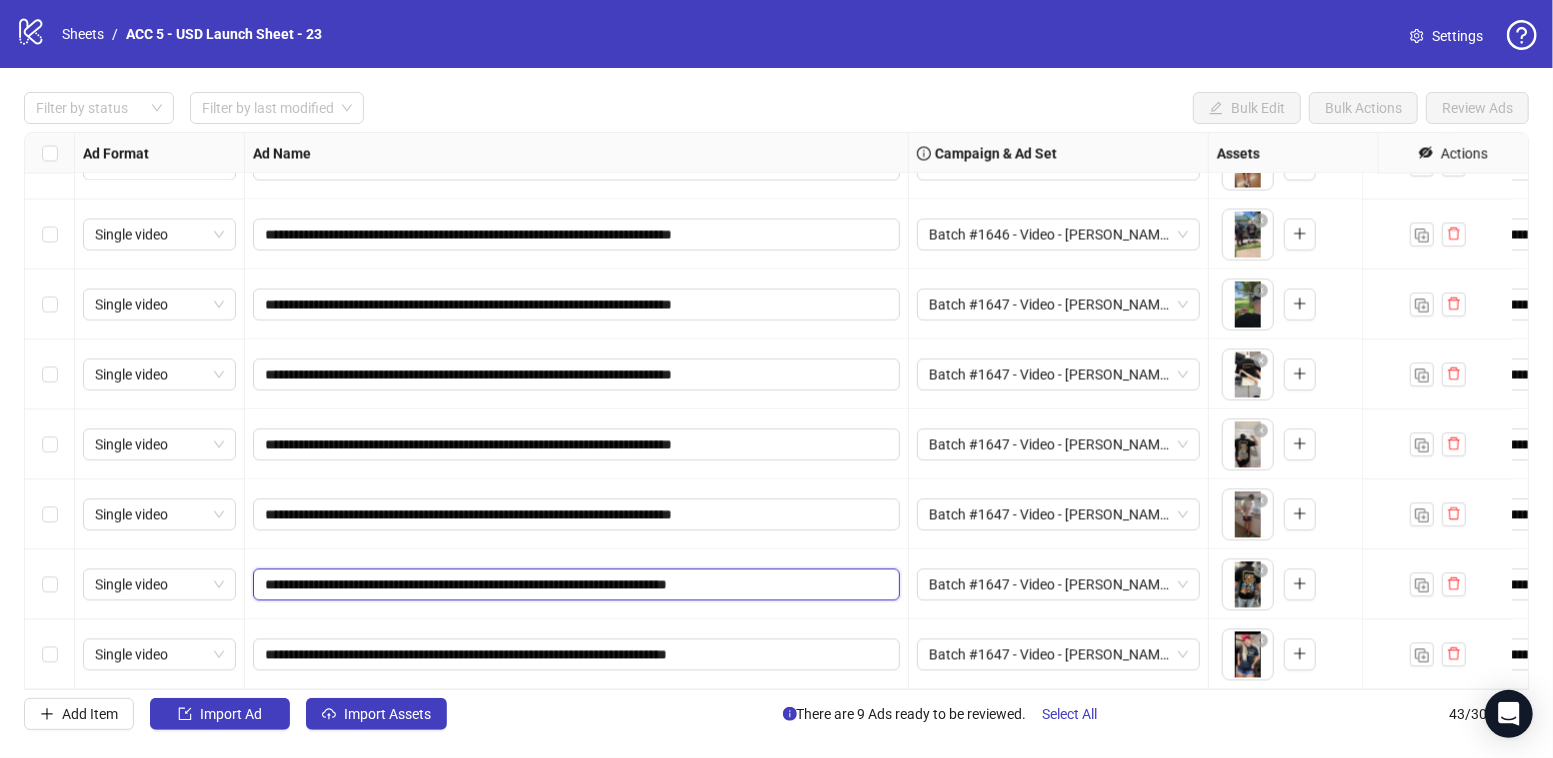 paste 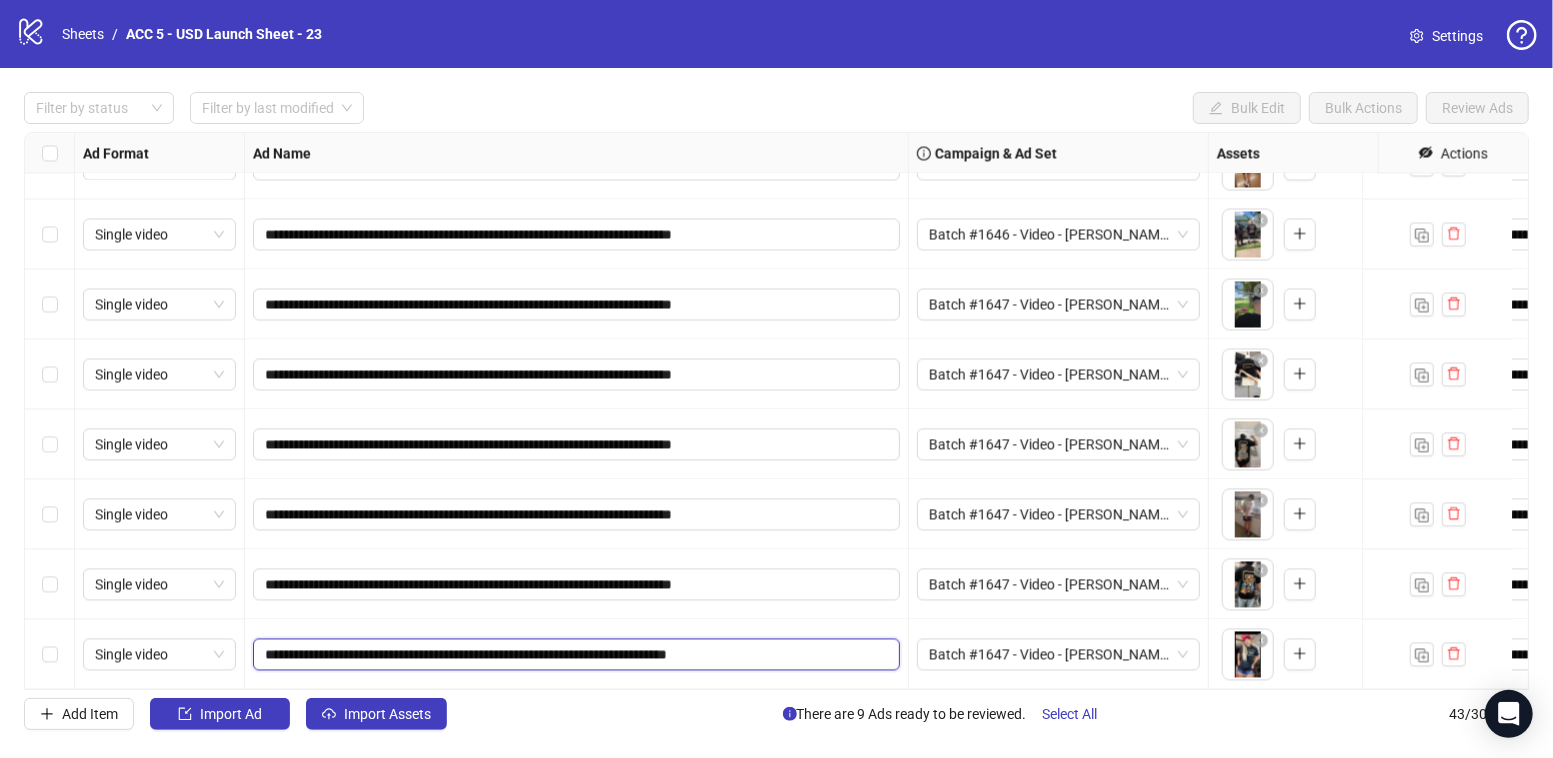 click on "**********" at bounding box center [574, 654] 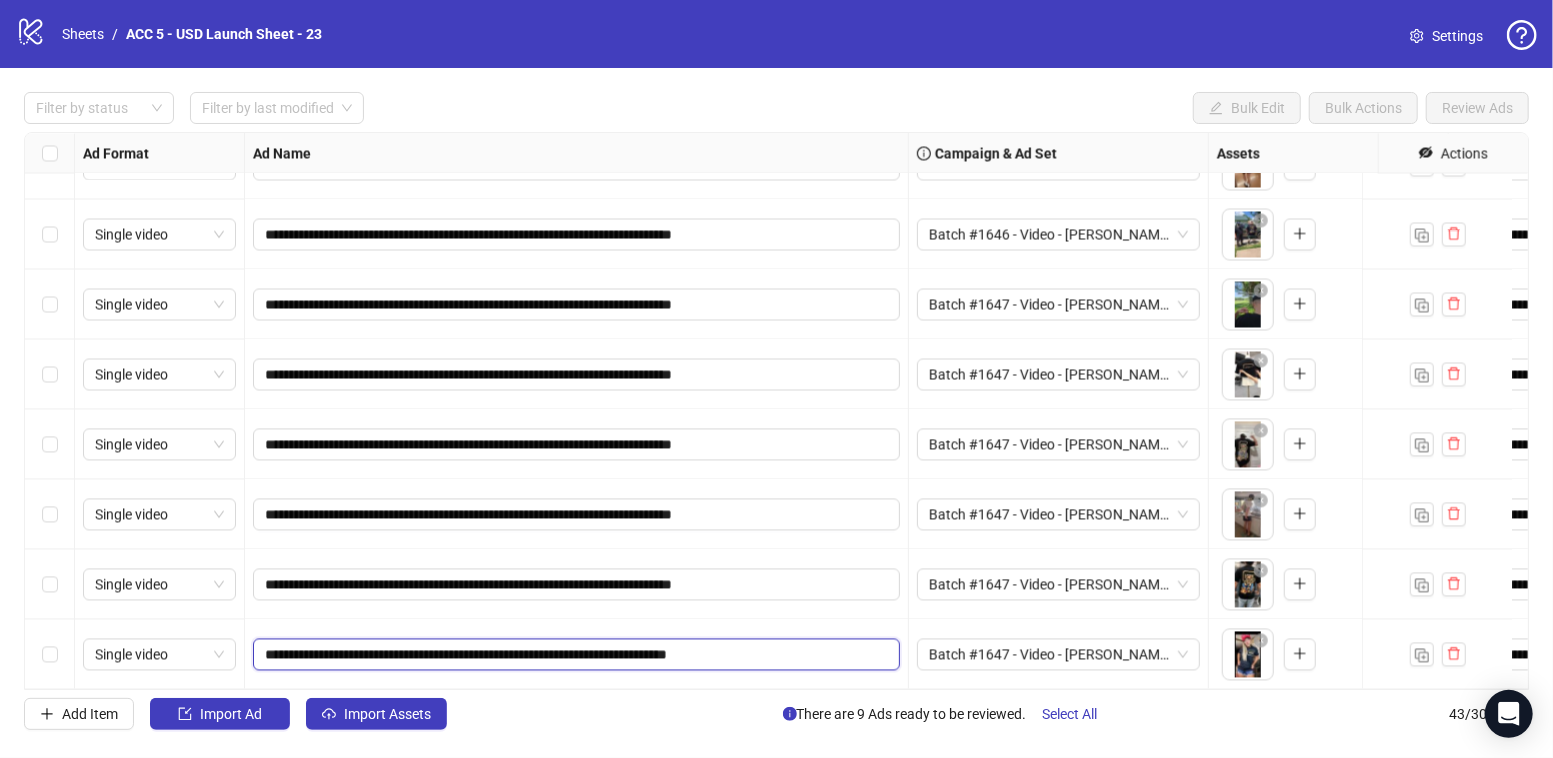 paste 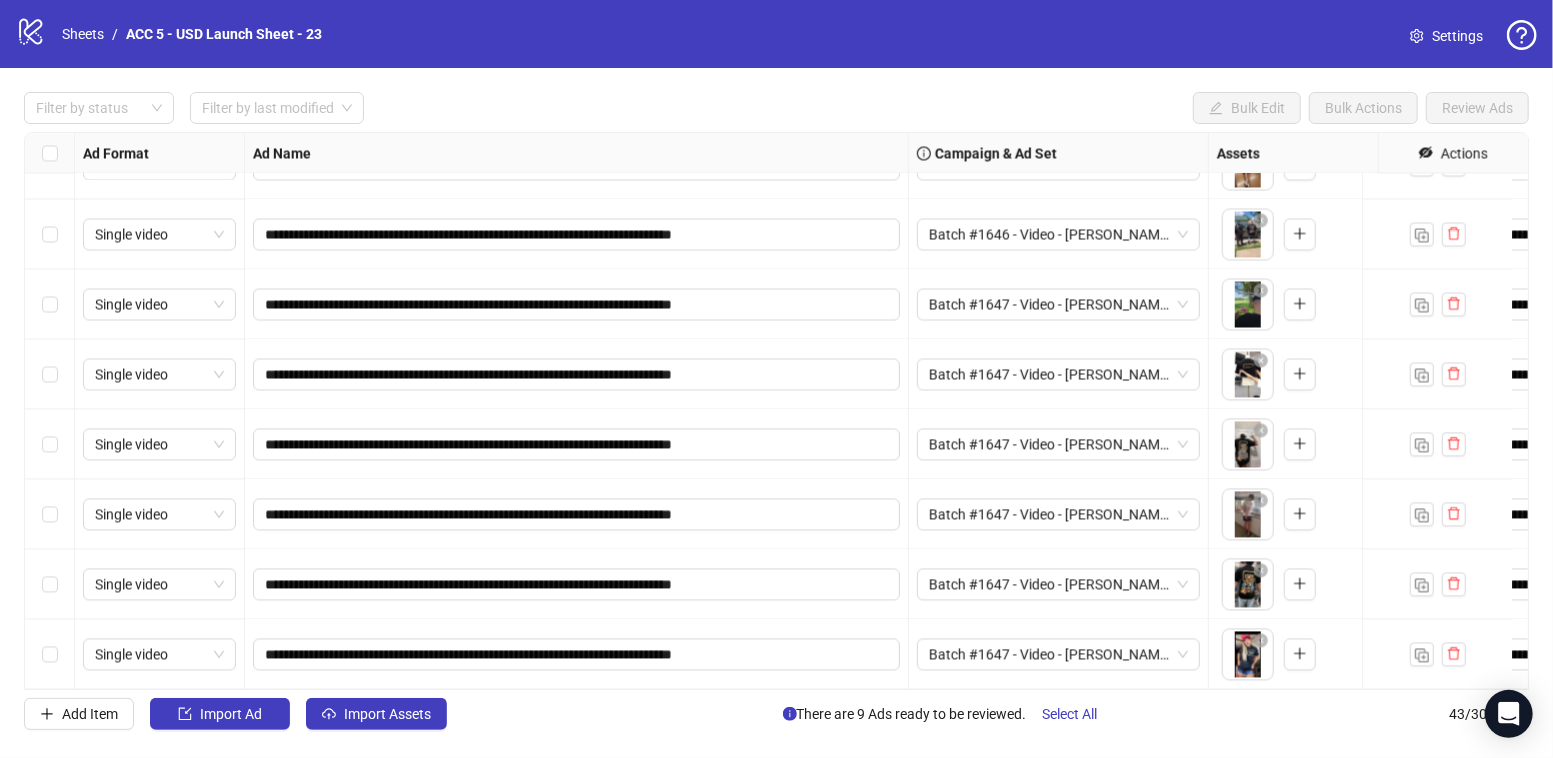 click on "**********" at bounding box center (577, 584) 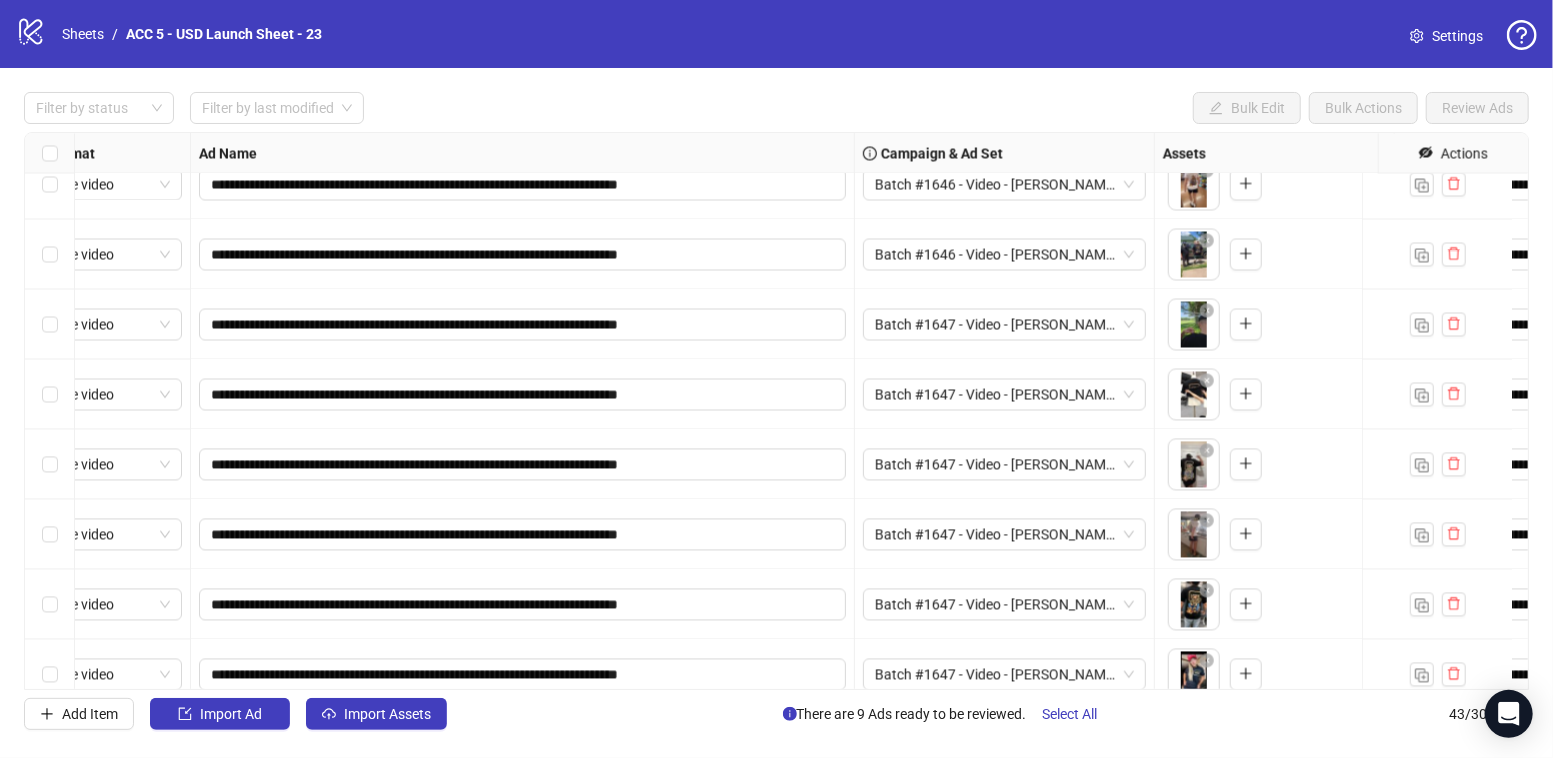 scroll, scrollTop: 2453, scrollLeft: 54, axis: both 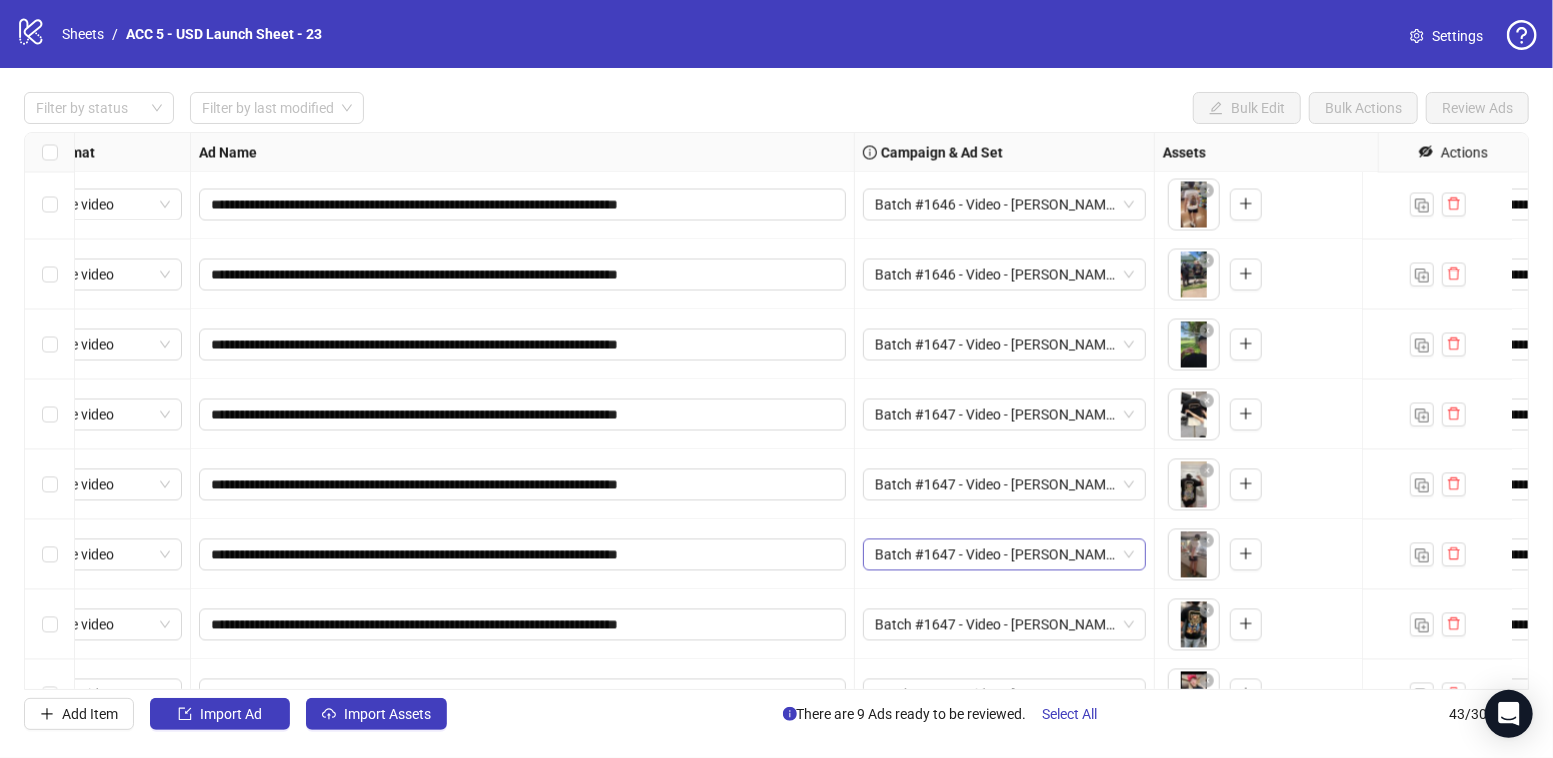 click on "Batch #1647 - Video - [PERSON_NAME] Duck Hunting Glock Gun T Shirt - Yuanda  - Tiktok Videos - [DATE]" at bounding box center (1004, 555) 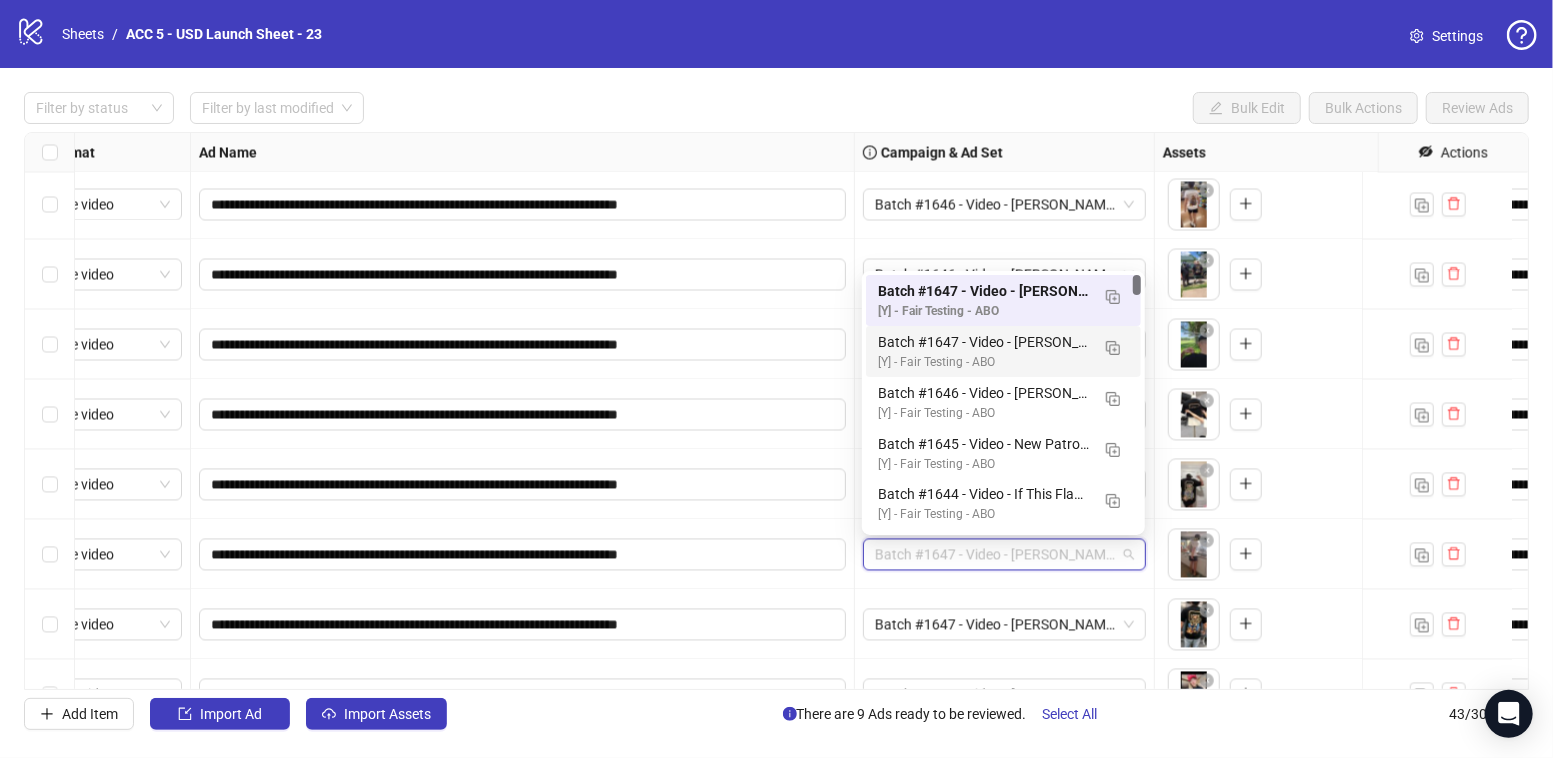 click on "**********" at bounding box center (776, 411) 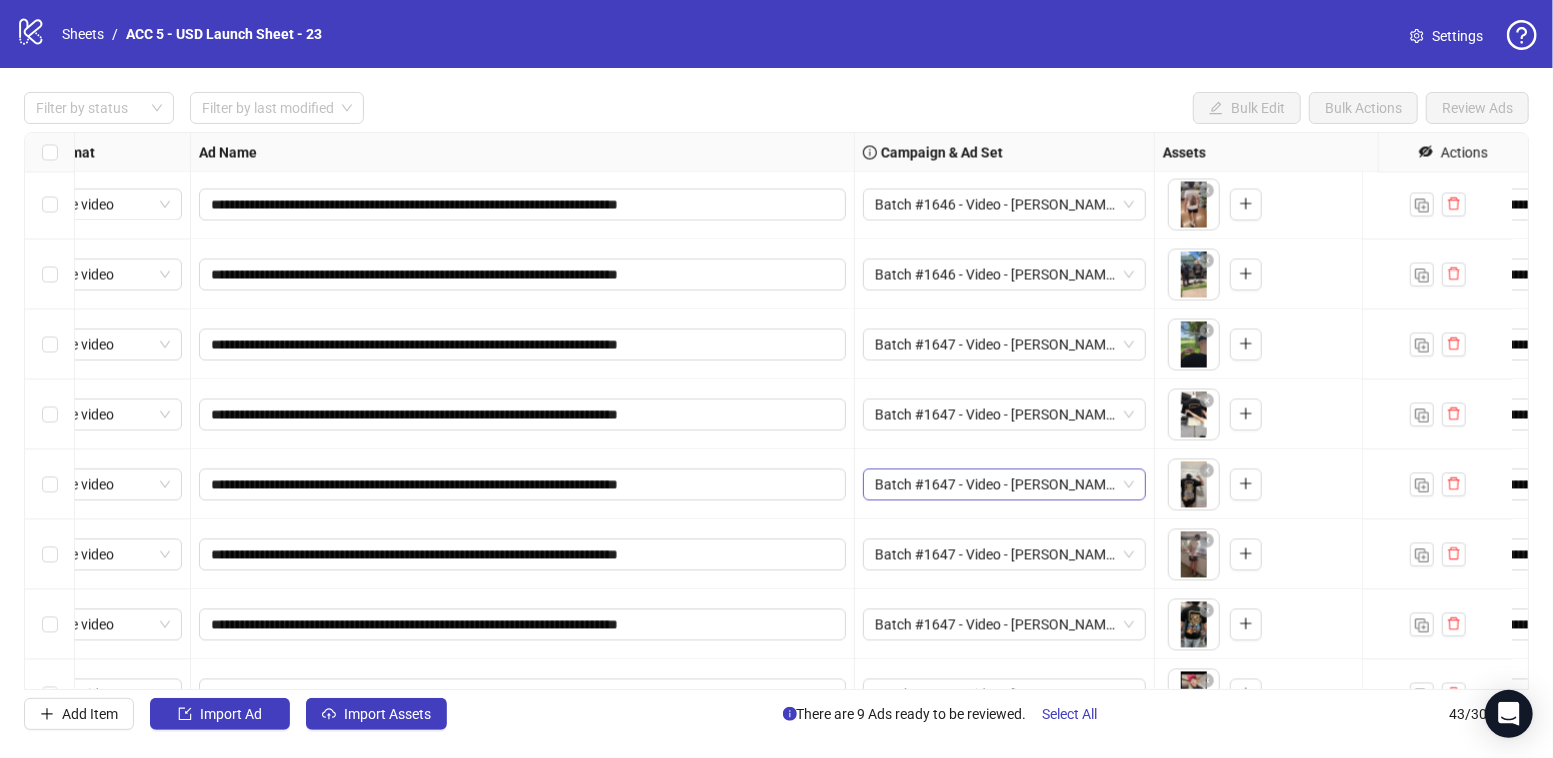 scroll, scrollTop: 2510, scrollLeft: 54, axis: both 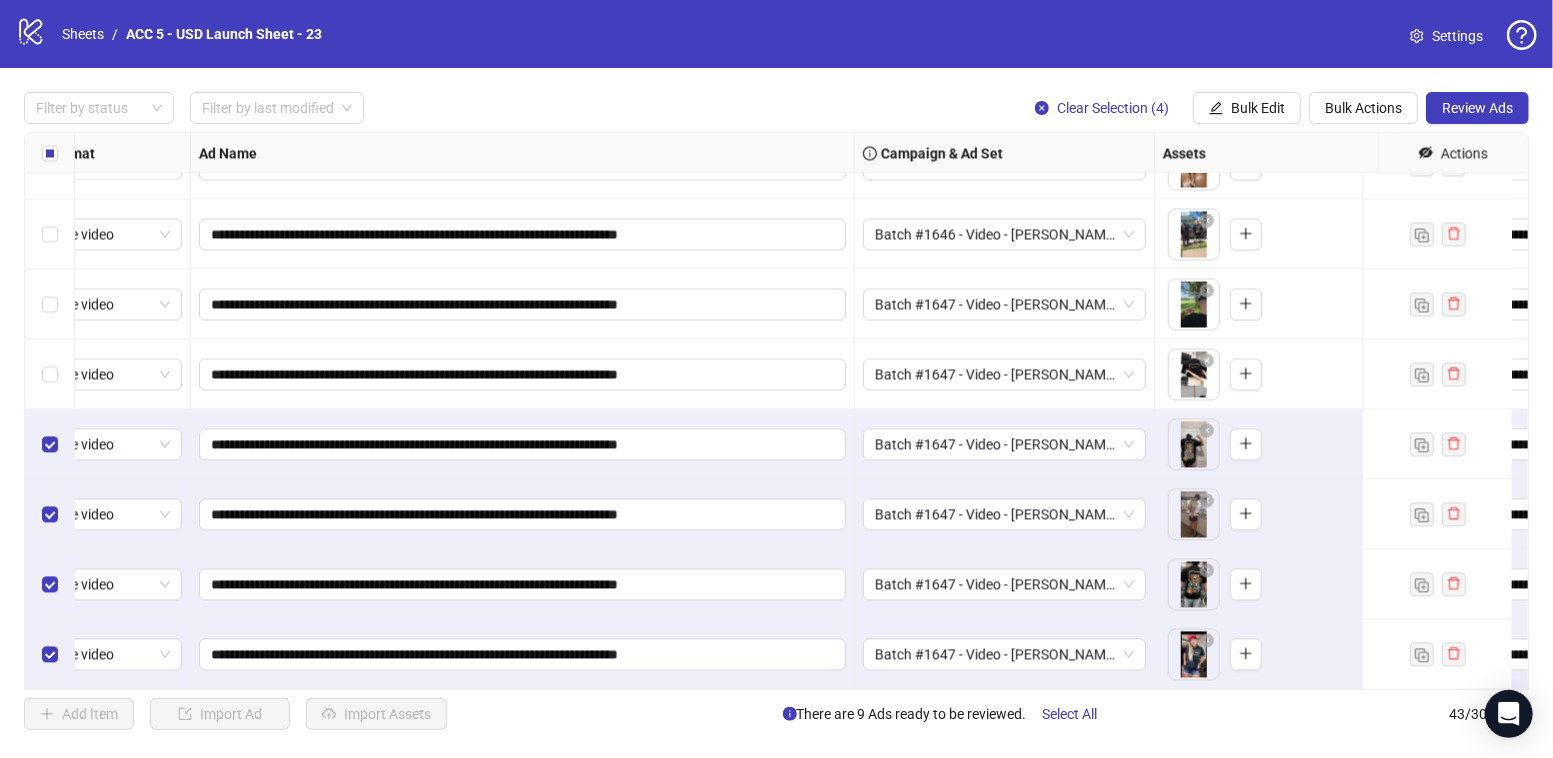 click at bounding box center (50, 374) 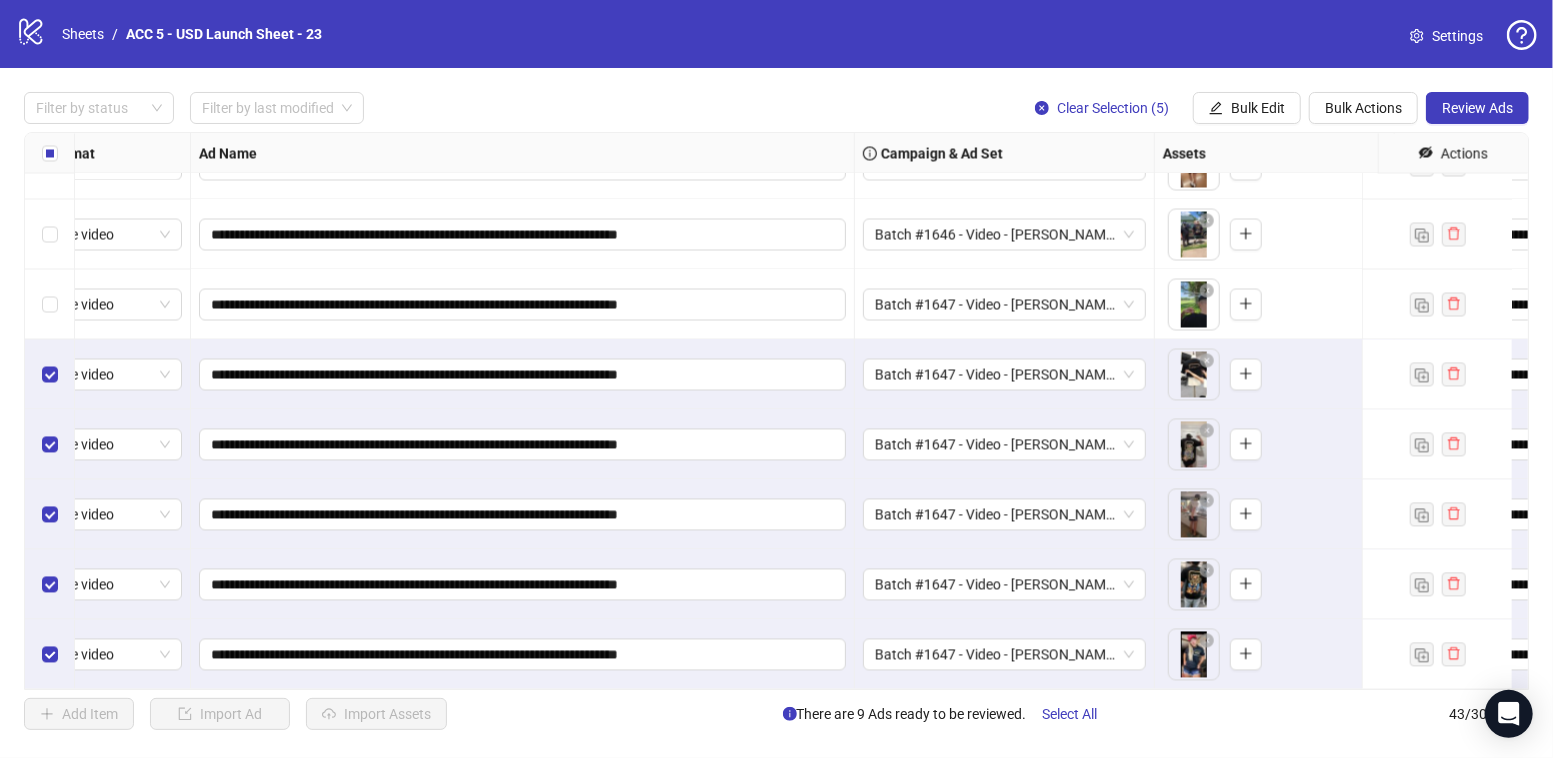 click at bounding box center (50, 304) 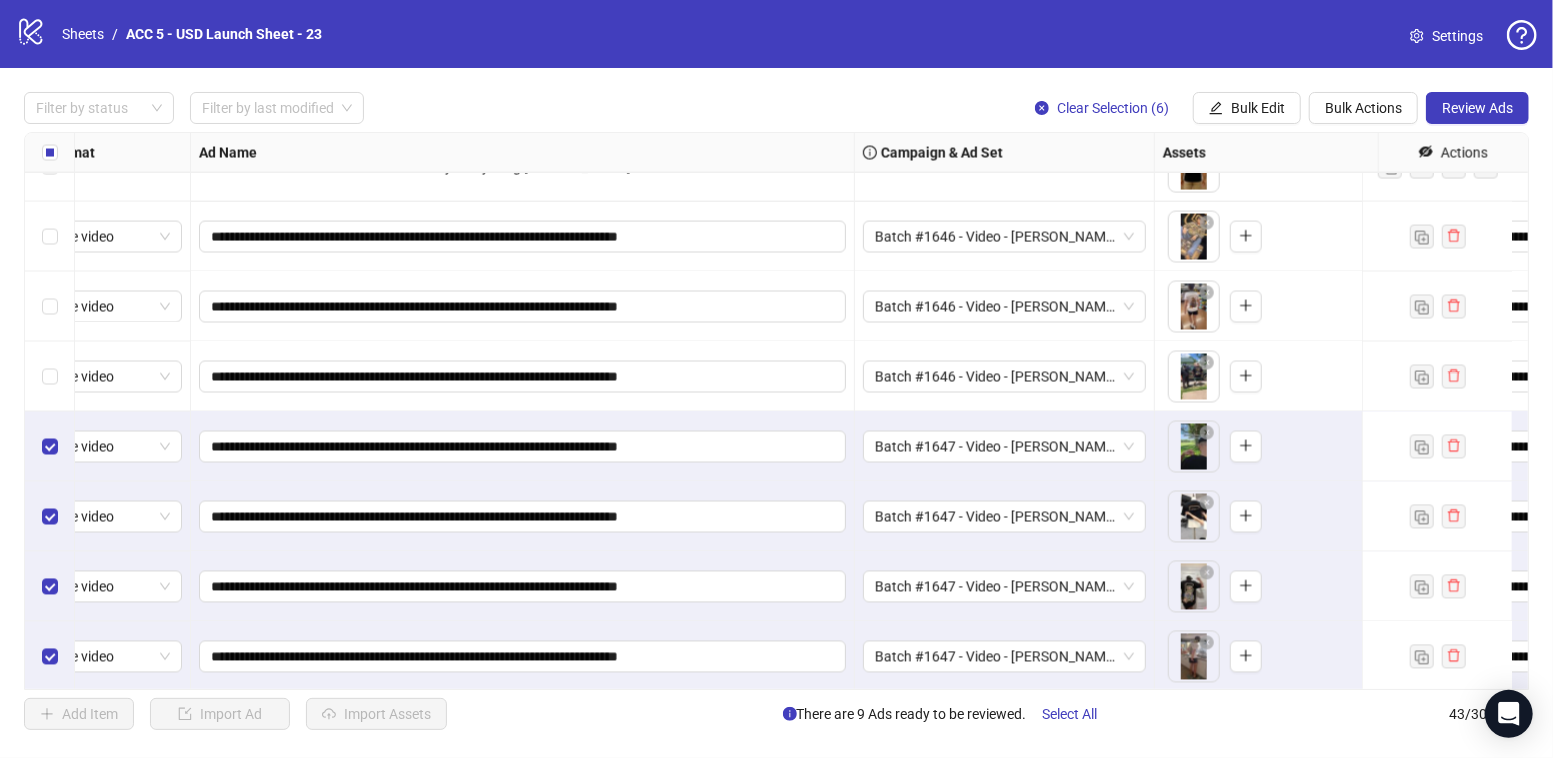 scroll, scrollTop: 2348, scrollLeft: 54, axis: both 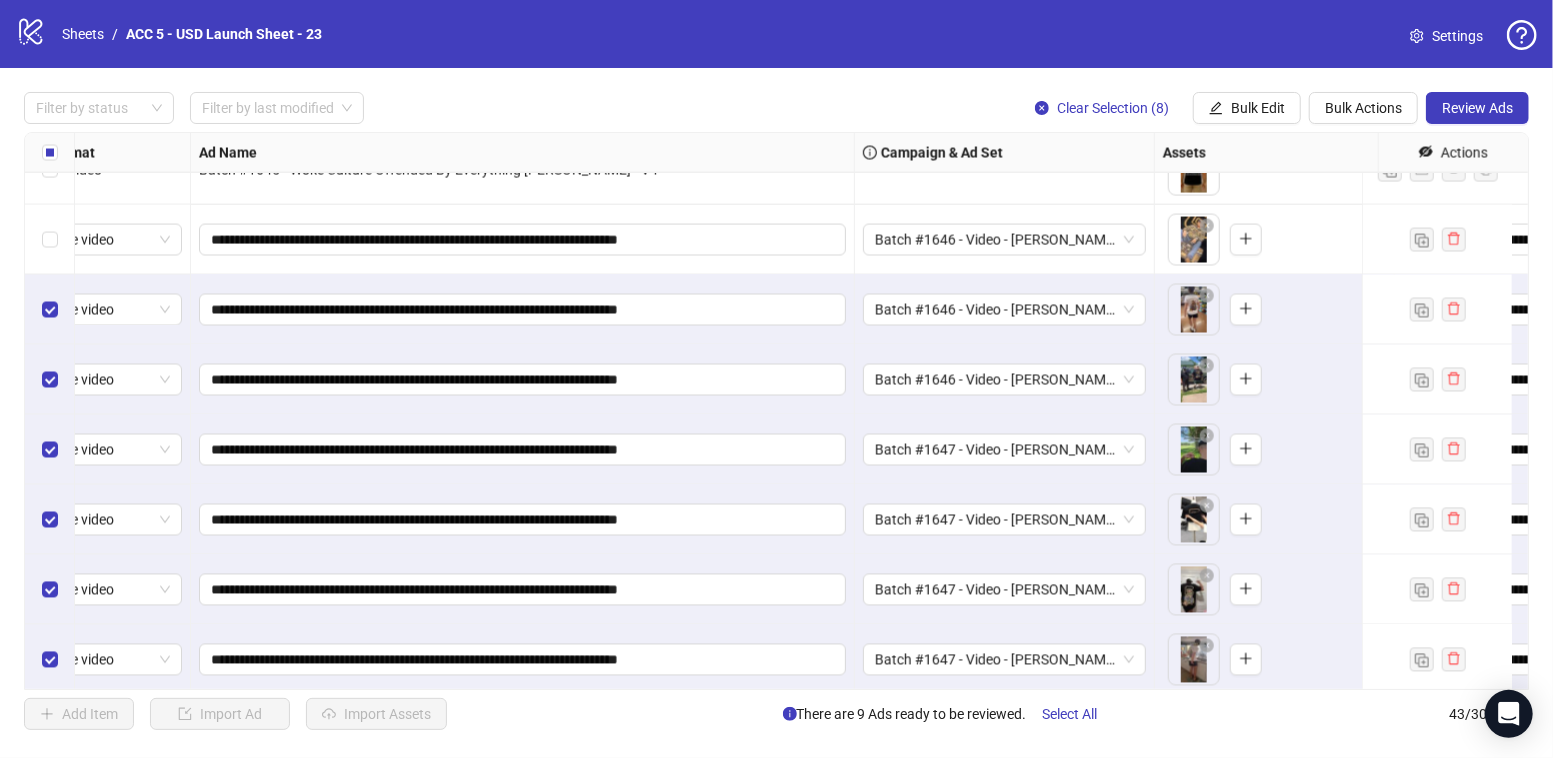 click at bounding box center [50, 240] 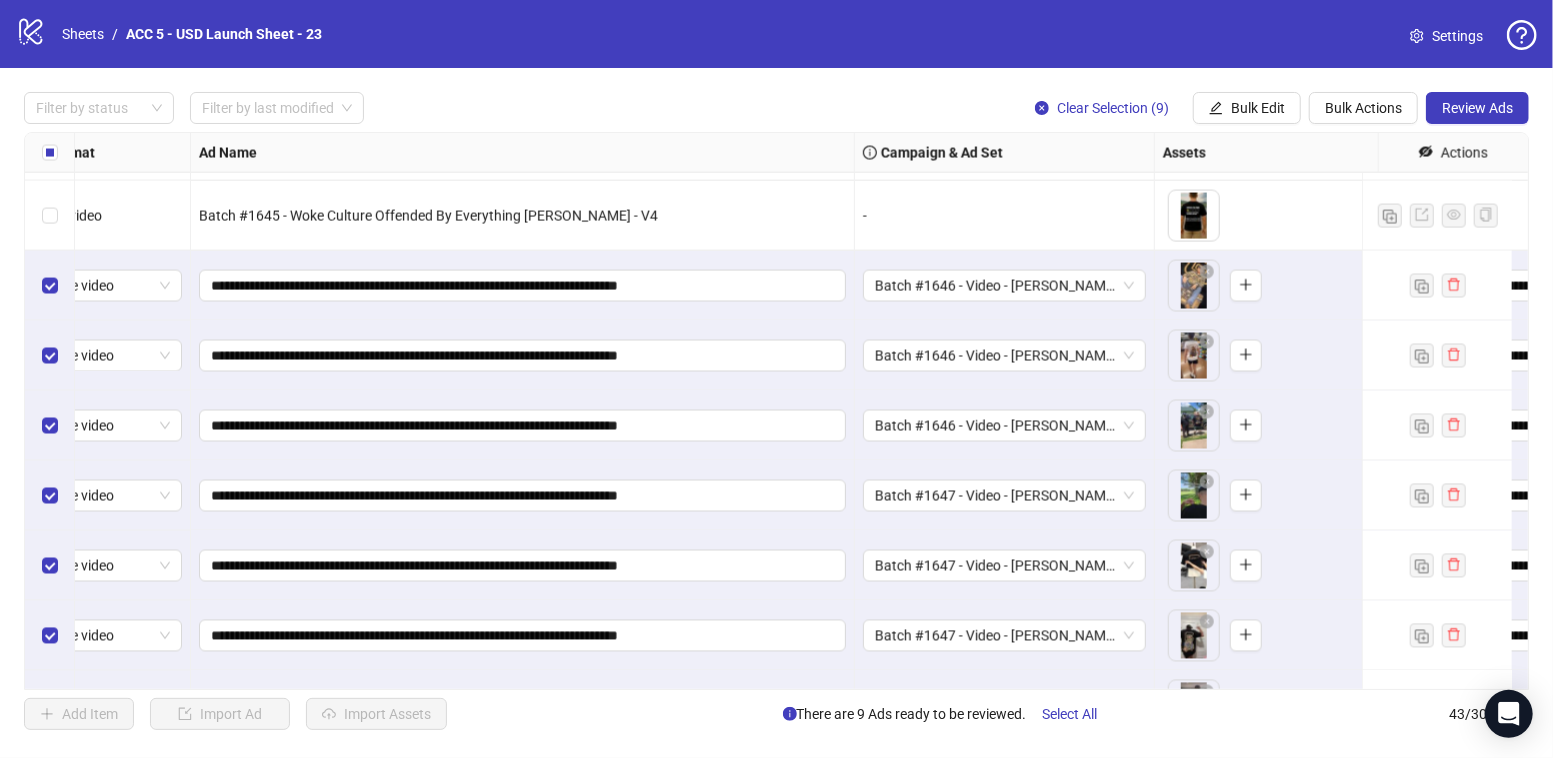 scroll, scrollTop: 2301, scrollLeft: 54, axis: both 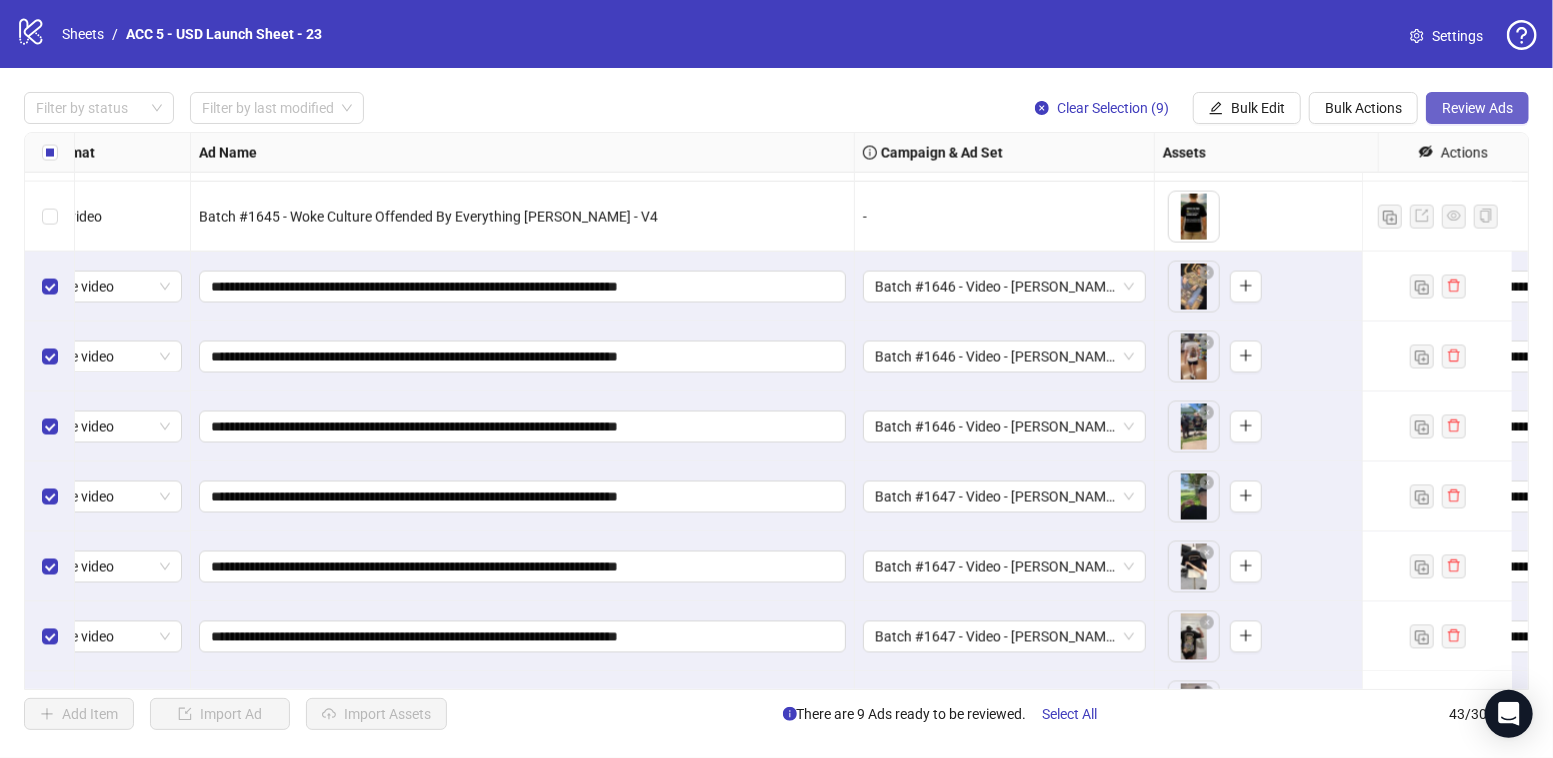 click on "Review Ads" at bounding box center (1477, 108) 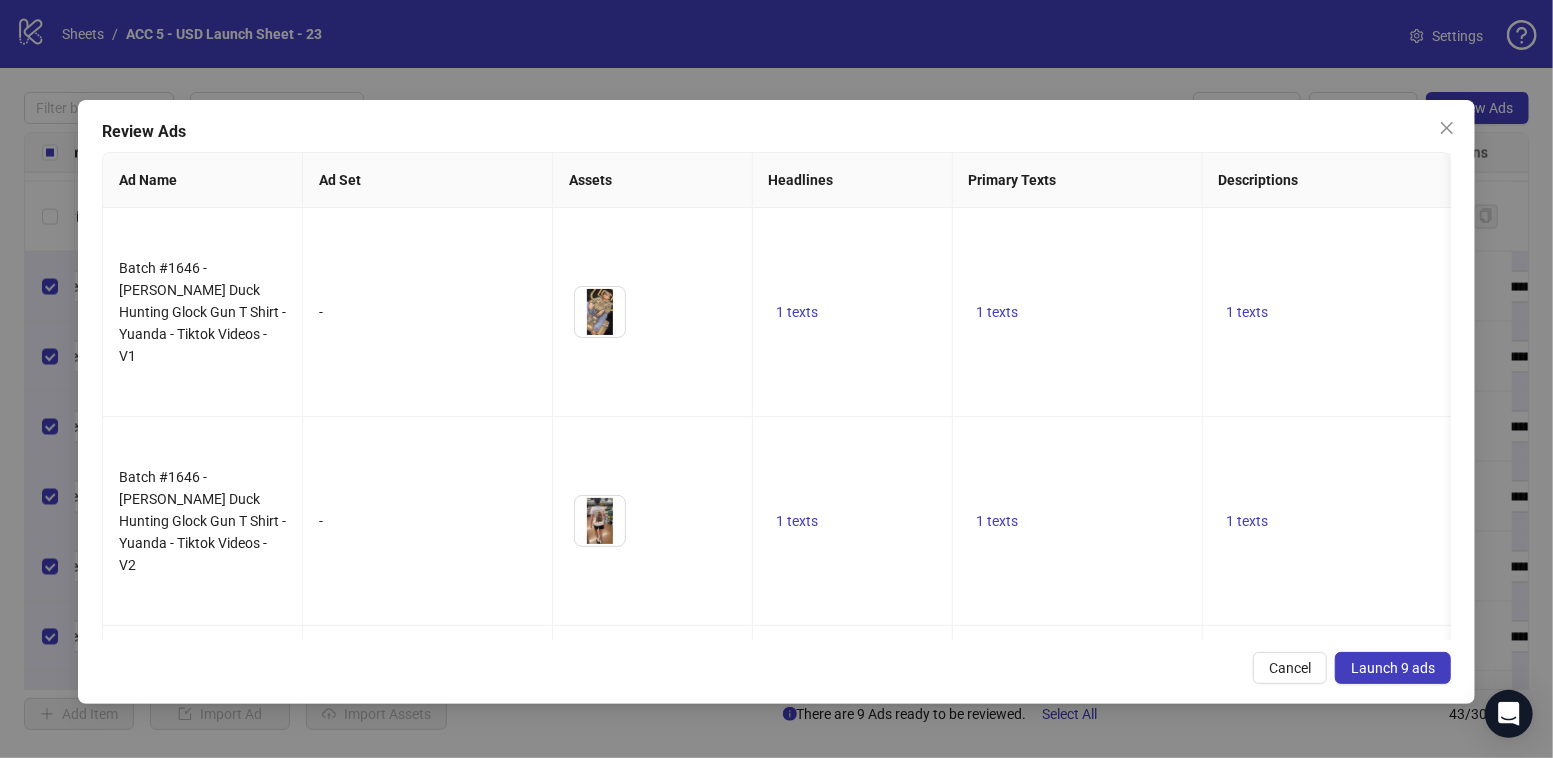 click on "Review Ads Ad Name Ad Set Assets Headlines Primary Texts Descriptions Destination URL Display URL Call to Action Facebook Page Product Set ID Leadgen Form Instagram User Status Pixel URL Parameters                                 Batch #1646 - [PERSON_NAME] Duck Hunting Glock Gun T Shirt - Yuanda  - Tiktok Videos - V1 -
To pick up a draggable item, press the space bar.
While dragging, use the arrow keys to move the item.
Press space again to drop the item in its new position, or press escape to cancel.
1 texts 1 texts 1 texts [URL][DOMAIN_NAME][PERSON_NAME] Learn more - - - ACTIVE - utm_source=facebook&utm_medium=cpc&utm_content={{[DOMAIN_NAME]}}&utm_campaign={{[DOMAIN_NAME]}}&utm_term={{[DOMAIN_NAME]}}&utm_id={{[DOMAIN_NAME]}}&ad_id={{[DOMAIN_NAME]}}&adset_id={{[DOMAIN_NAME]}}&placement={{placement}}&site_source_name={{site_source_name}} Batch #1646 - [PERSON_NAME] Duck Hunting Glock Gun T Shirt - Yuanda  - Tiktok Videos - V2 - 1 texts 1 texts 1 texts Learn more - - - -" at bounding box center [777, 402] 